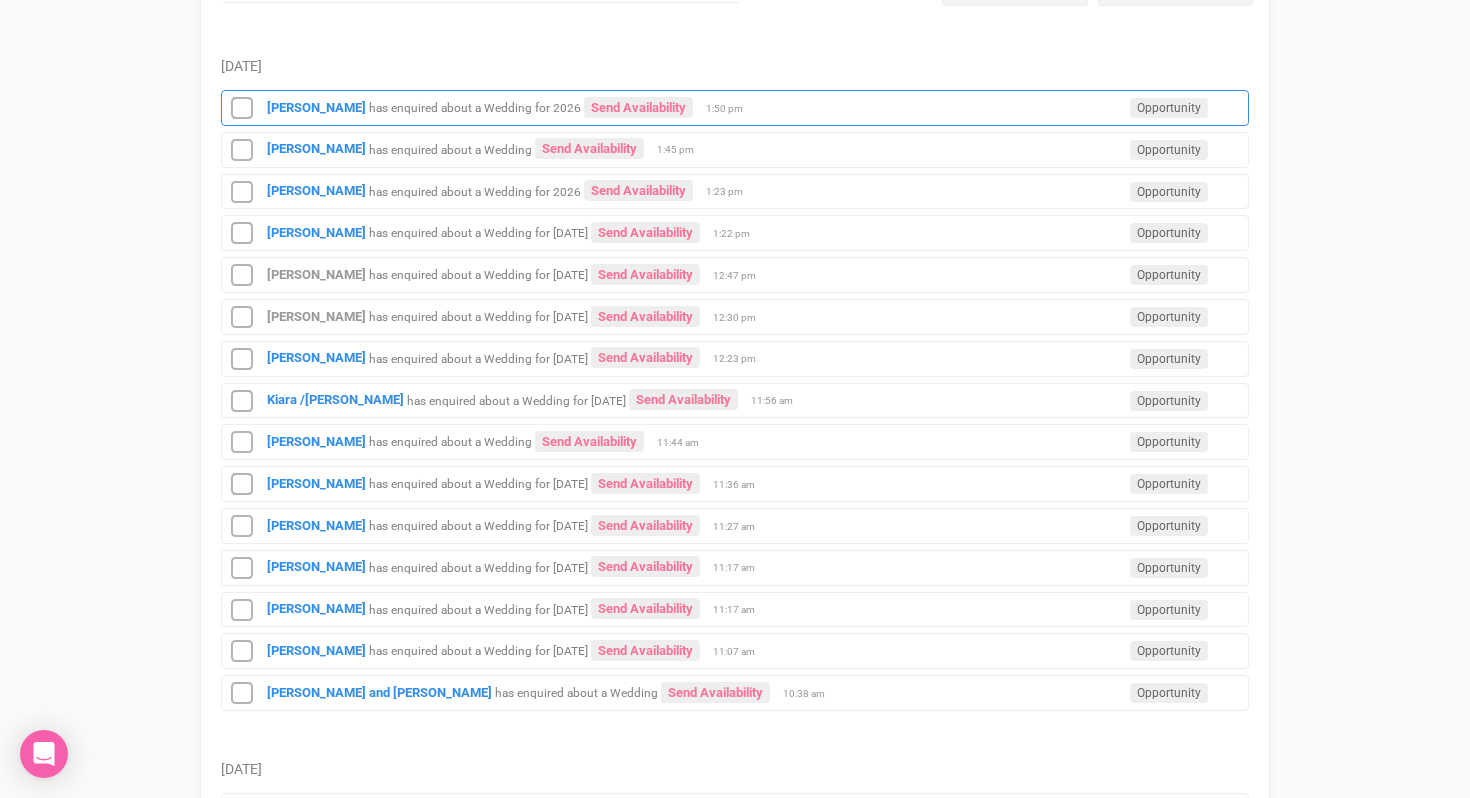 scroll, scrollTop: 0, scrollLeft: 0, axis: both 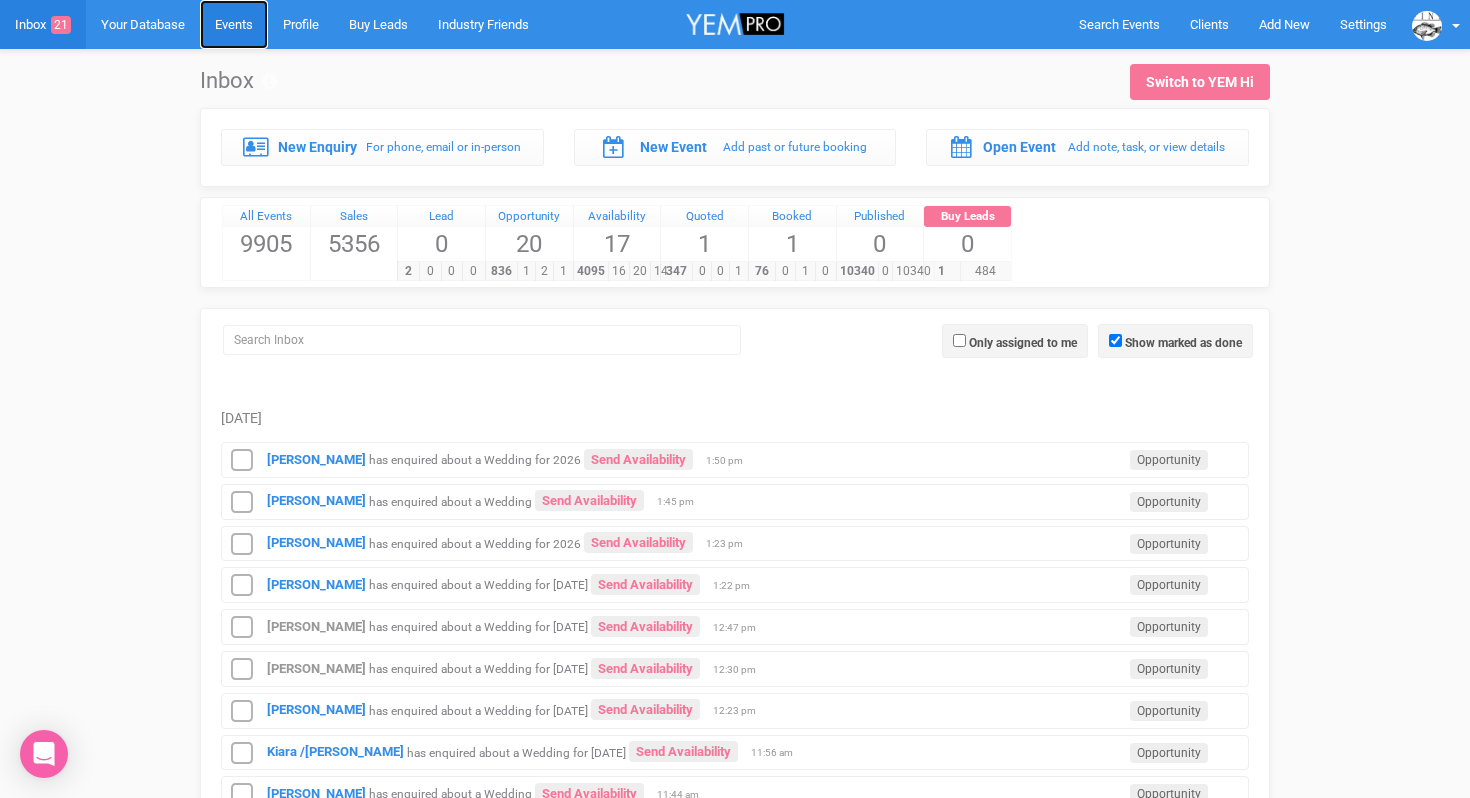 click on "Events" at bounding box center [234, 24] 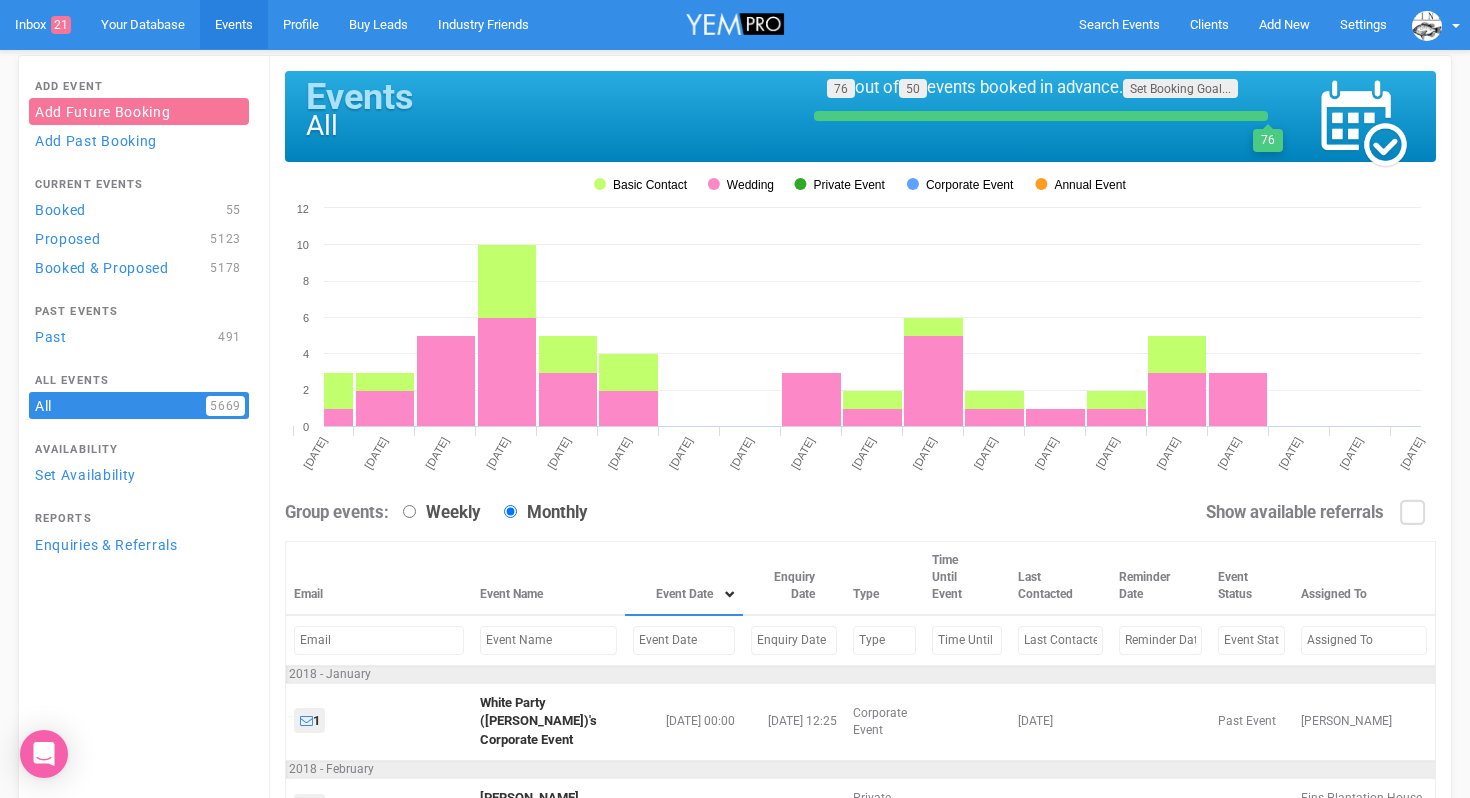 click at bounding box center [1251, 640] 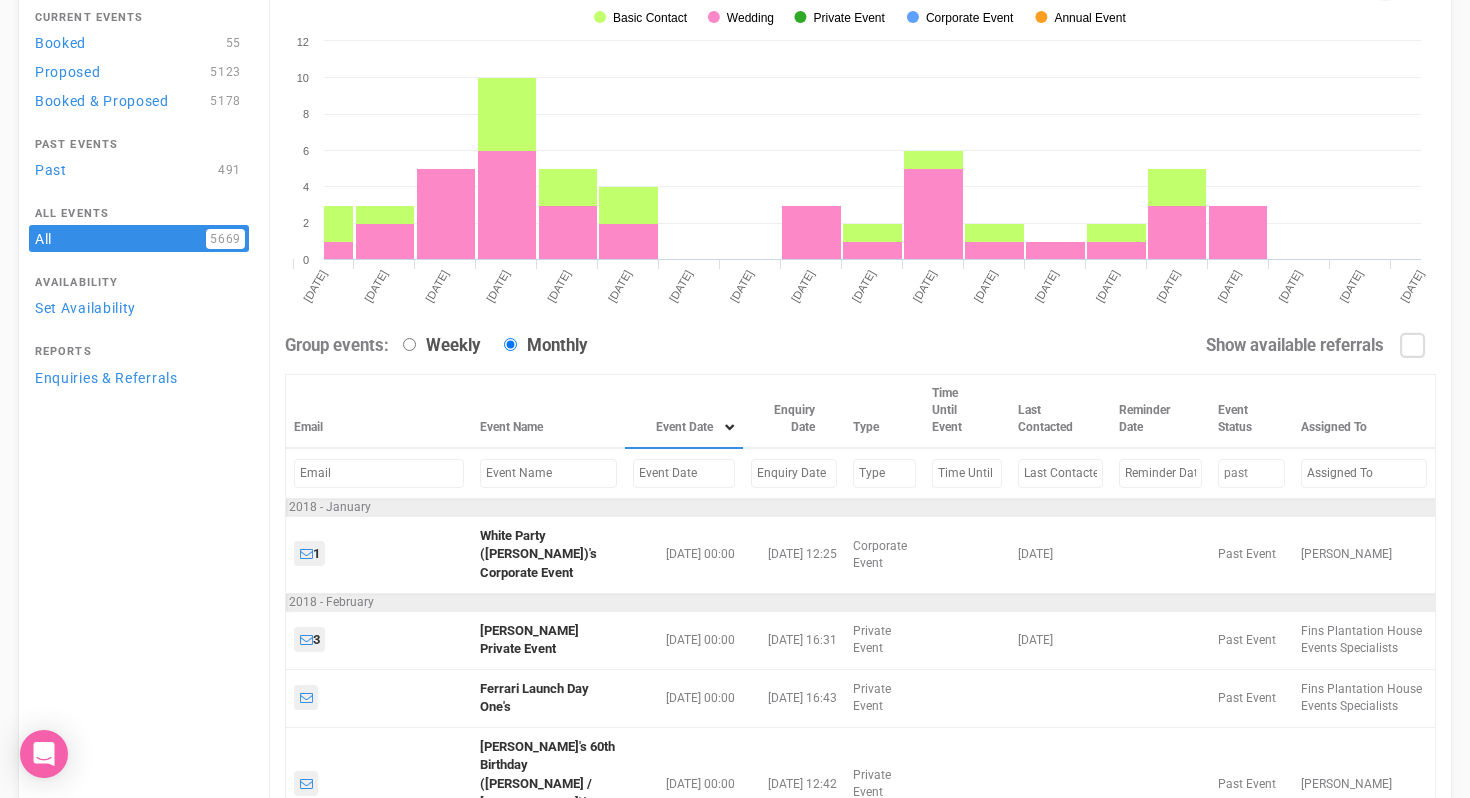 scroll, scrollTop: 177, scrollLeft: 0, axis: vertical 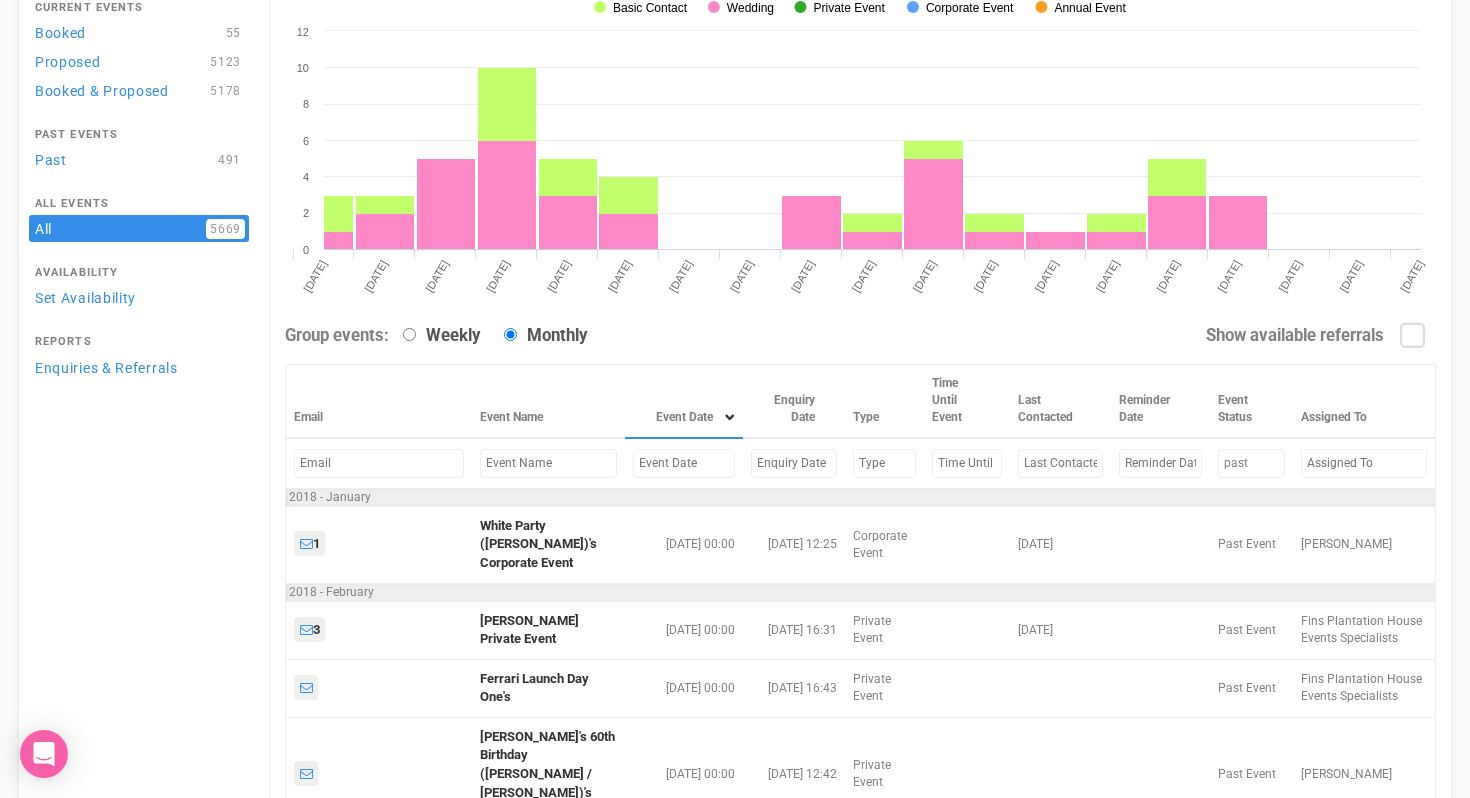 type on "past" 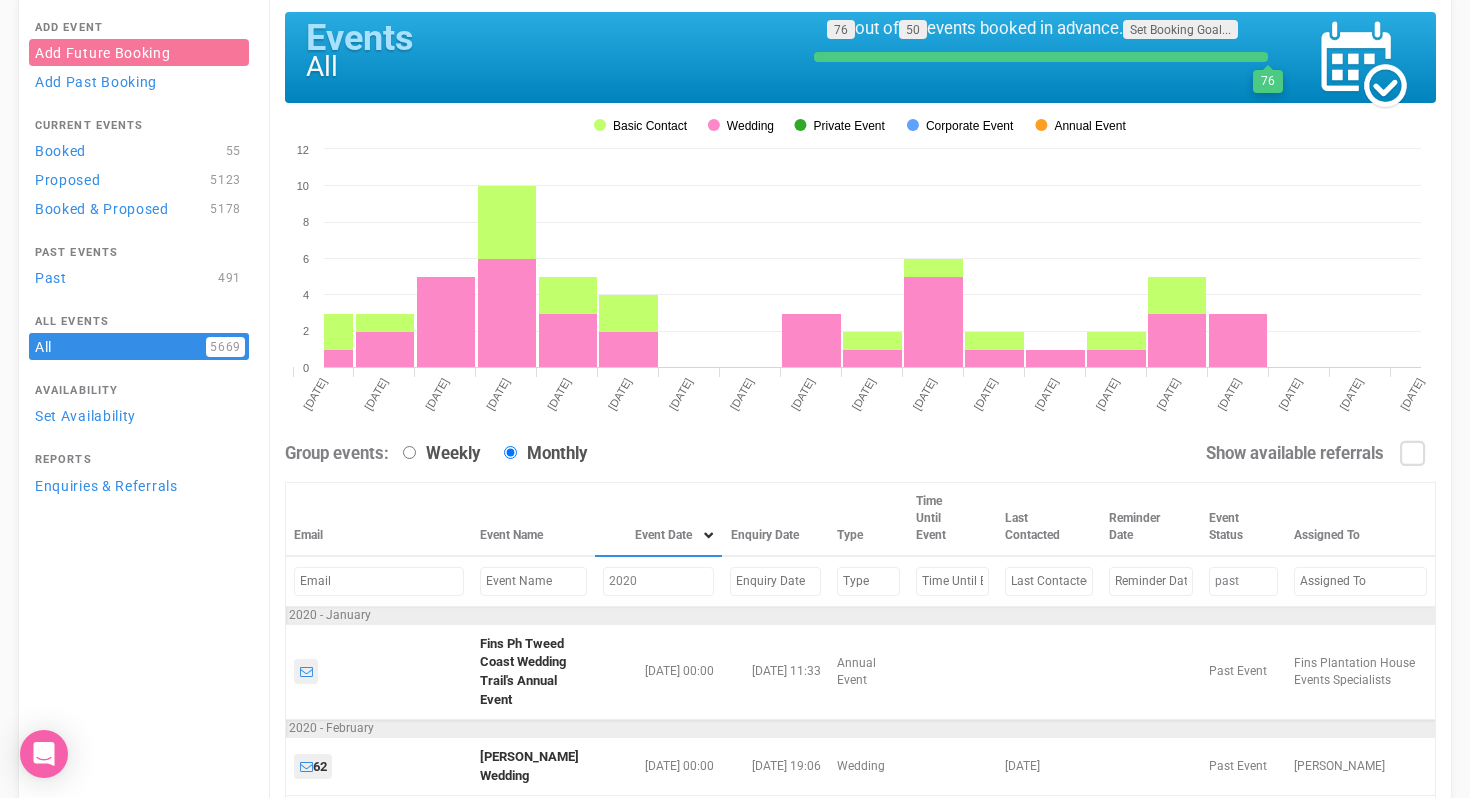scroll, scrollTop: 177, scrollLeft: 0, axis: vertical 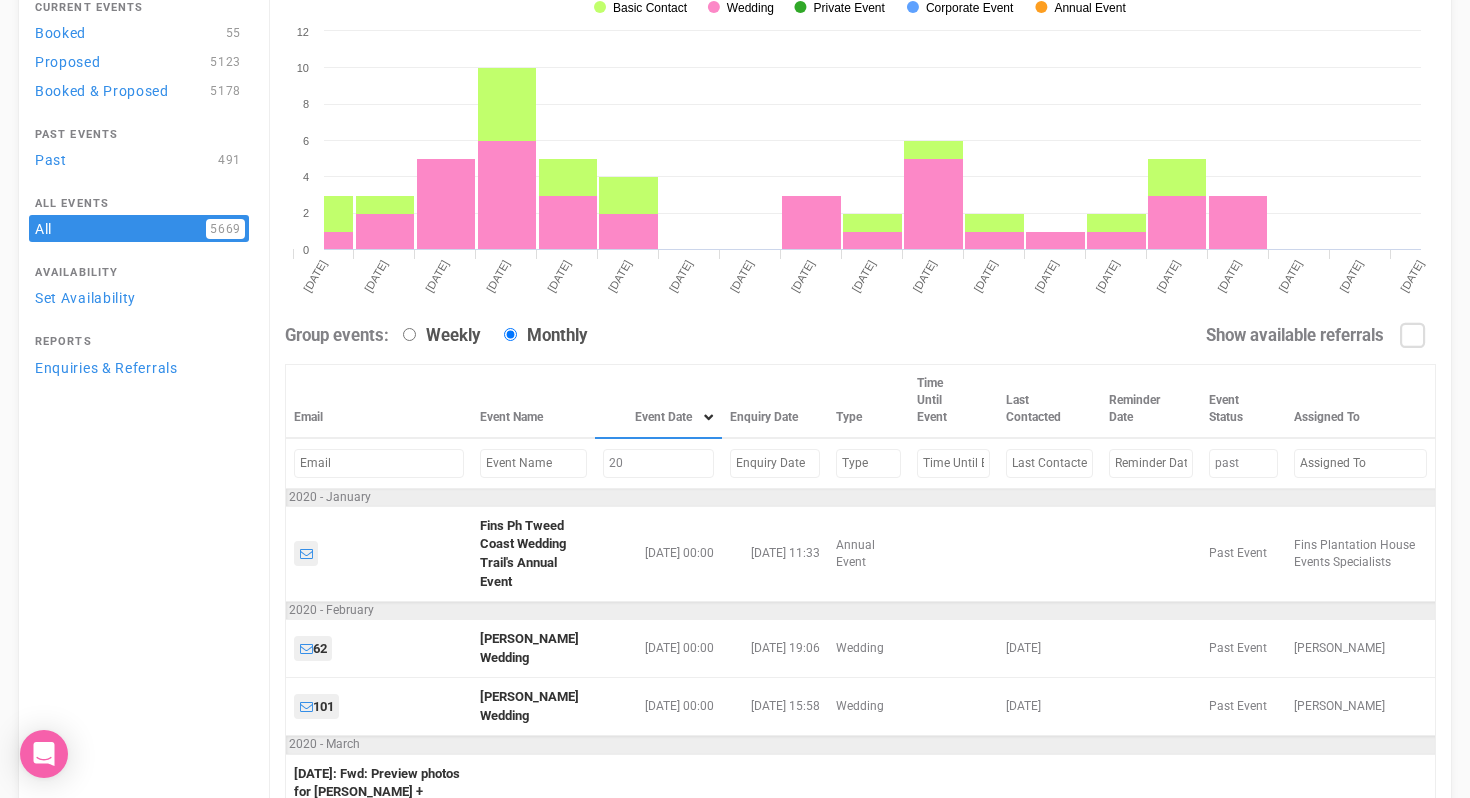 type on "2" 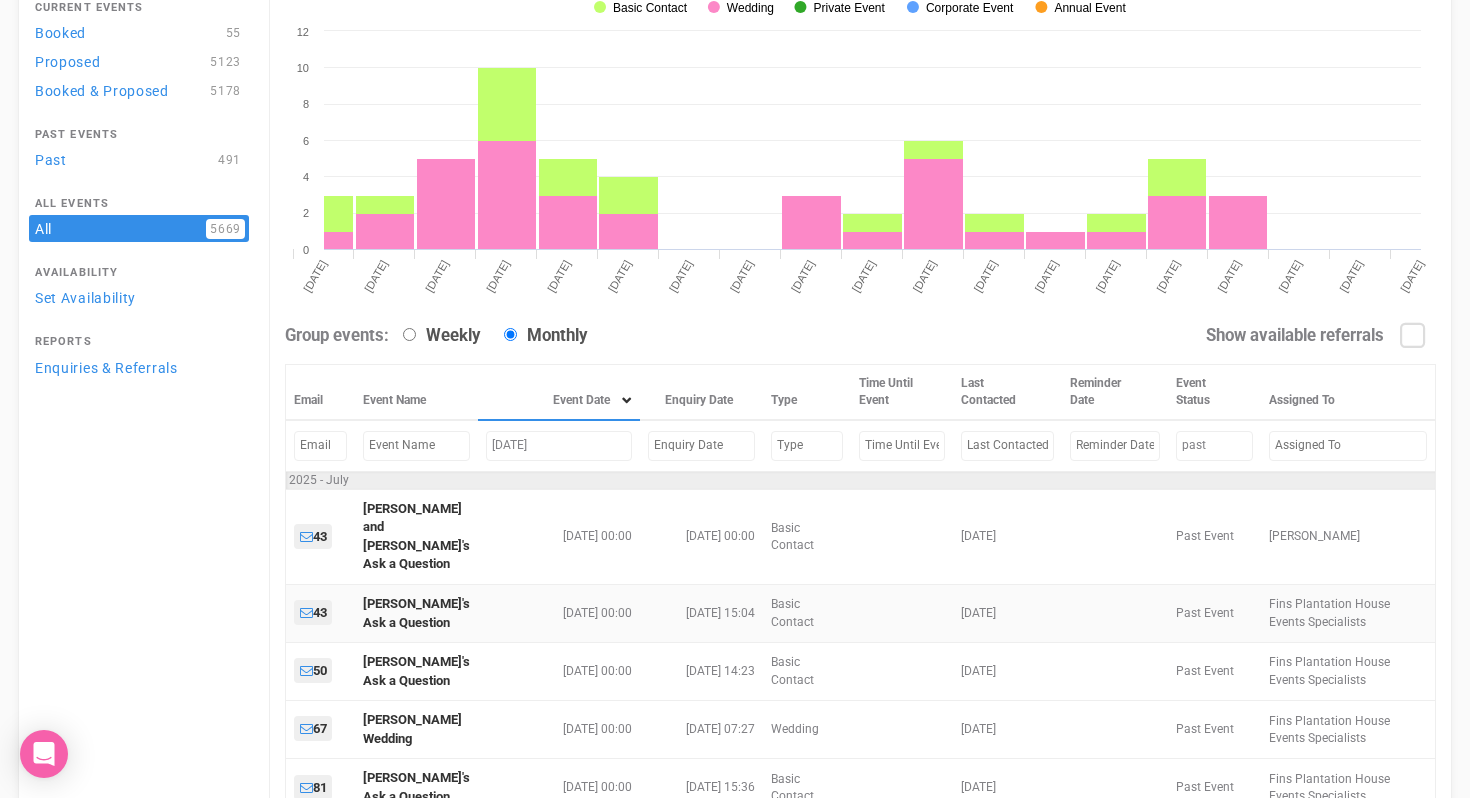 scroll, scrollTop: 287, scrollLeft: 0, axis: vertical 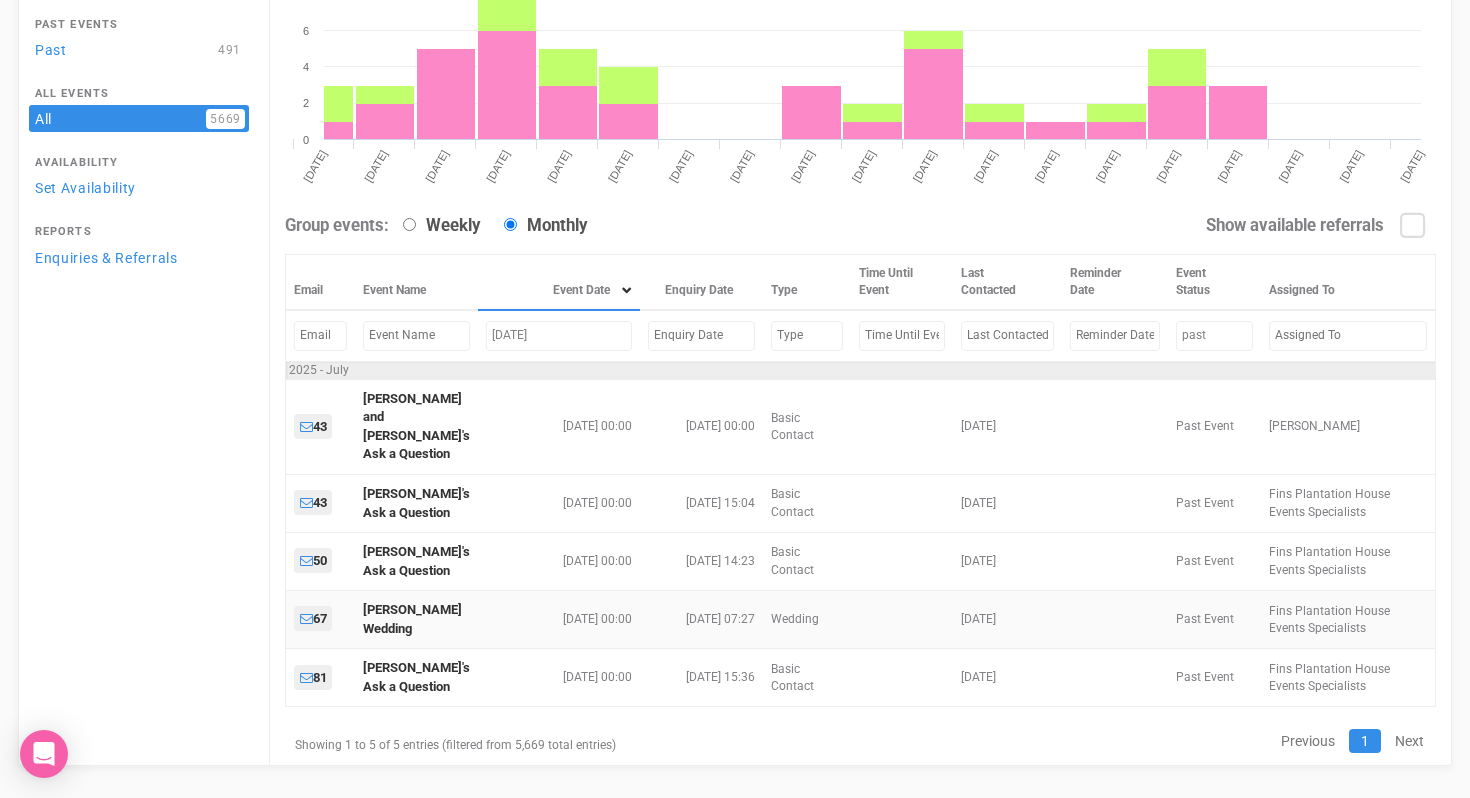 type on "[DATE]" 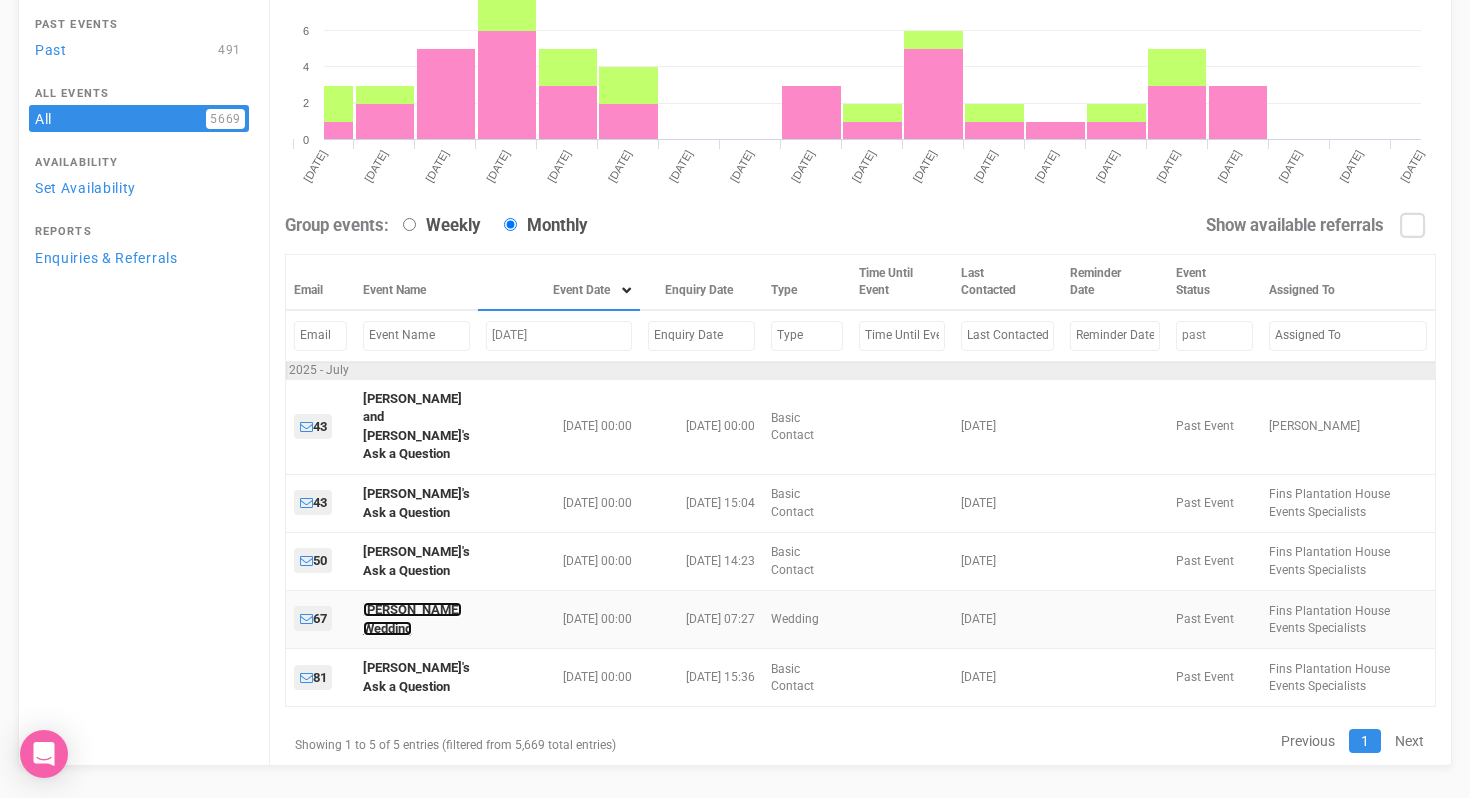 click on "[PERSON_NAME] Wedding" at bounding box center (412, 619) 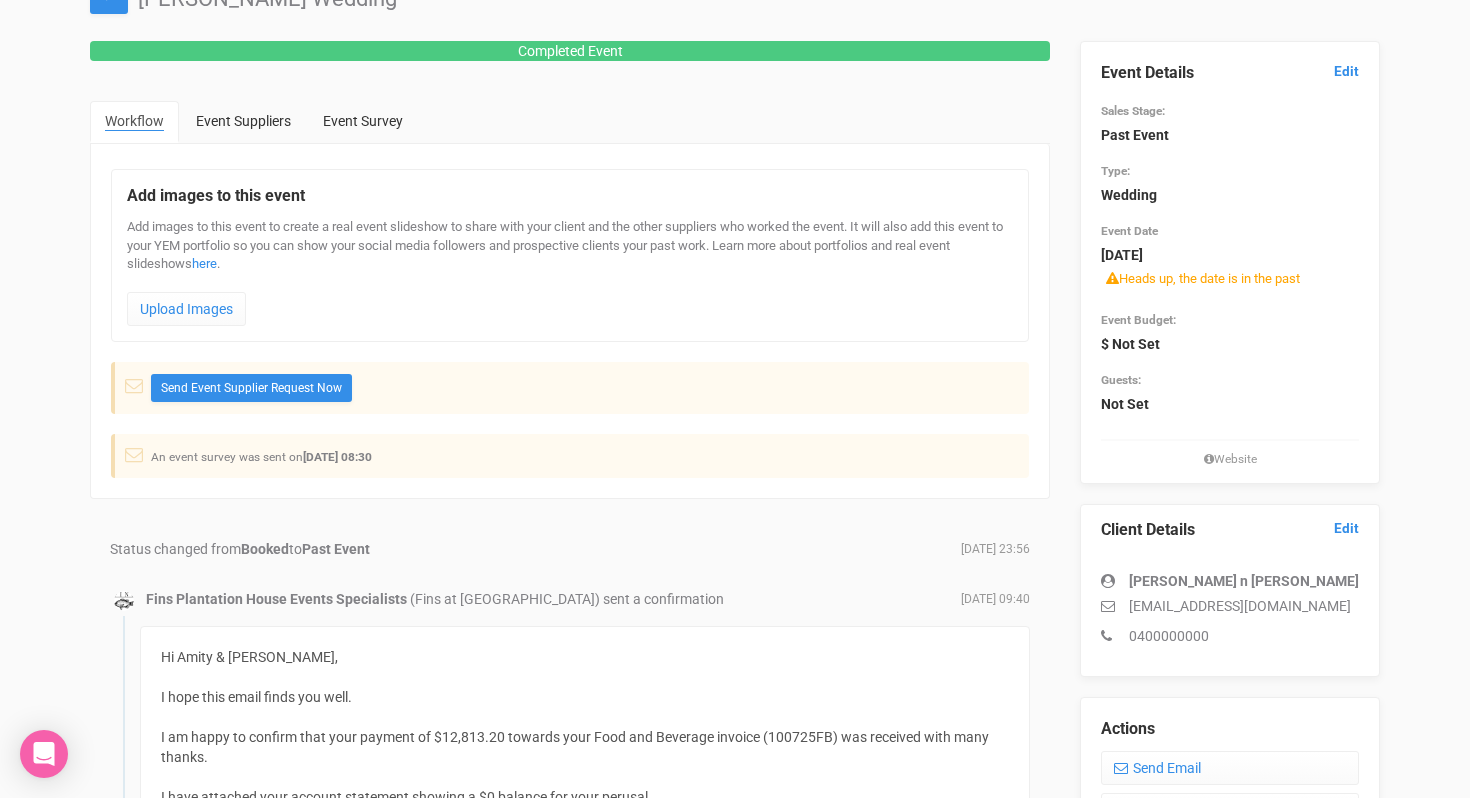 scroll, scrollTop: 6, scrollLeft: 0, axis: vertical 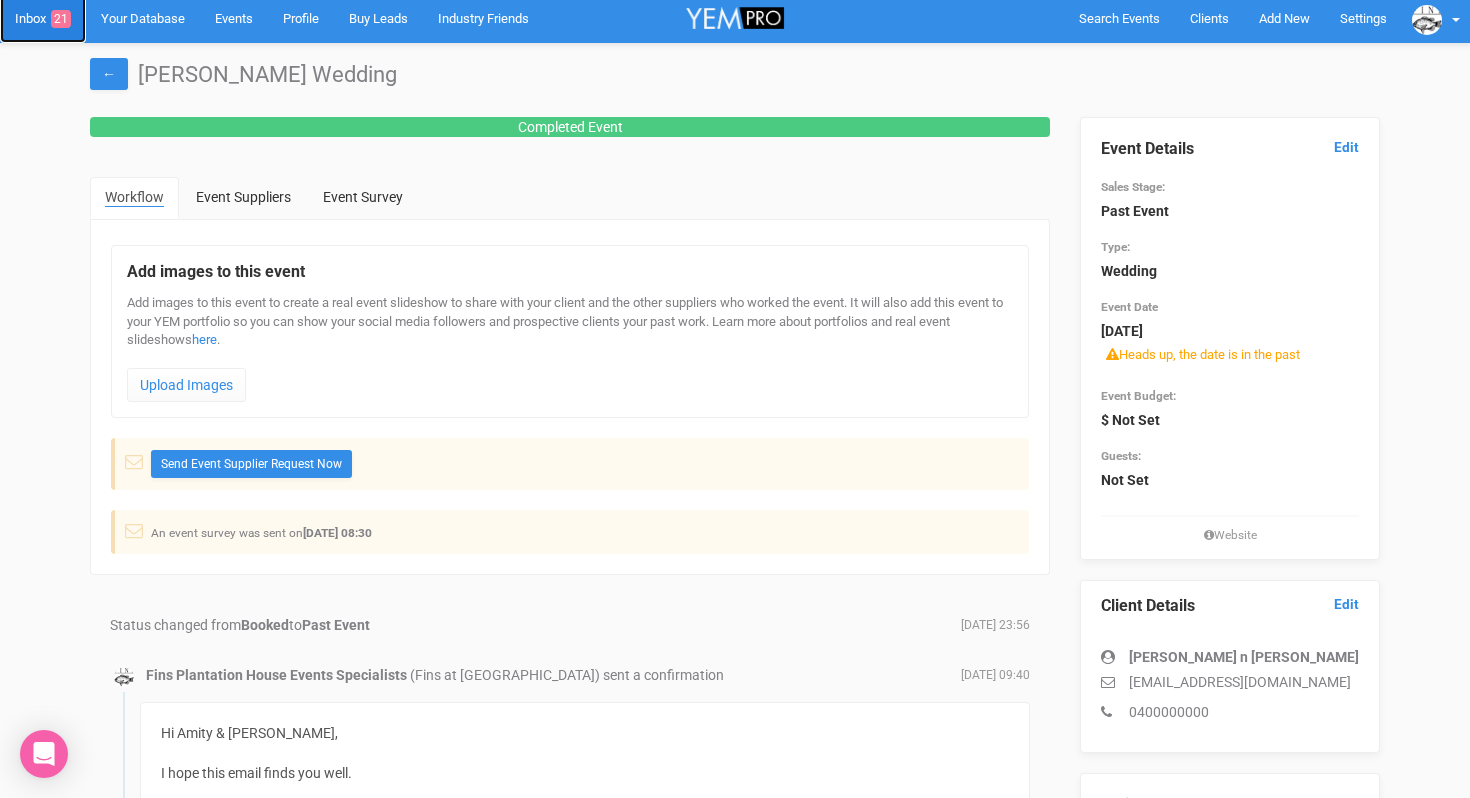 click on "Inbox  21" at bounding box center (43, 18) 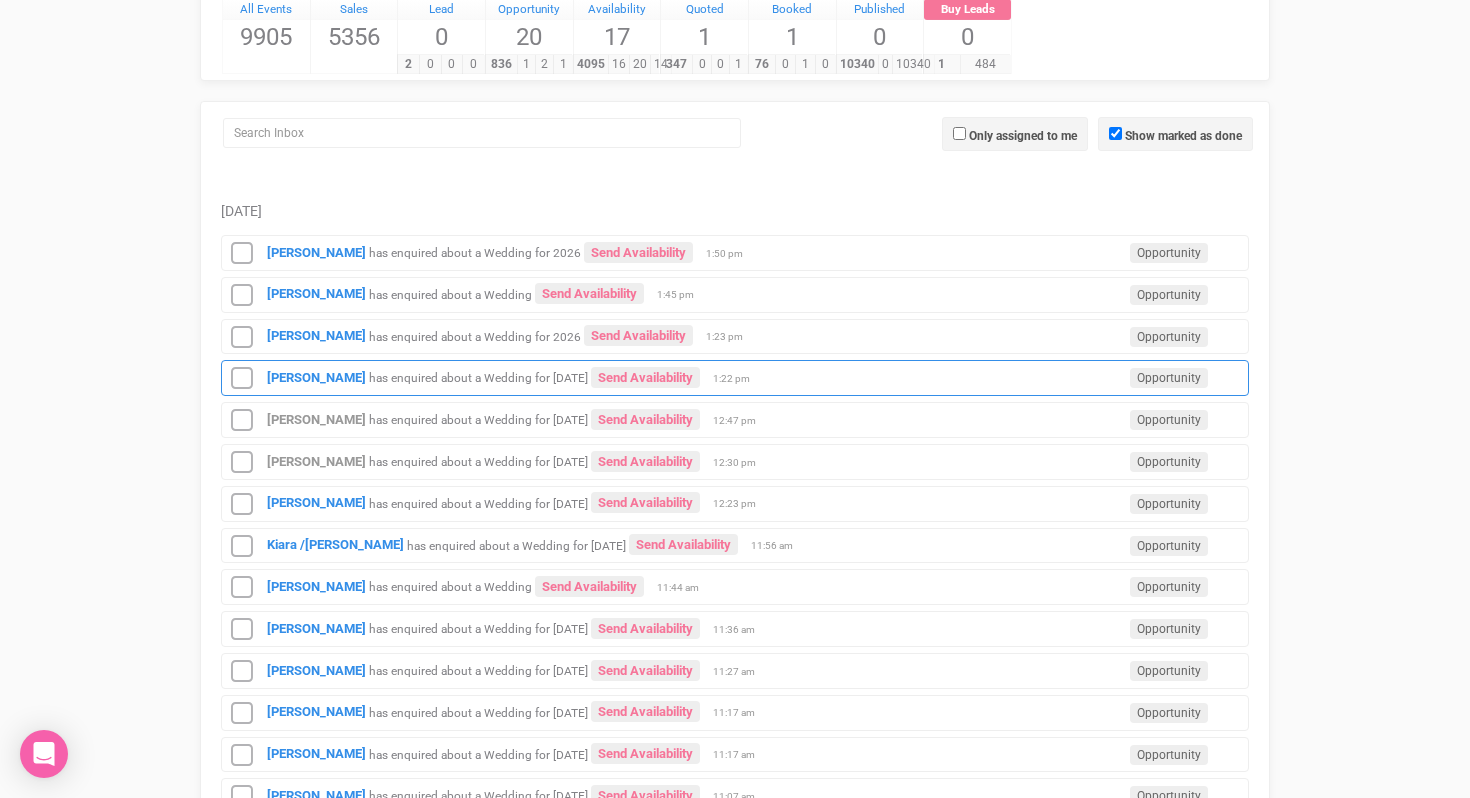 scroll, scrollTop: 233, scrollLeft: 0, axis: vertical 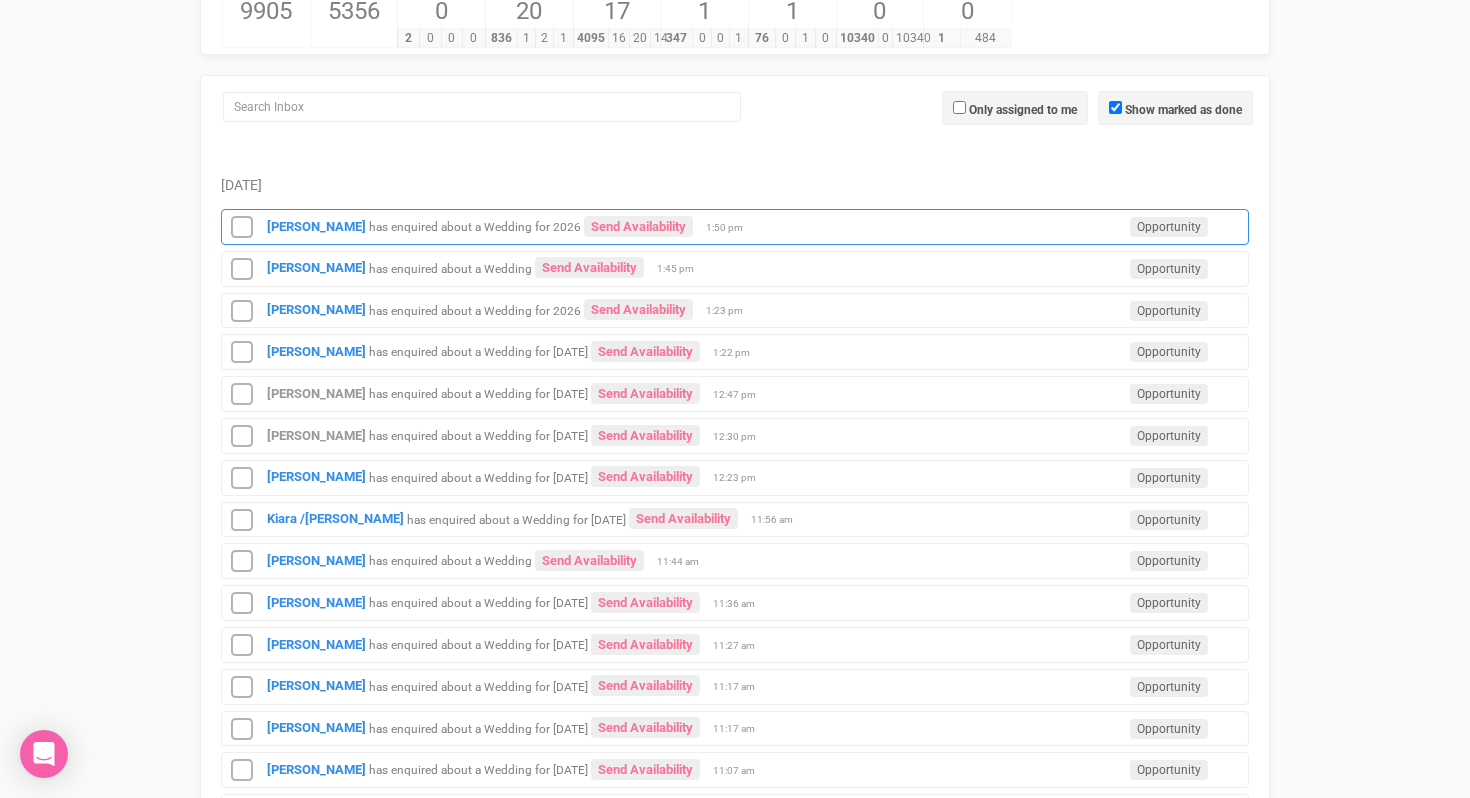click on "[PERSON_NAME]
has enquired about a Wedding for   2026   Send Availability        Opportunity  1:50 pm" at bounding box center (735, 227) 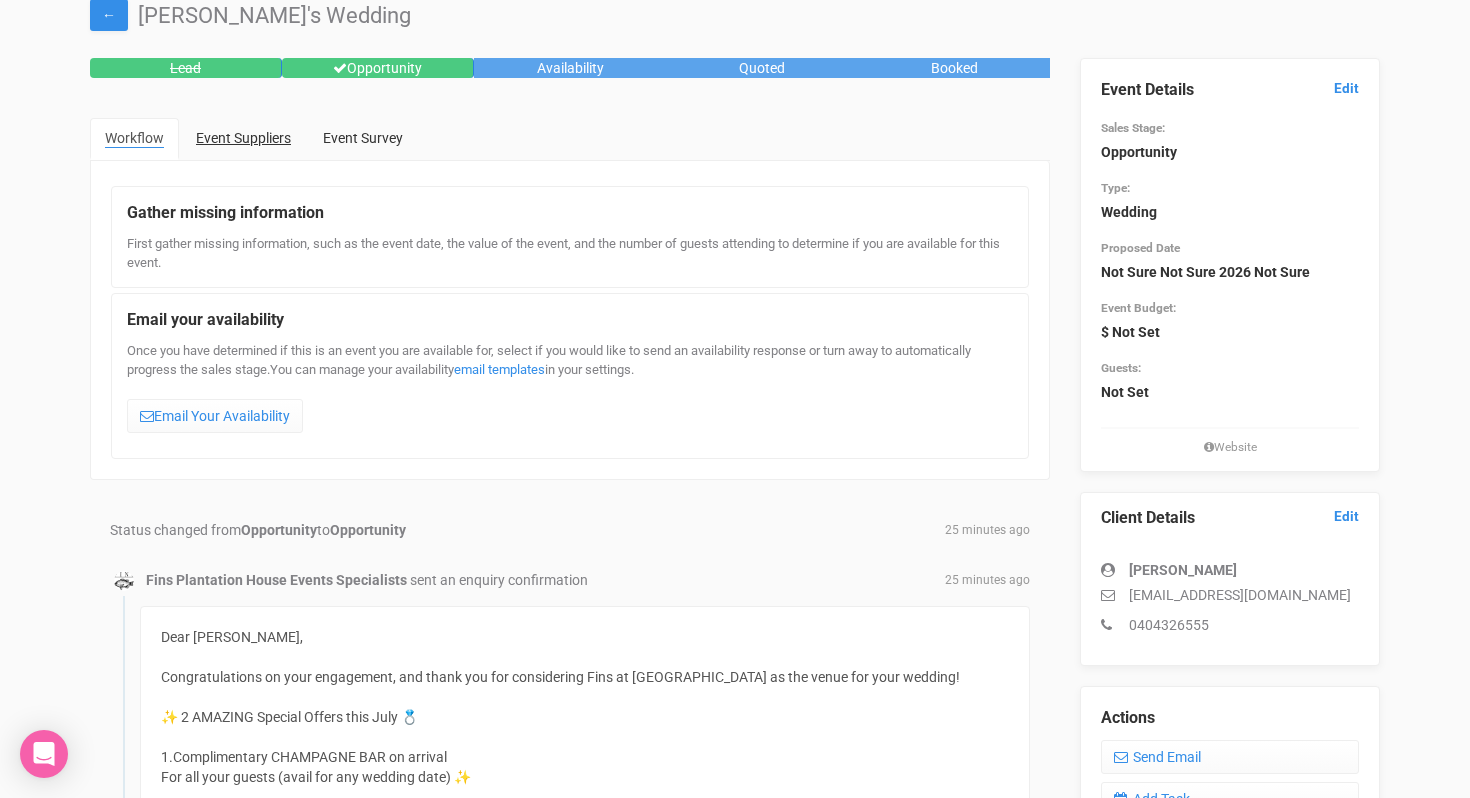 scroll, scrollTop: 0, scrollLeft: 0, axis: both 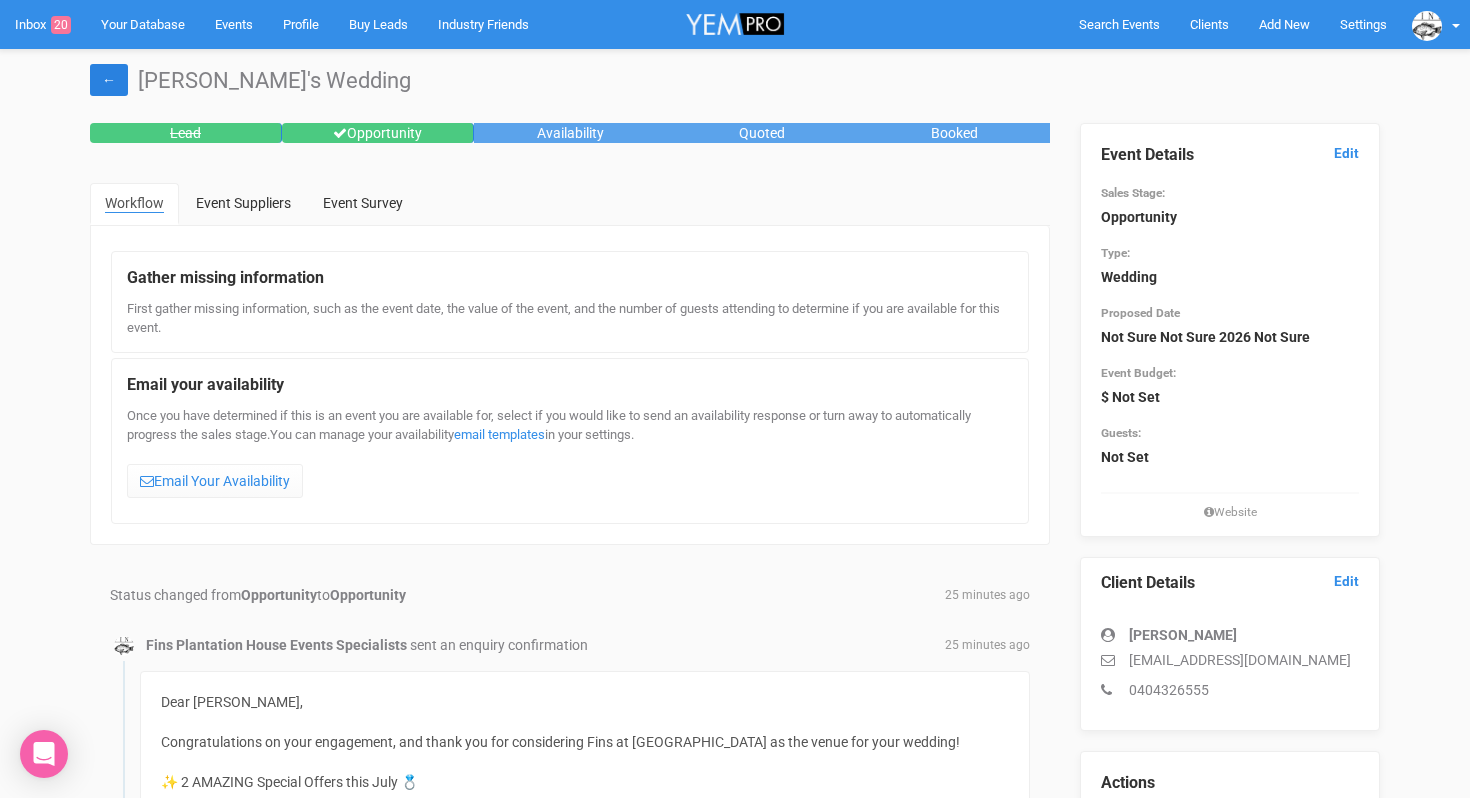 click on "←" at bounding box center (109, 80) 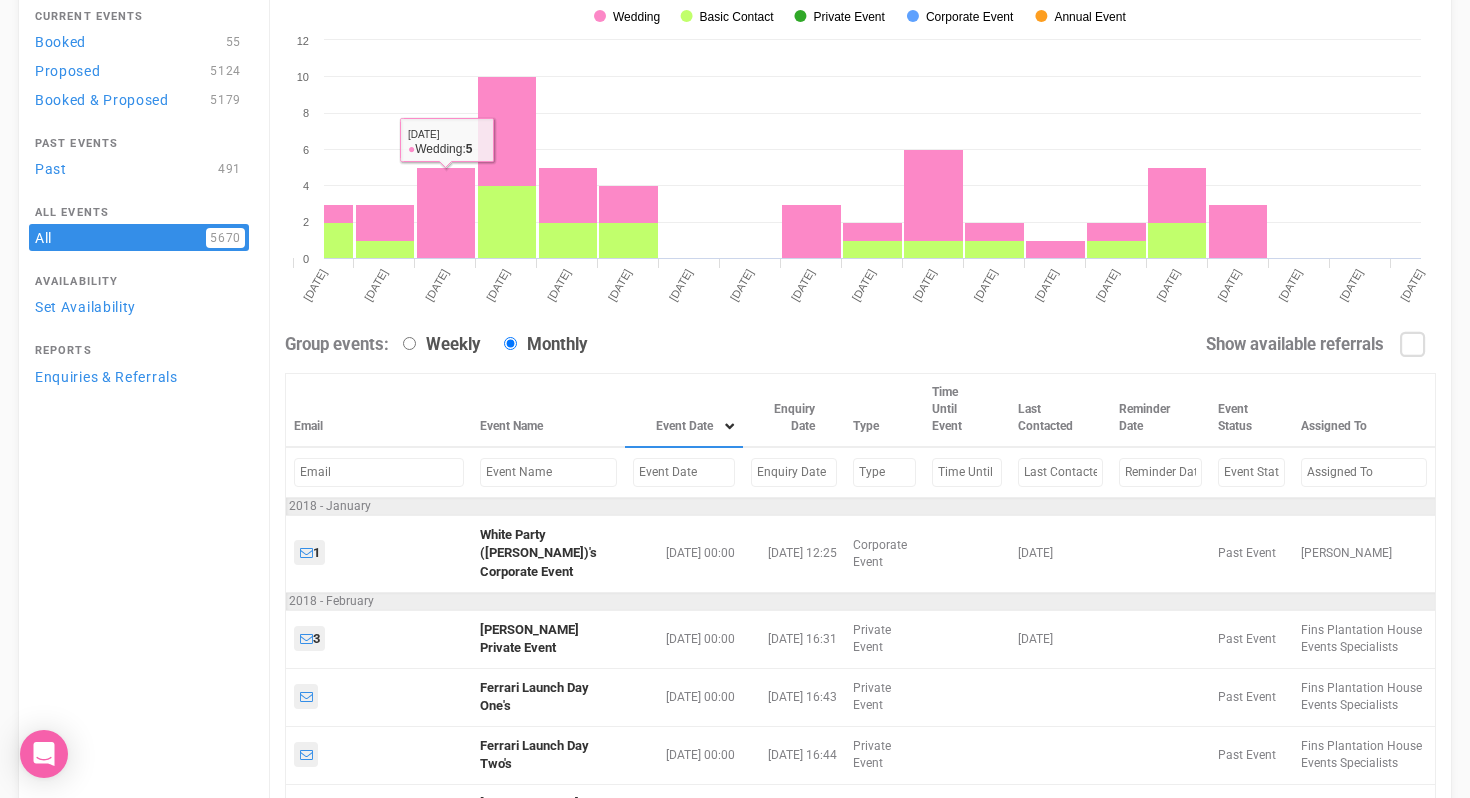scroll, scrollTop: 169, scrollLeft: 0, axis: vertical 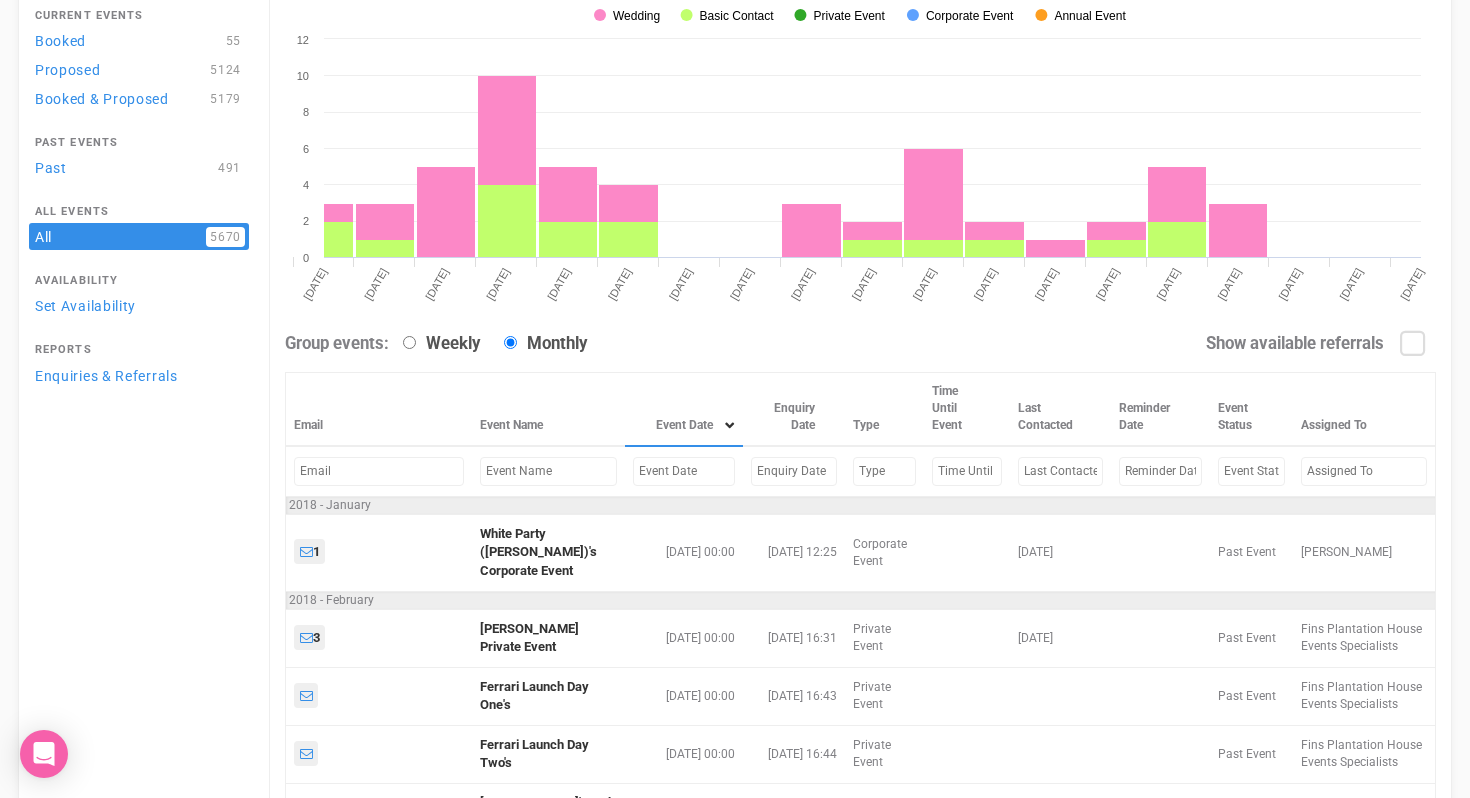 click at bounding box center (794, 471) 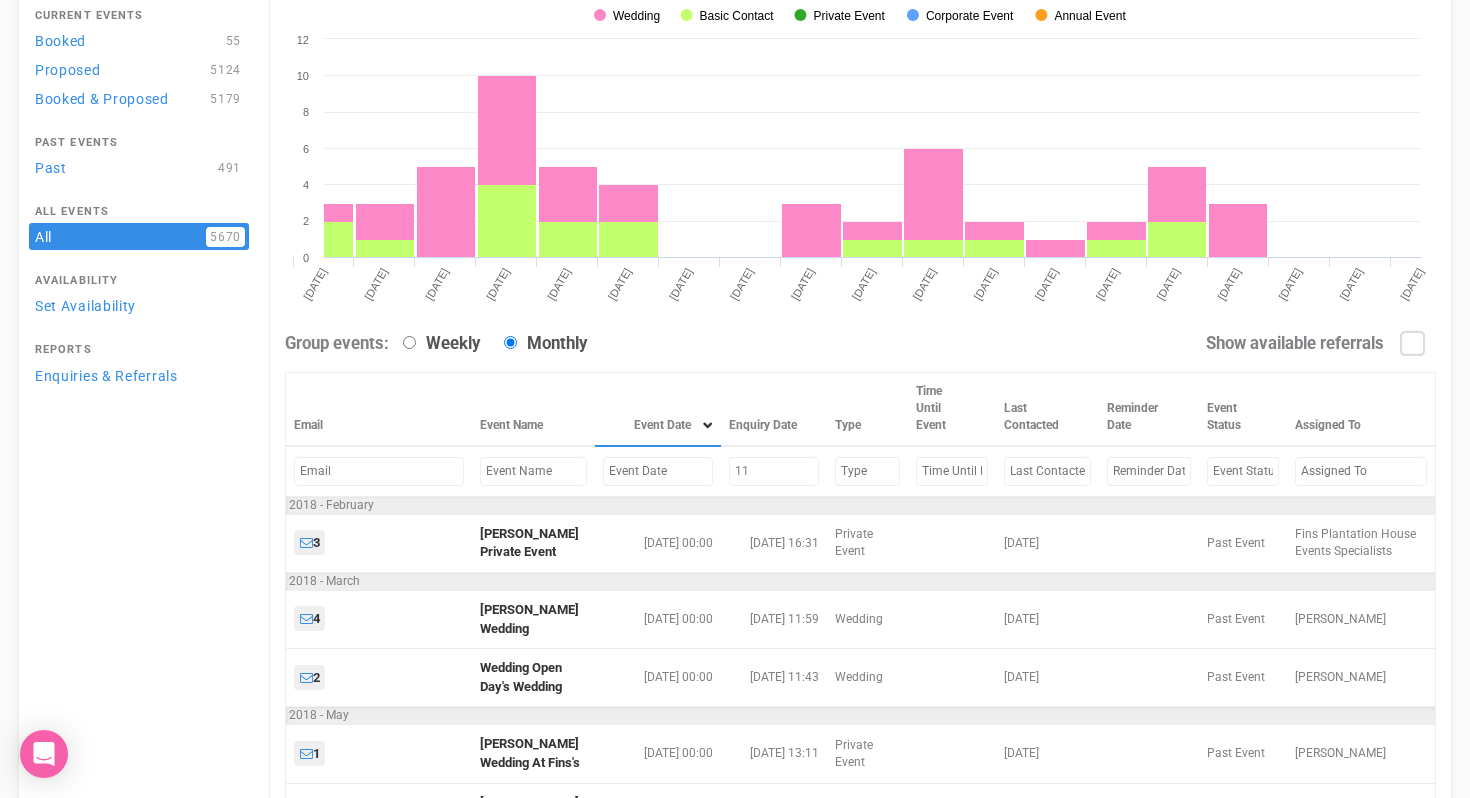 type on "1" 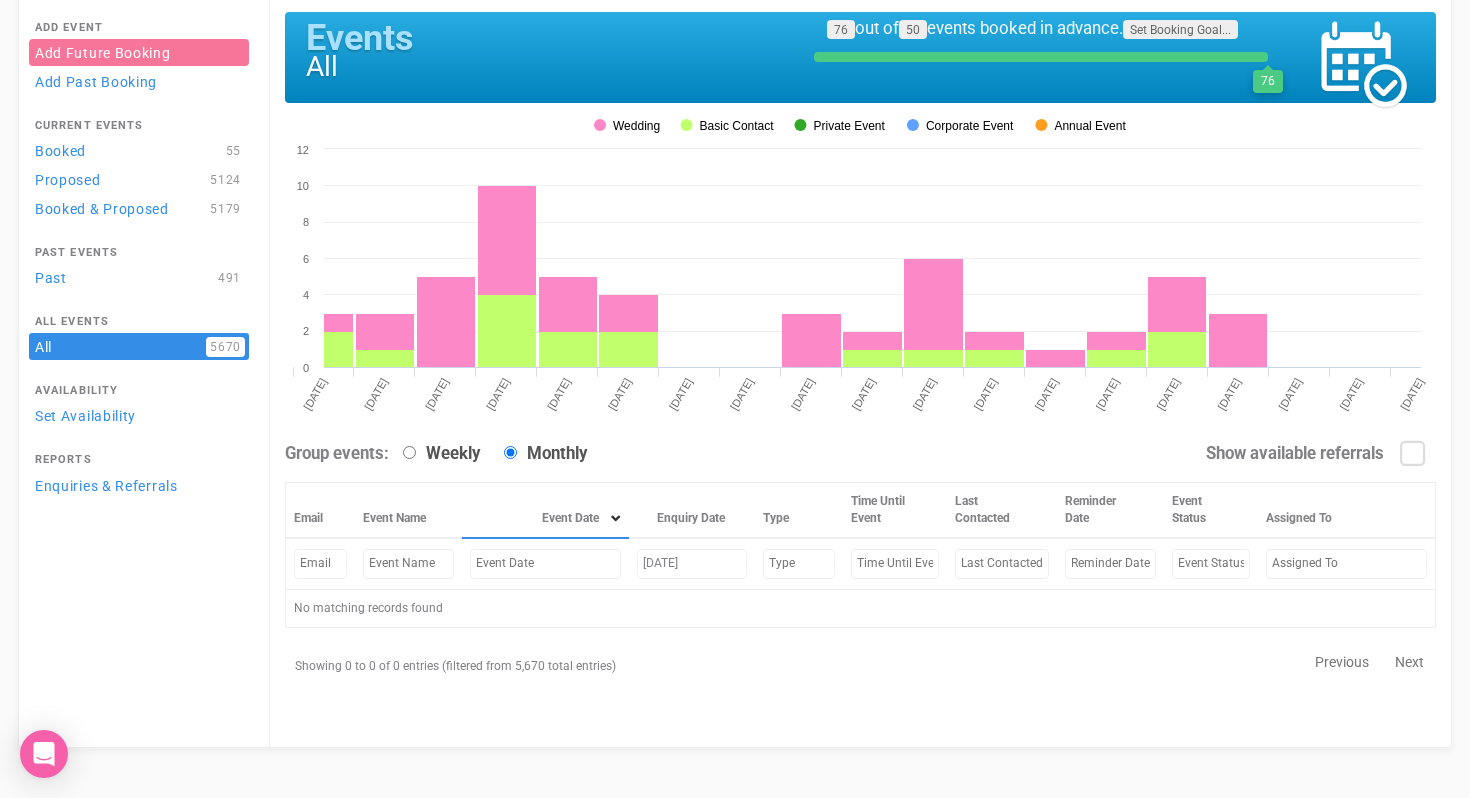 scroll, scrollTop: 76, scrollLeft: 0, axis: vertical 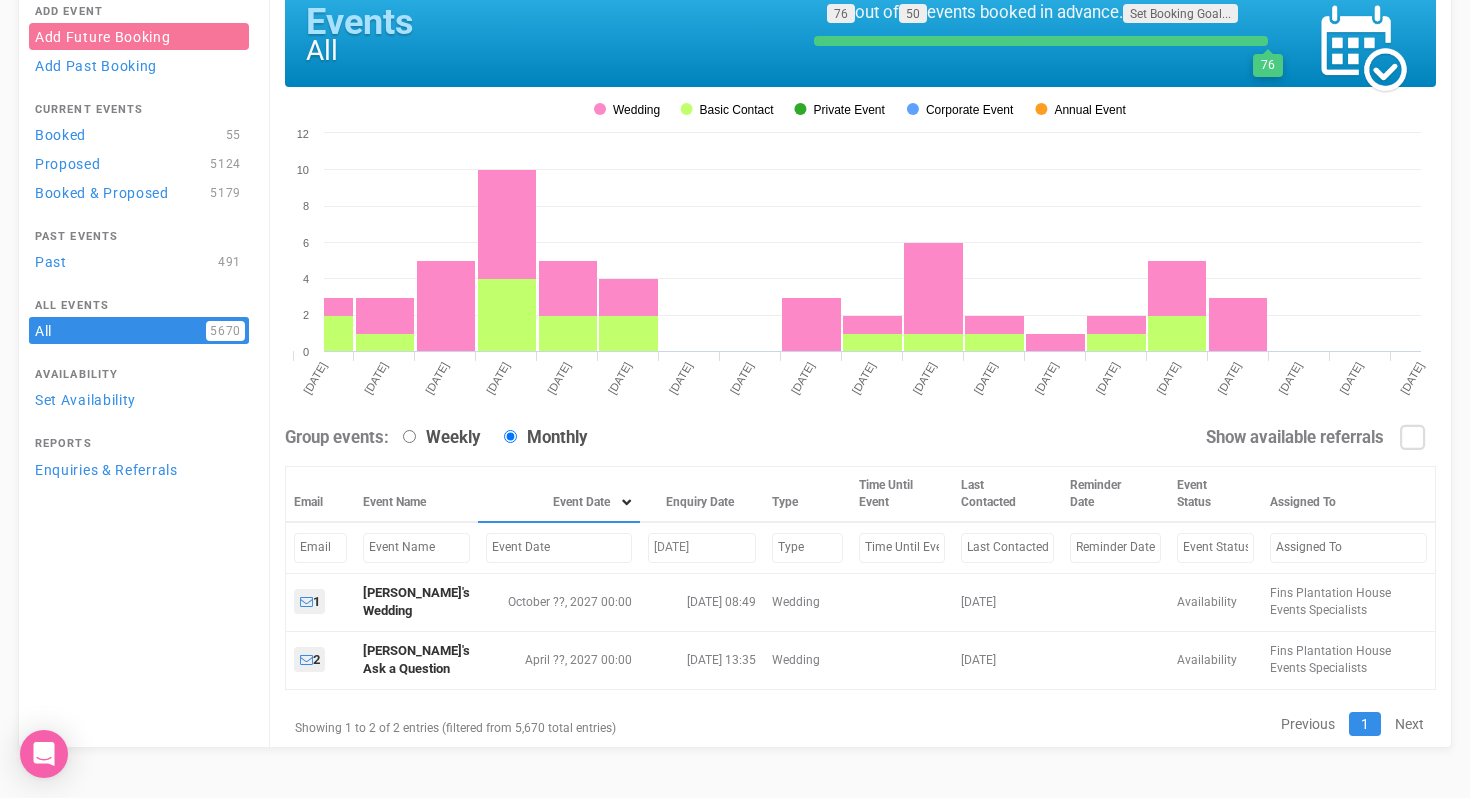 type on "[DATE]" 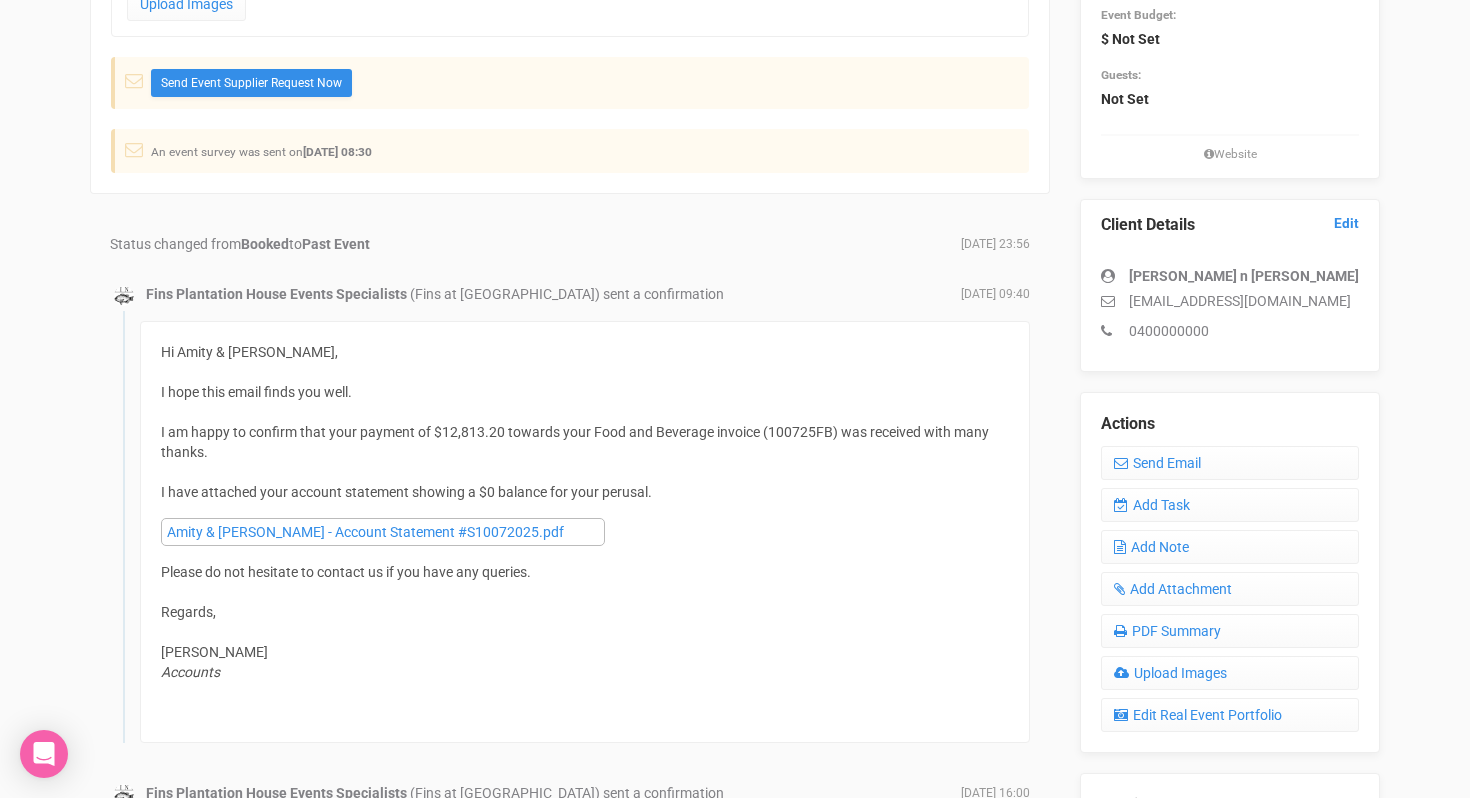 scroll, scrollTop: 389, scrollLeft: 0, axis: vertical 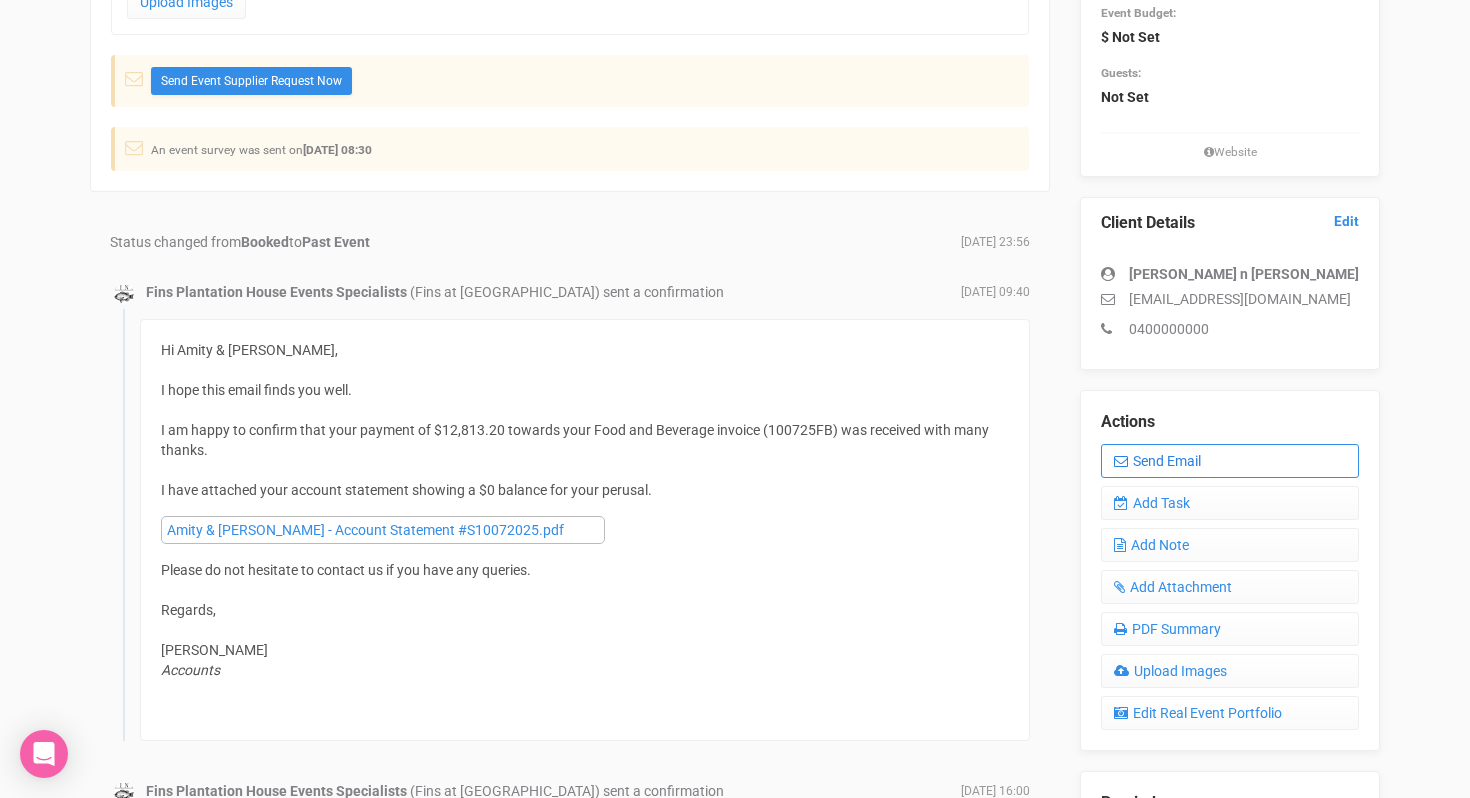 click on "Send Email" at bounding box center [1230, 461] 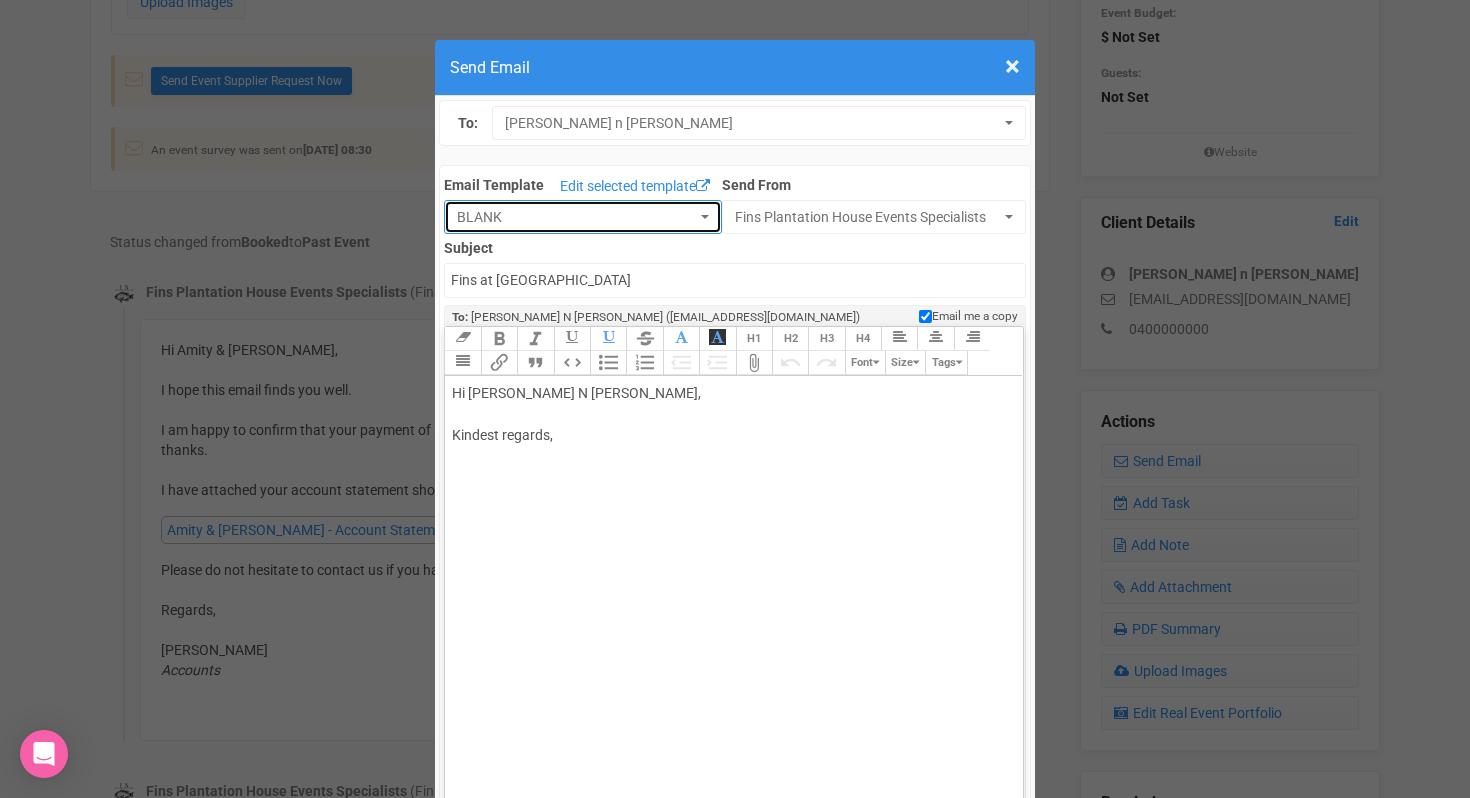 click on "BLANK" at bounding box center [576, 217] 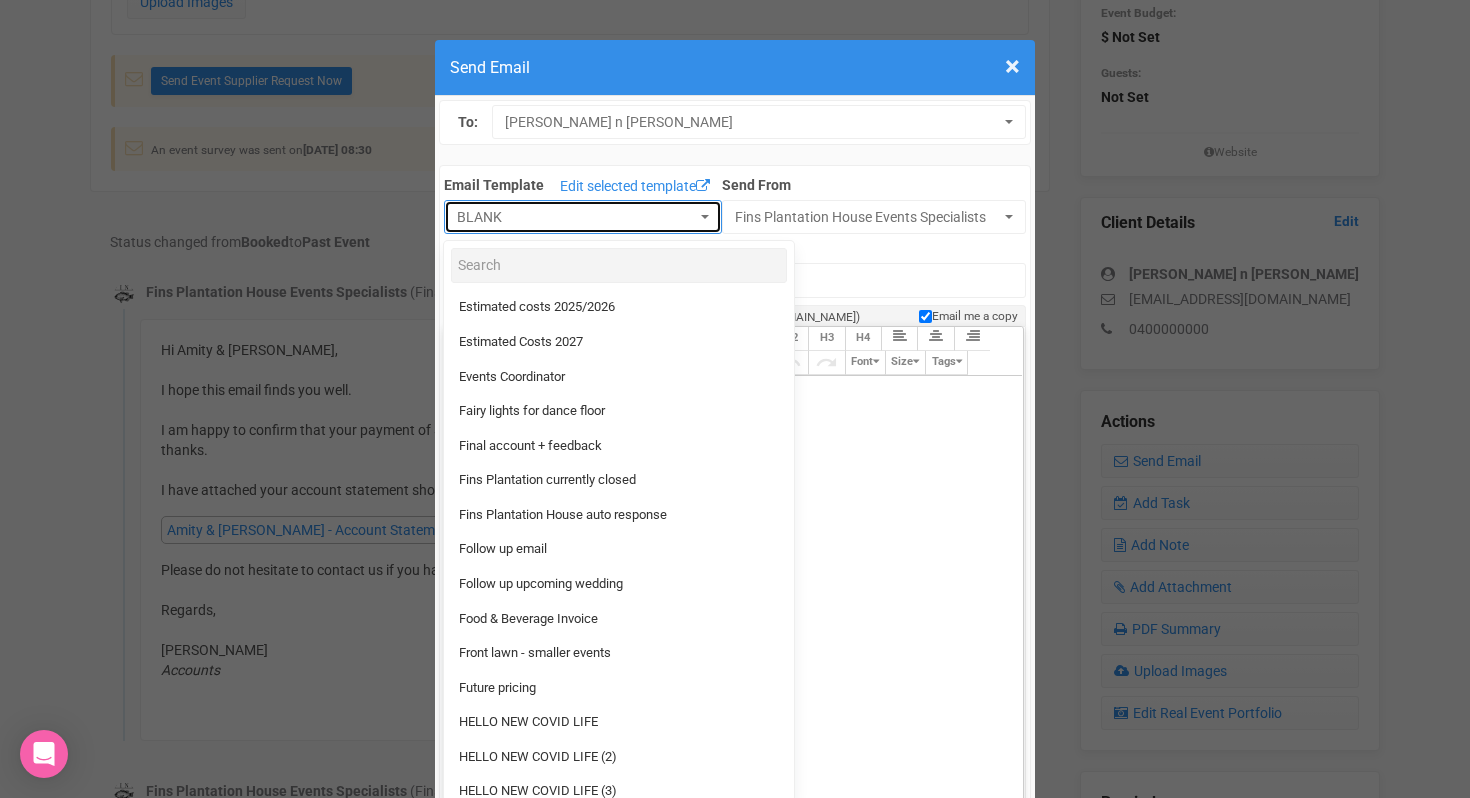 scroll, scrollTop: 628, scrollLeft: 0, axis: vertical 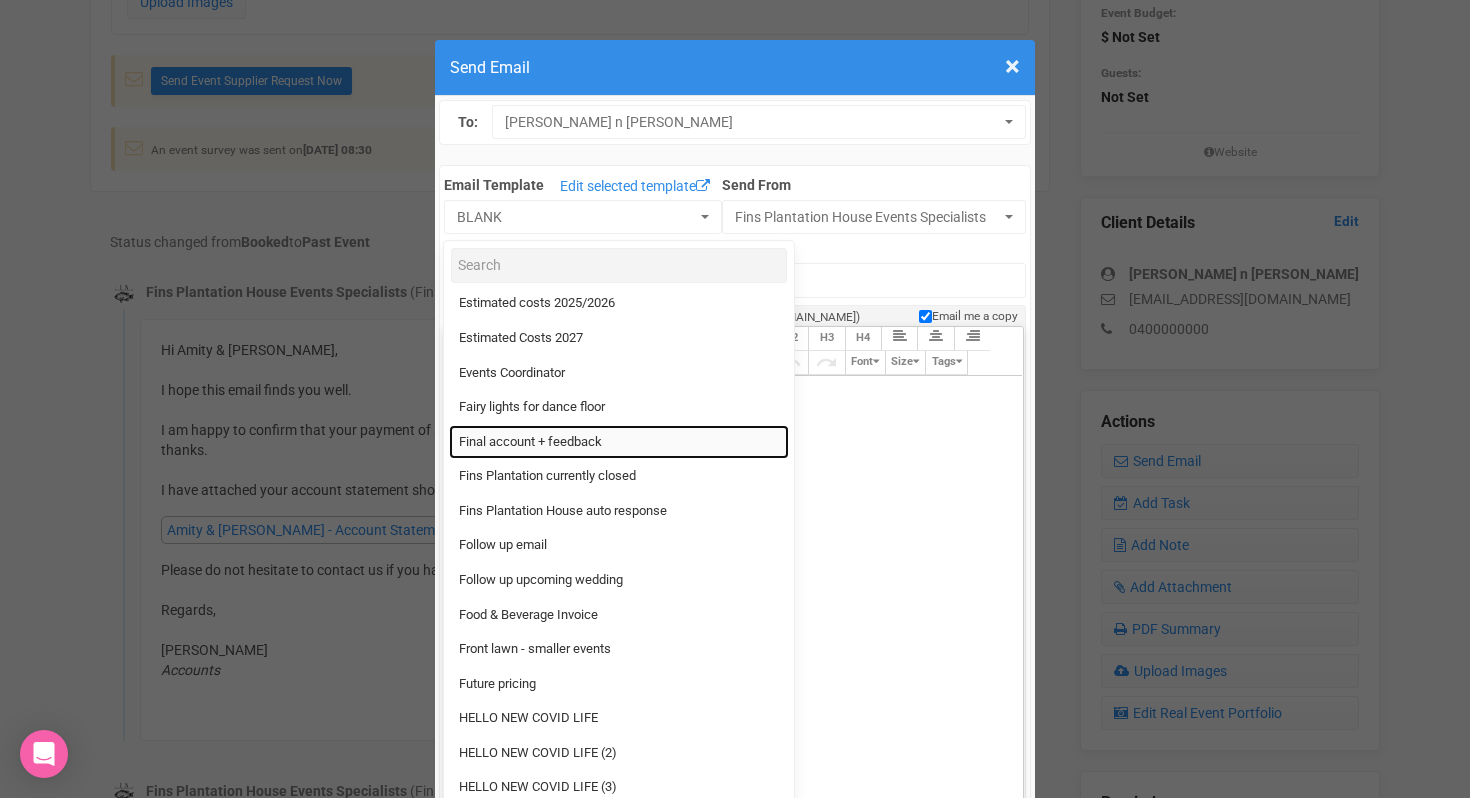 click on "Final account + feedback" at bounding box center (530, 442) 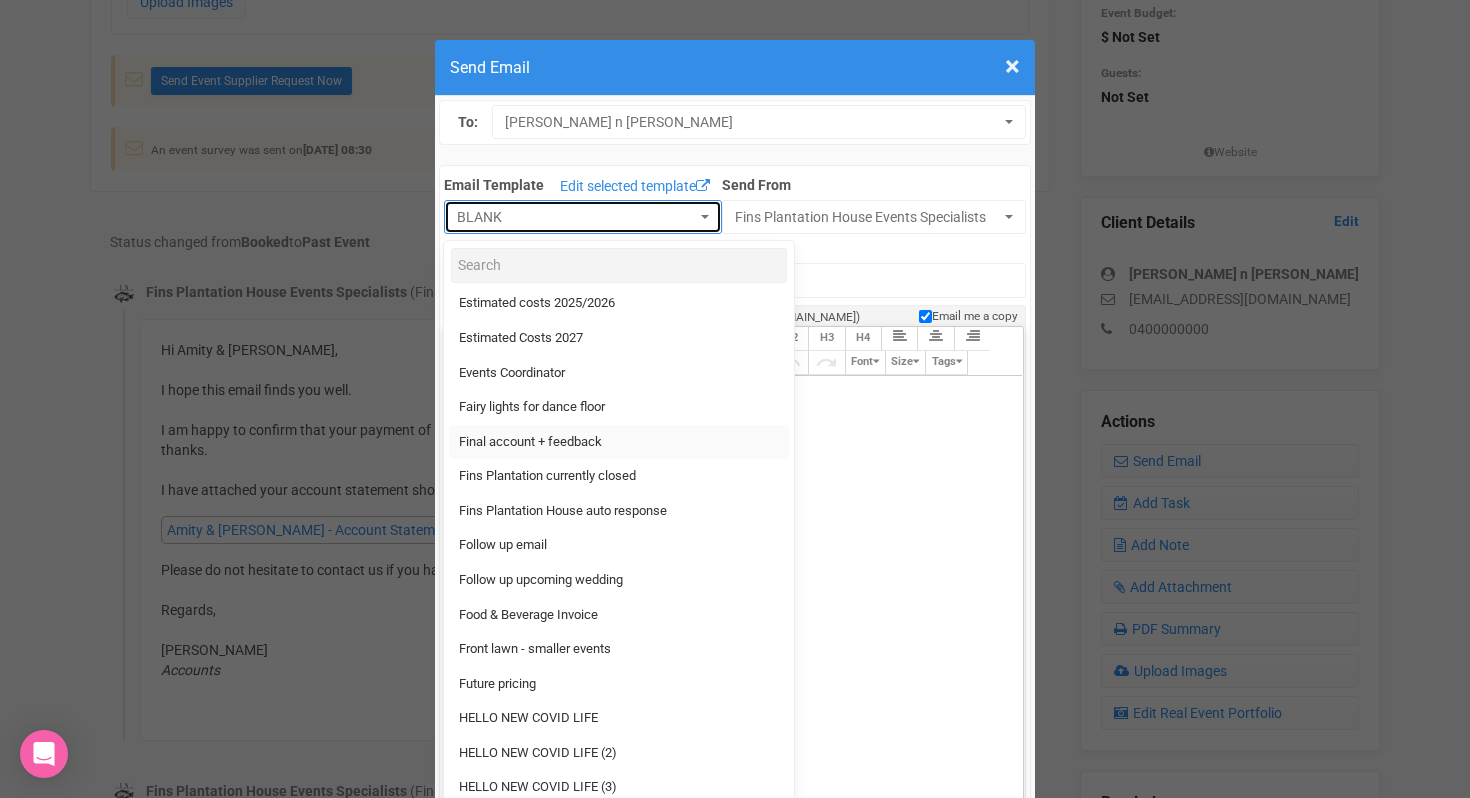 select on "90613" 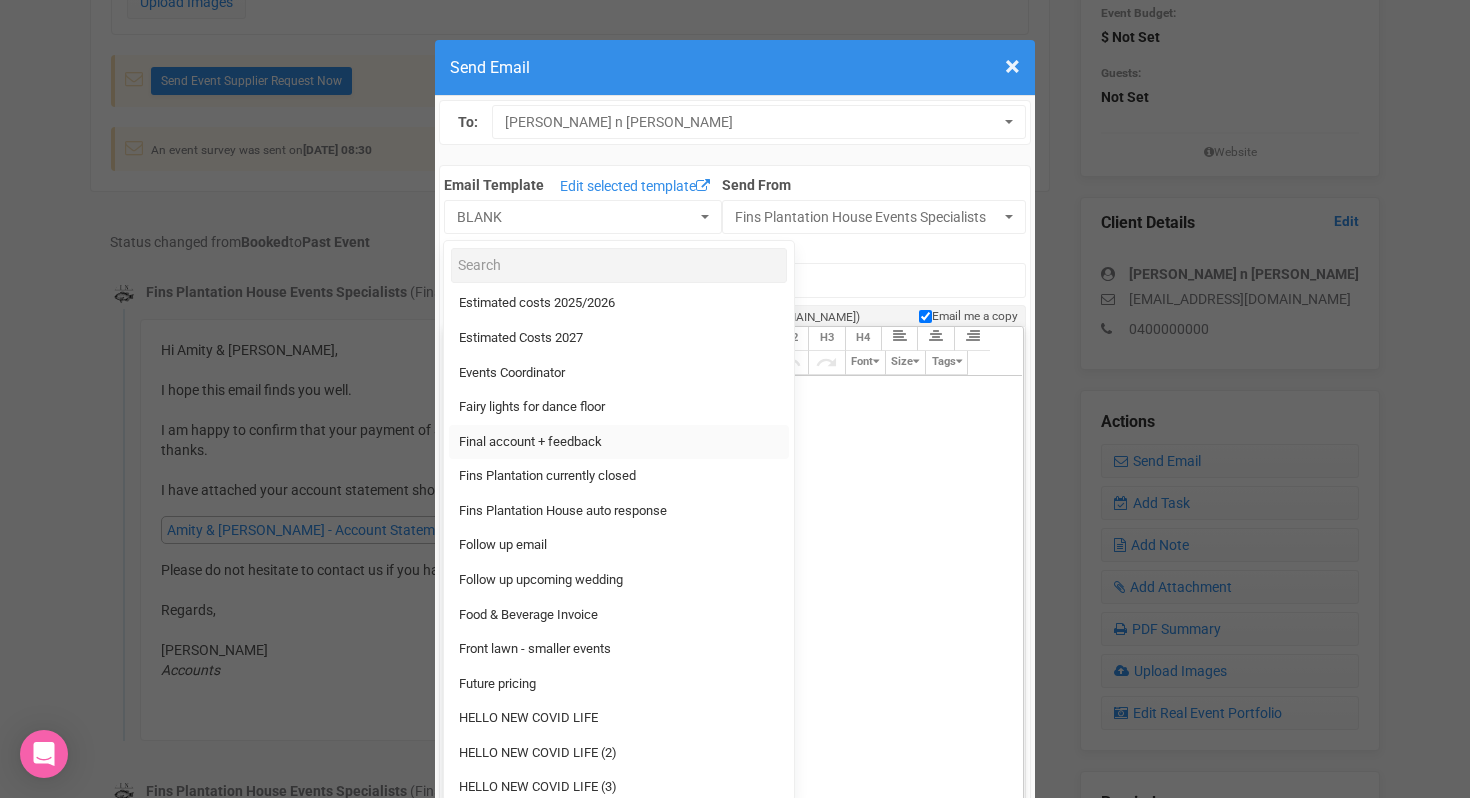 type on "Fins Plantation House - Final account + feedback" 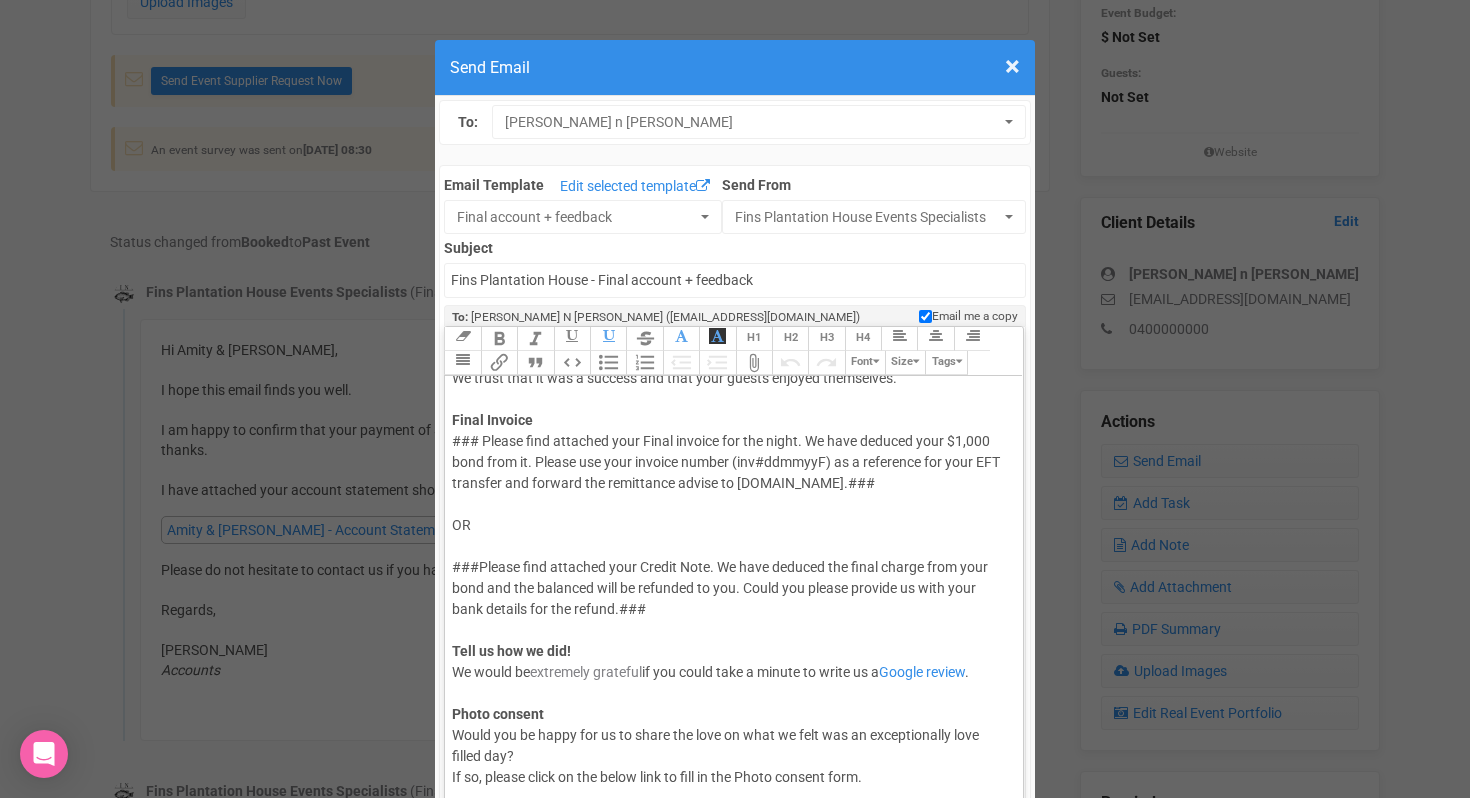scroll, scrollTop: 122, scrollLeft: 0, axis: vertical 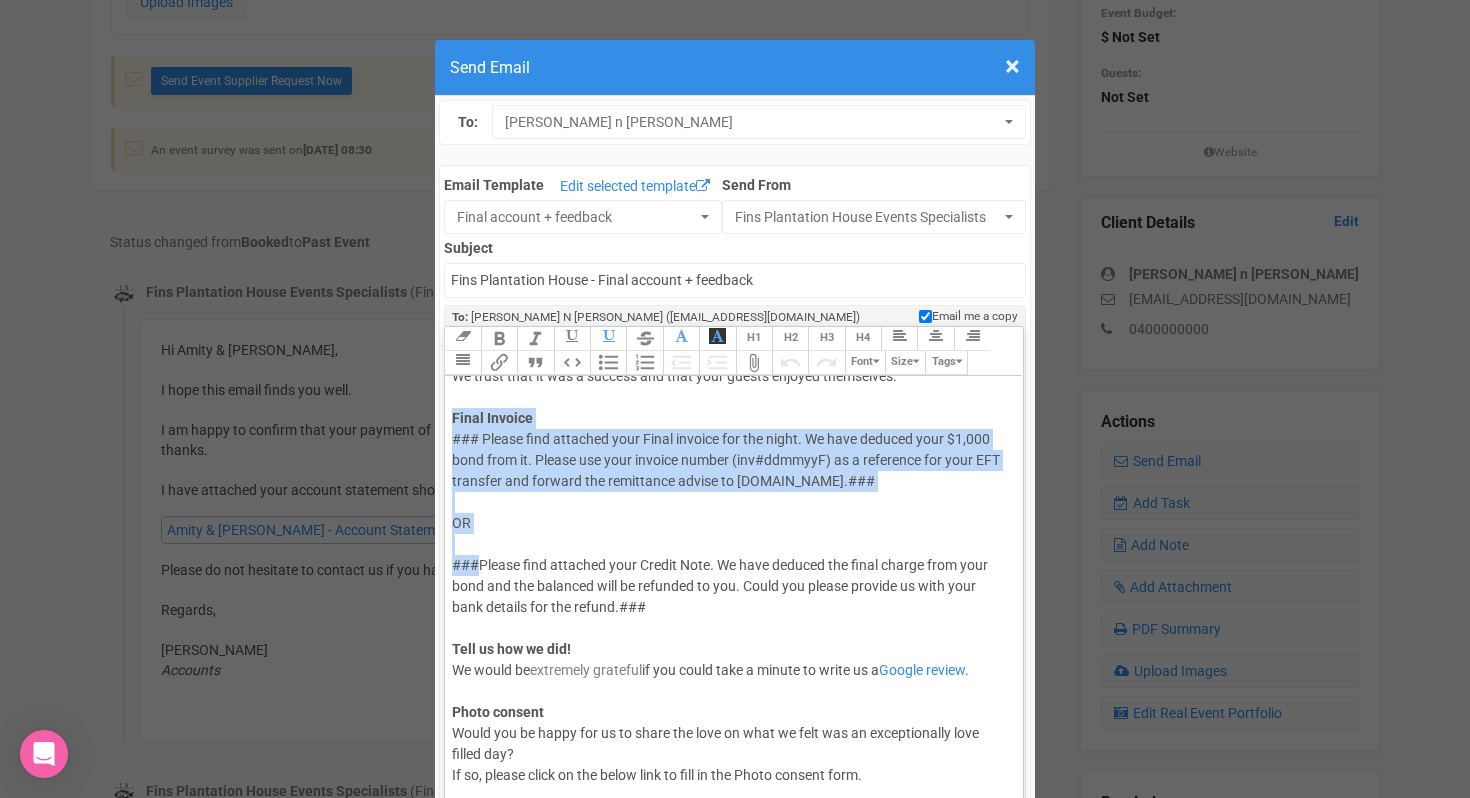 drag, startPoint x: 451, startPoint y: 419, endPoint x: 480, endPoint y: 563, distance: 146.89111 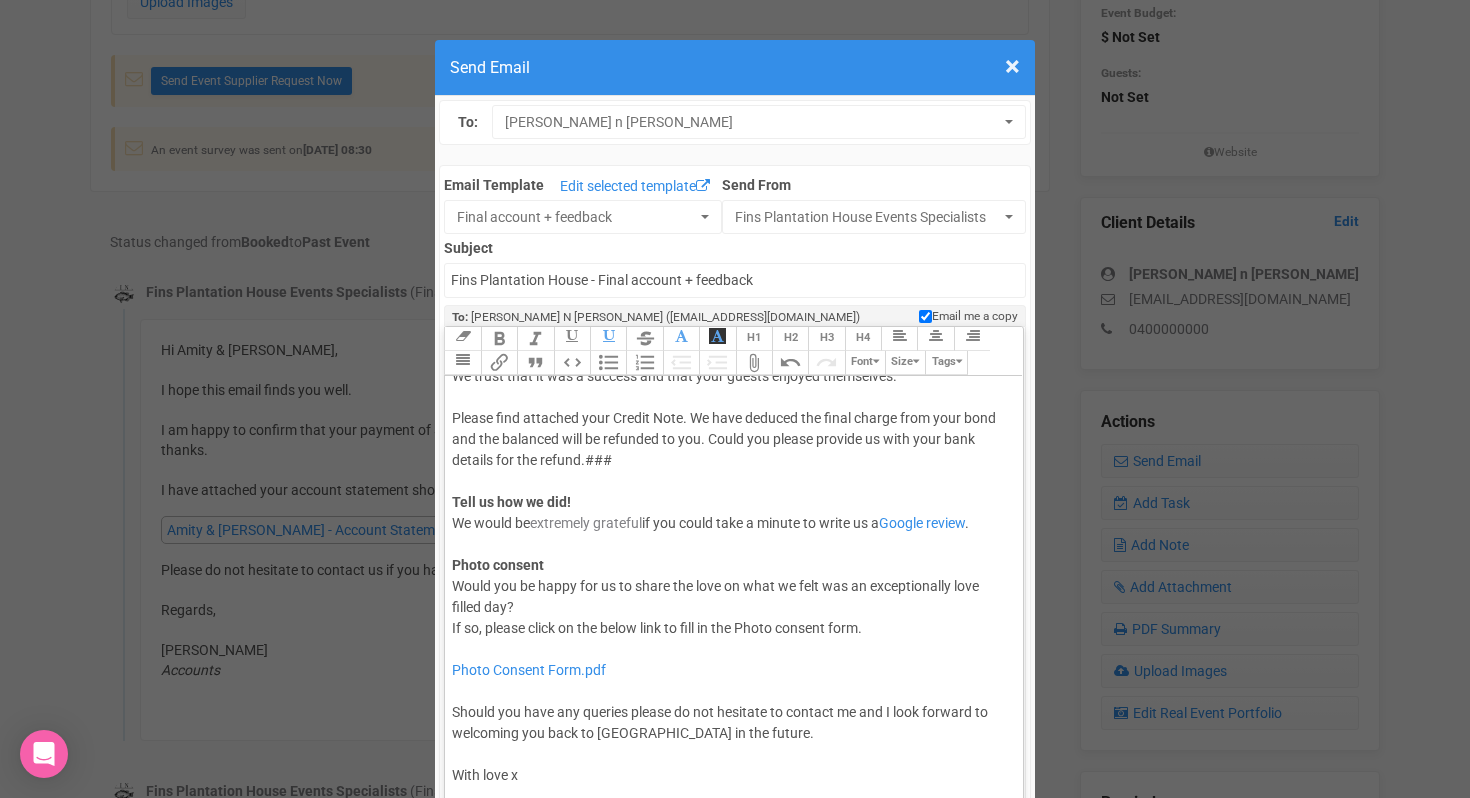 click on "Hi Amity Bagnall N Eddie, Once again congratulations! What a day! Thank you for your assistance with coordinating your wedding at Fins Plantation House. We trust that it was a success and that your guests enjoyed themselves.  Please find attached your Credit Note. We have deduced the final charge from your bond and the balanced will be refunded to you. Could you please provide us with your bank details for the refund.### Tell us how we did!  We would be  extremely grateful  if you could take a minute to write us a  Google review .   Photo consent Would you be happy for us to share the love on what we felt was an exceptionally love filled day?  If so, please click on the below link to fill in the Photo consent form." 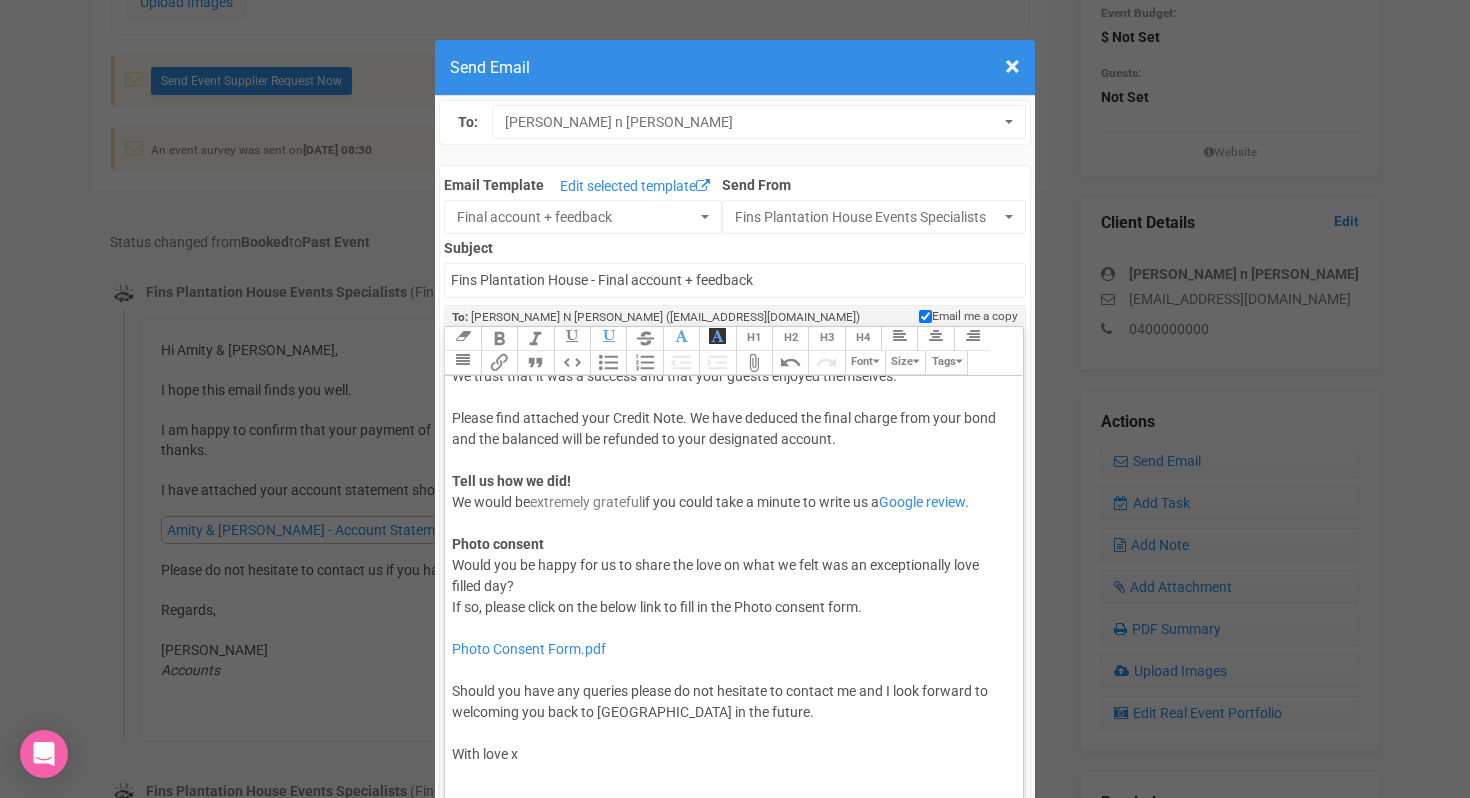 click on "Hi Amity Bagnall N Eddie, Once again congratulations! What a day! Thank you for your assistance with coordinating your wedding at Fins Plantation House. We trust that it was a success and that your guests enjoyed themselves.  Please find attached your Credit Note. We have deduced the final charge from your bond and the balanced will be refunded to your designated account. Tell us how we did!  We would be  extremely grateful  if you could take a minute to write us a  Google review .   Photo consent Would you be happy for us to share the love on what we felt was an exceptionally love filled day?  If so, please click on the below link to fill in the Photo consent form." 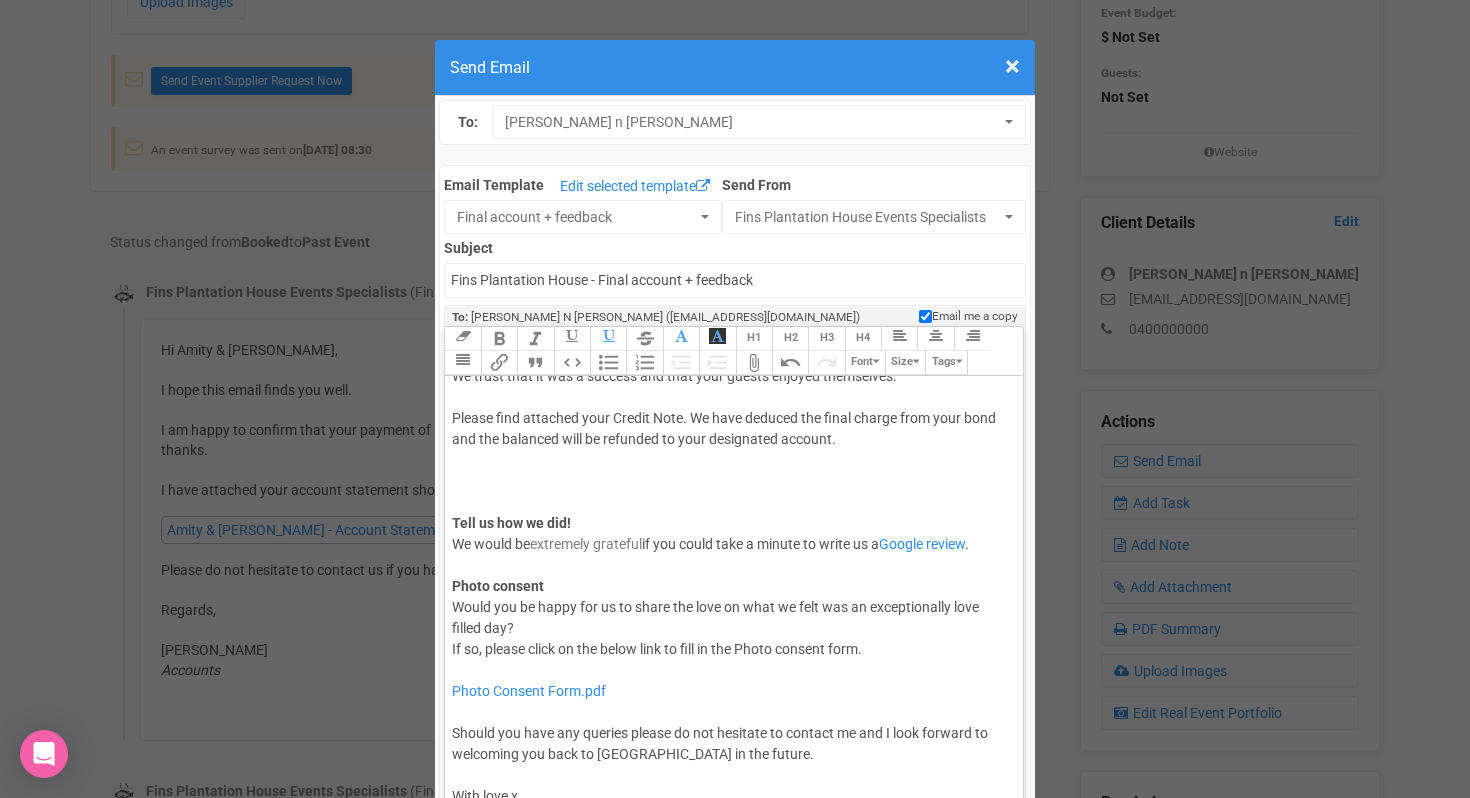 click on "Attach Files" at bounding box center (754, 363) 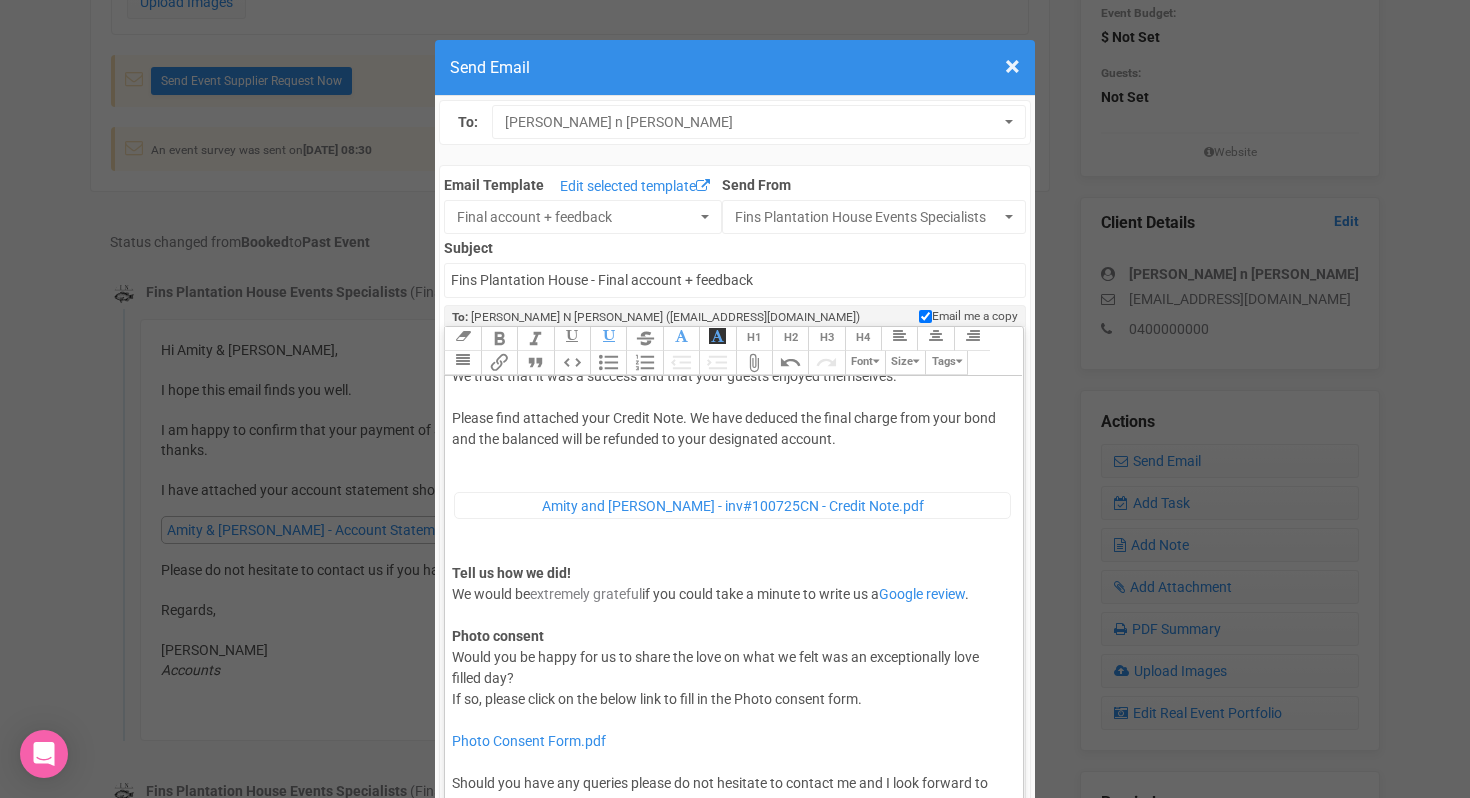 click on "Hi Amity Bagnall N Eddie, Once again congratulations! What a day! Thank you for your assistance with coordinating your wedding at Fins Plantation House. We trust that it was a success and that your guests enjoyed themselves.  Please find attached your Credit Note. We have deduced the final charge from your bond and the balanced will be refunded to your designated account. ﻿ Amity and Eddie - inv#100725CN - Credit Note.pdf ﻿ Tell us how we did!  We would be  extremely grateful  if you could take a minute to write us a  Google review .   Photo consent Would you be happy for us to share the love on what we felt was an exceptionally love filled day?  If so, please click on the below link to fill in the Photo consent form." 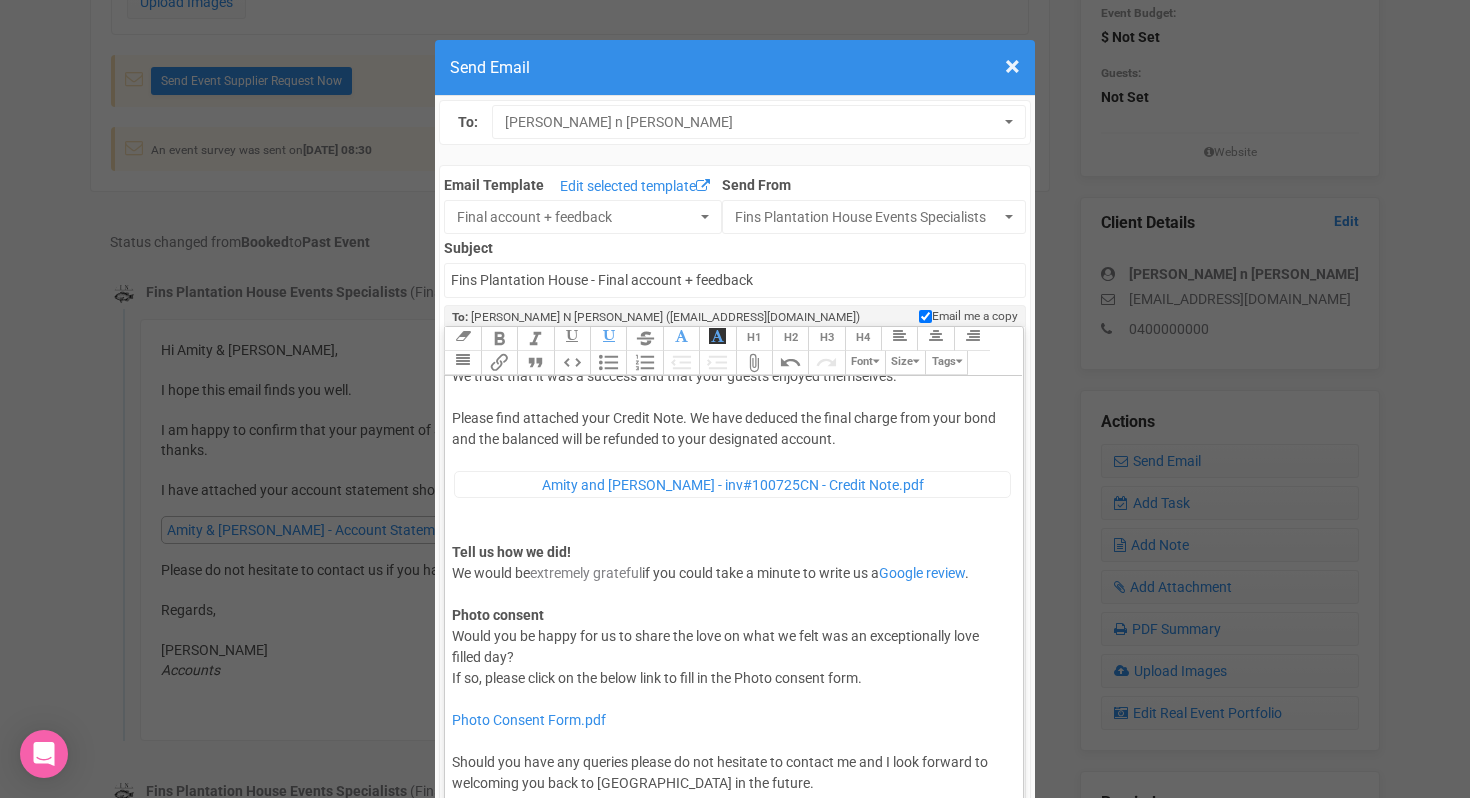 click on "Hi Amity Bagnall N Eddie, Once again congratulations! What a day! Thank you for your assistance with coordinating your wedding at Fins Plantation House. We trust that it was a success and that your guests enjoyed themselves.  Please find attached your Credit Note. We have deduced the final charge from your bond and the balanced will be refunded to your designated account. ﻿ Amity and Eddie - inv#100725CN - Credit Note.pdf ﻿ Tell us how we did!  We would be  extremely grateful  if you could take a minute to write us a  Google review .   Photo consent Would you be happy for us to share the love on what we felt was an exceptionally love filled day?  If so, please click on the below link to fill in the Photo consent form.  Photo Consent Form.pdf Should you have any queries please do not hesitate to contact me and I look forward to welcoming you back to Fins Plantation House in the future.  With love x Warmest regards, The Fins Family" 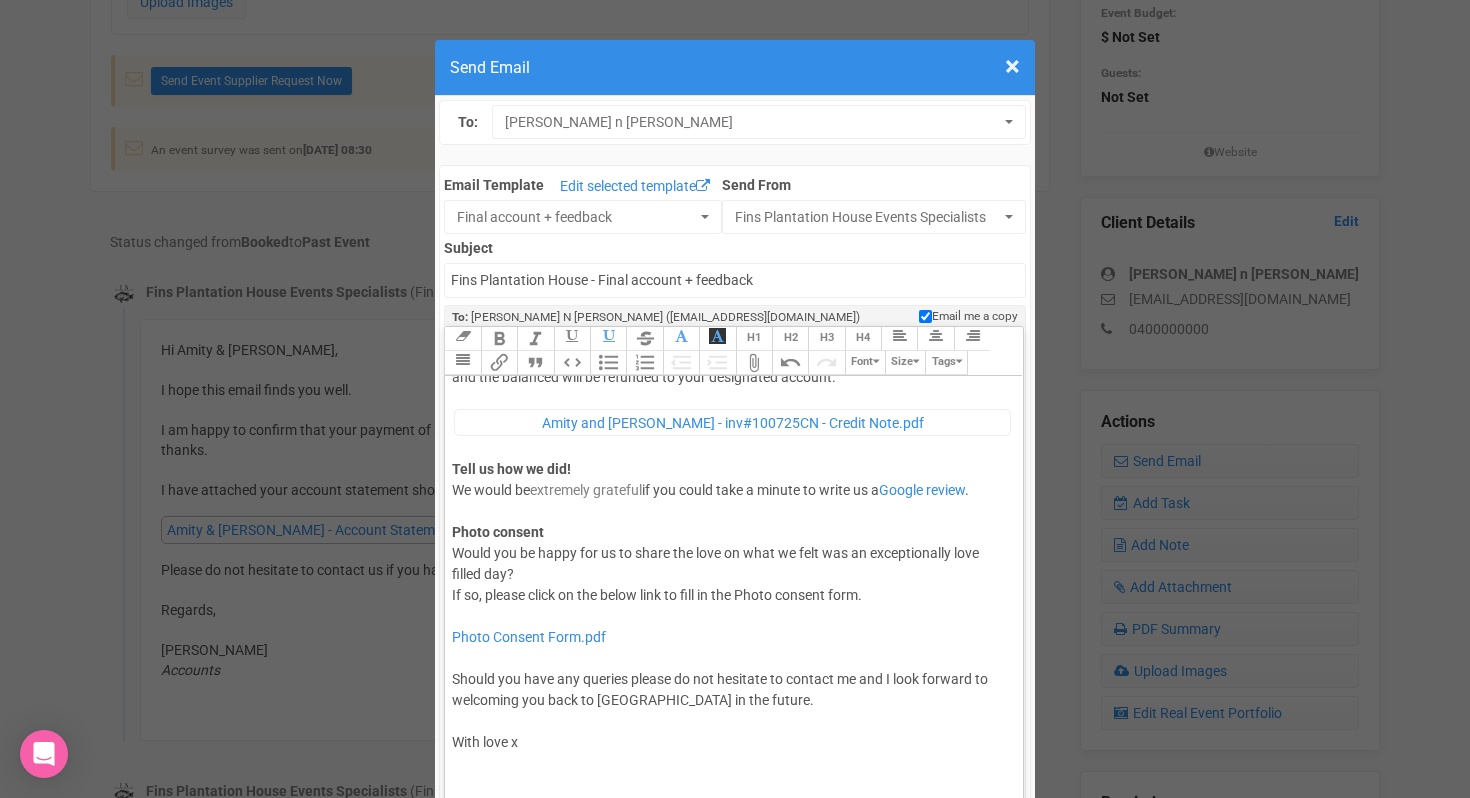 scroll, scrollTop: 194, scrollLeft: 0, axis: vertical 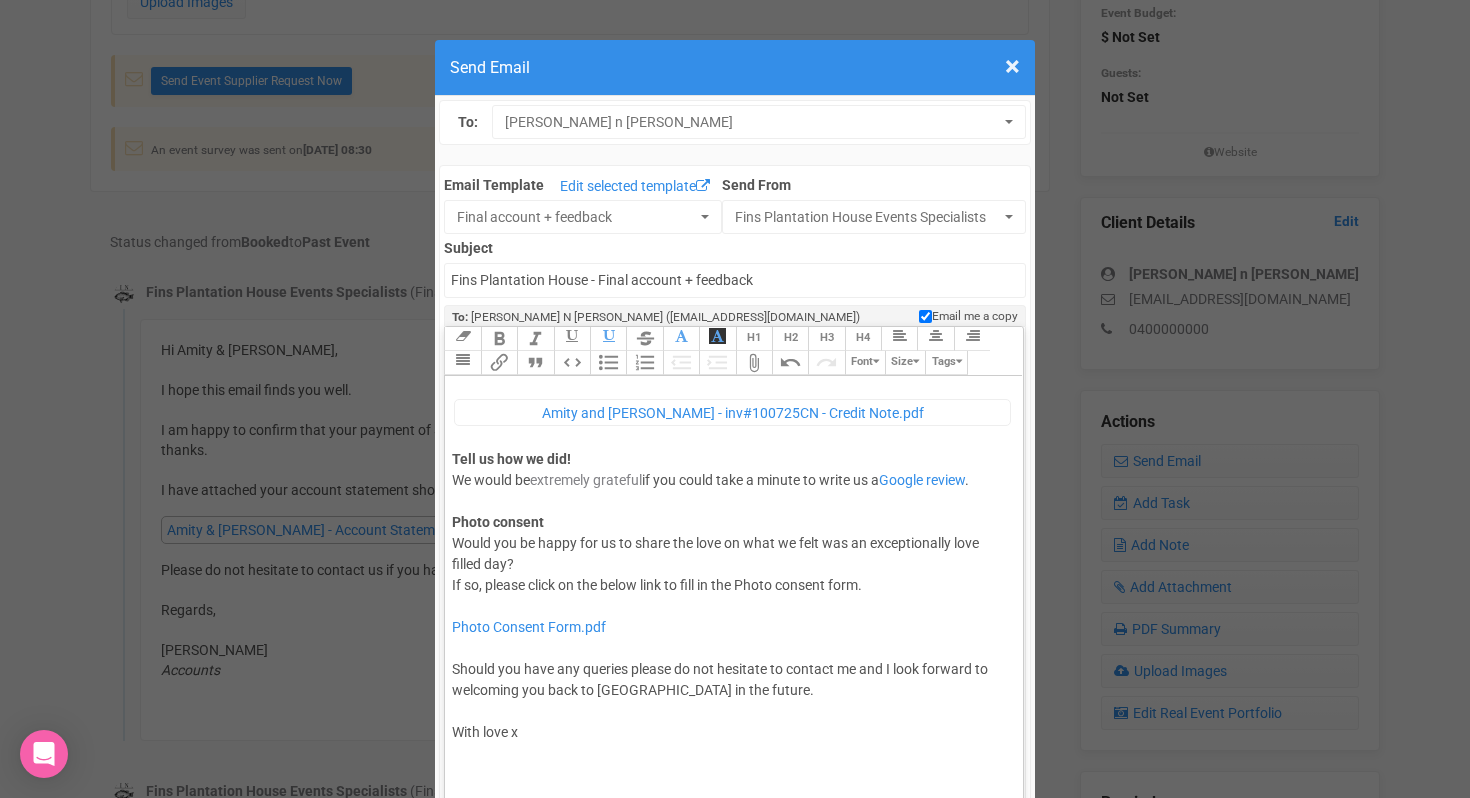 click on "Photo Consent Form.pdf Should you have any queries please do not hesitate to contact me and I look forward to welcoming you back to Fins Plantation House in the future.  With love x" 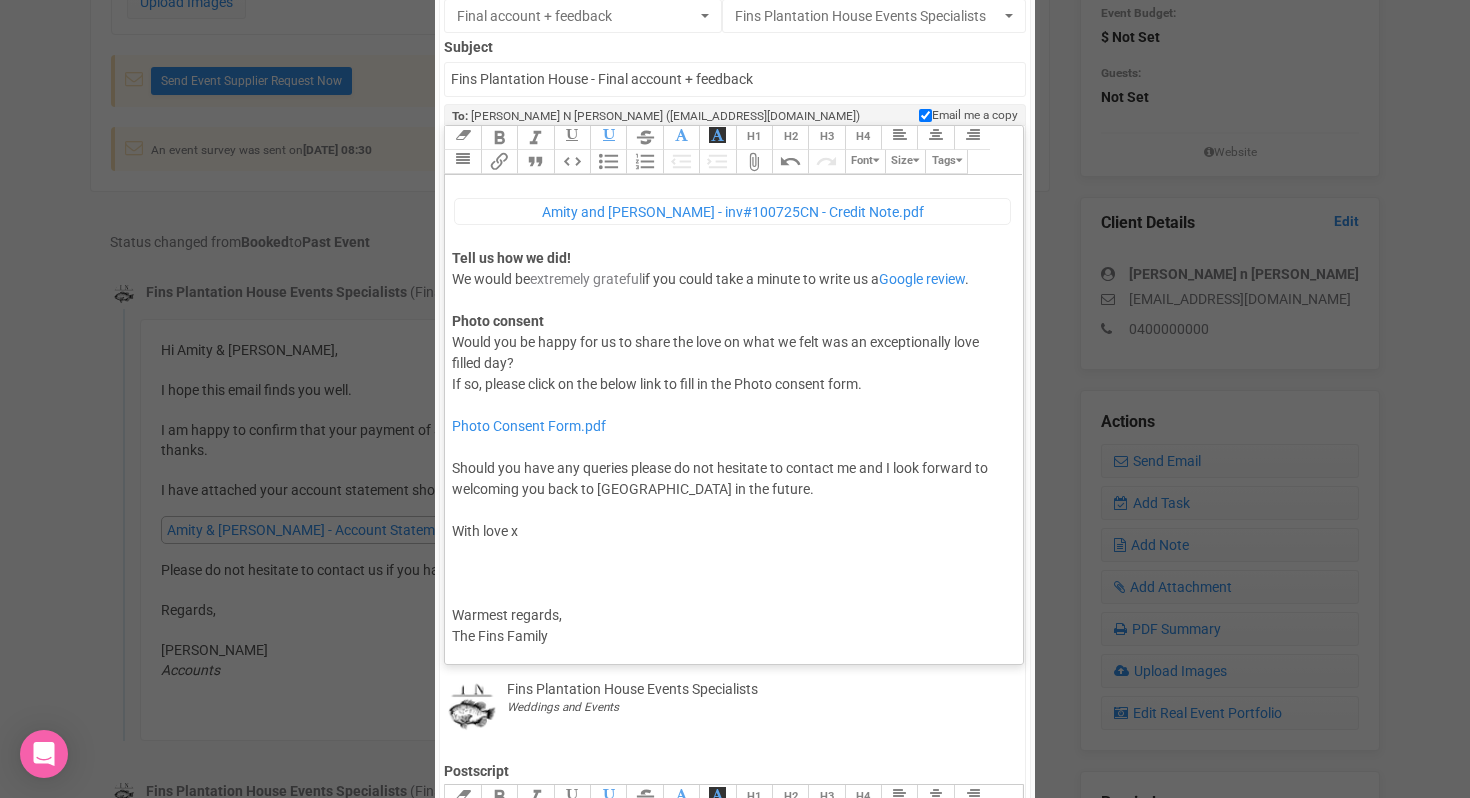 scroll, scrollTop: 202, scrollLeft: 0, axis: vertical 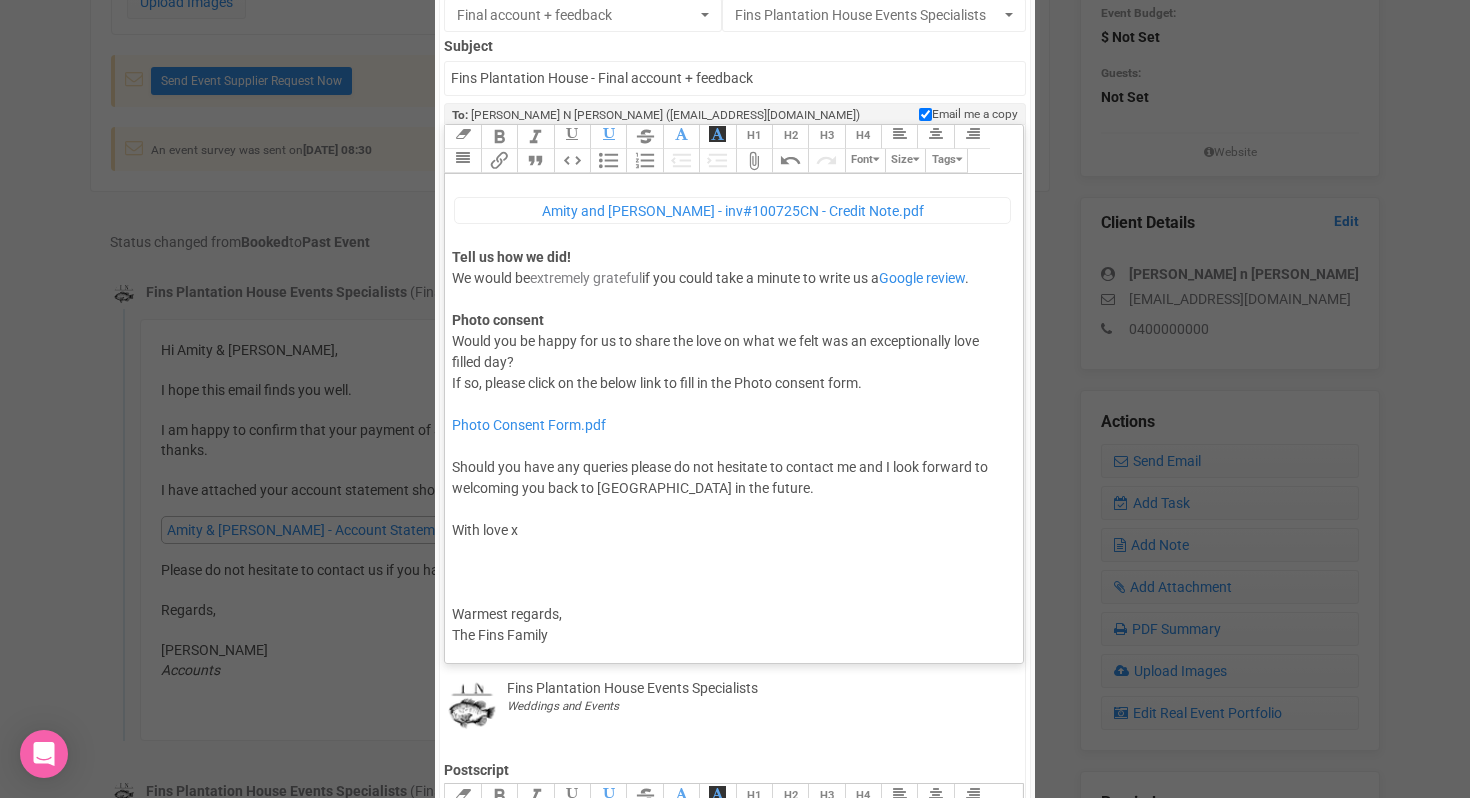 click on "Photo Consent Form.pdf Should you have any queries please do not hesitate to contact me and I look forward to welcoming you back to Fins Plantation House in the future.  With love x" 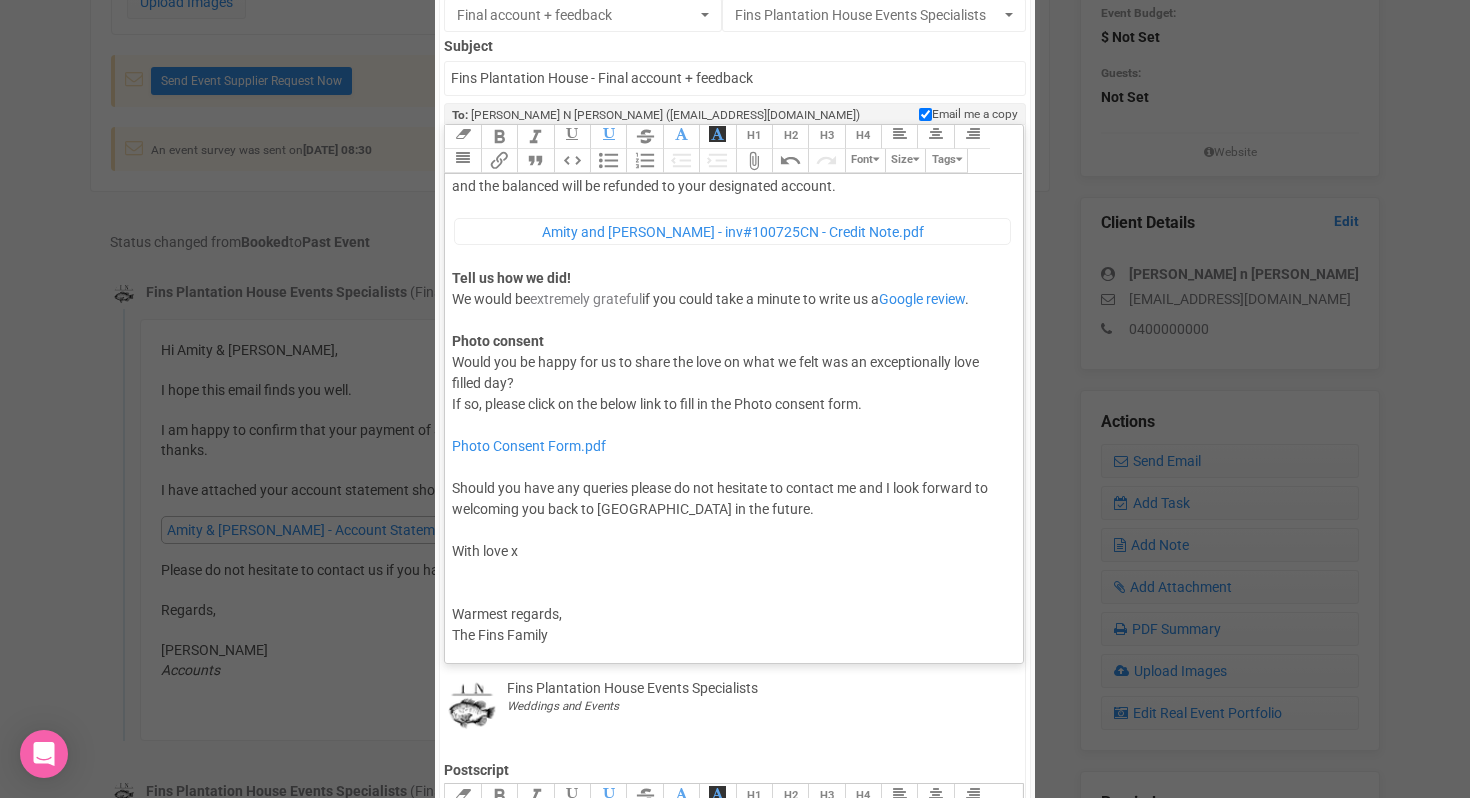 type on "<div>Hi Amity Bagnall N Eddie,<br><br>Once again congratulations! What a day!<br><br>Thank you for your assistance with coordinating your wedding at Fins Plantation House. We trust that it was a success and that your guests enjoyed themselves. <br><br>Please find attached your Credit Note. We have deduced the final charge from your bond and the balanced will be refunded to your designated account.<br><figure data-trix-attachment="{&quot;contentType&quot;:&quot;application/pdf&quot;,&quot;filename&quot;:&quot;Amity and Eddie - inv#100725CN - Credit Note.pdf&quot;,&quot;filesize&quot;:&quot;&quot;,&quot;href&quot;:&quot;&quot;,&quot;url&quot;:&quot;https://s3-ap-southeast-2.amazonaws.com/production.enquire.io/production/email_attachments/attachments/000/033/703/original/amity_and_eddie_-_inv_100725cn_-_credit_note.pdf?1752380421&quot;}" data-trix-content-type="application/pdf" class="attachment attachment--file attachment--pdf"><figcaption class="attachment__caption"><span class="attachment__name">Amity and ..." 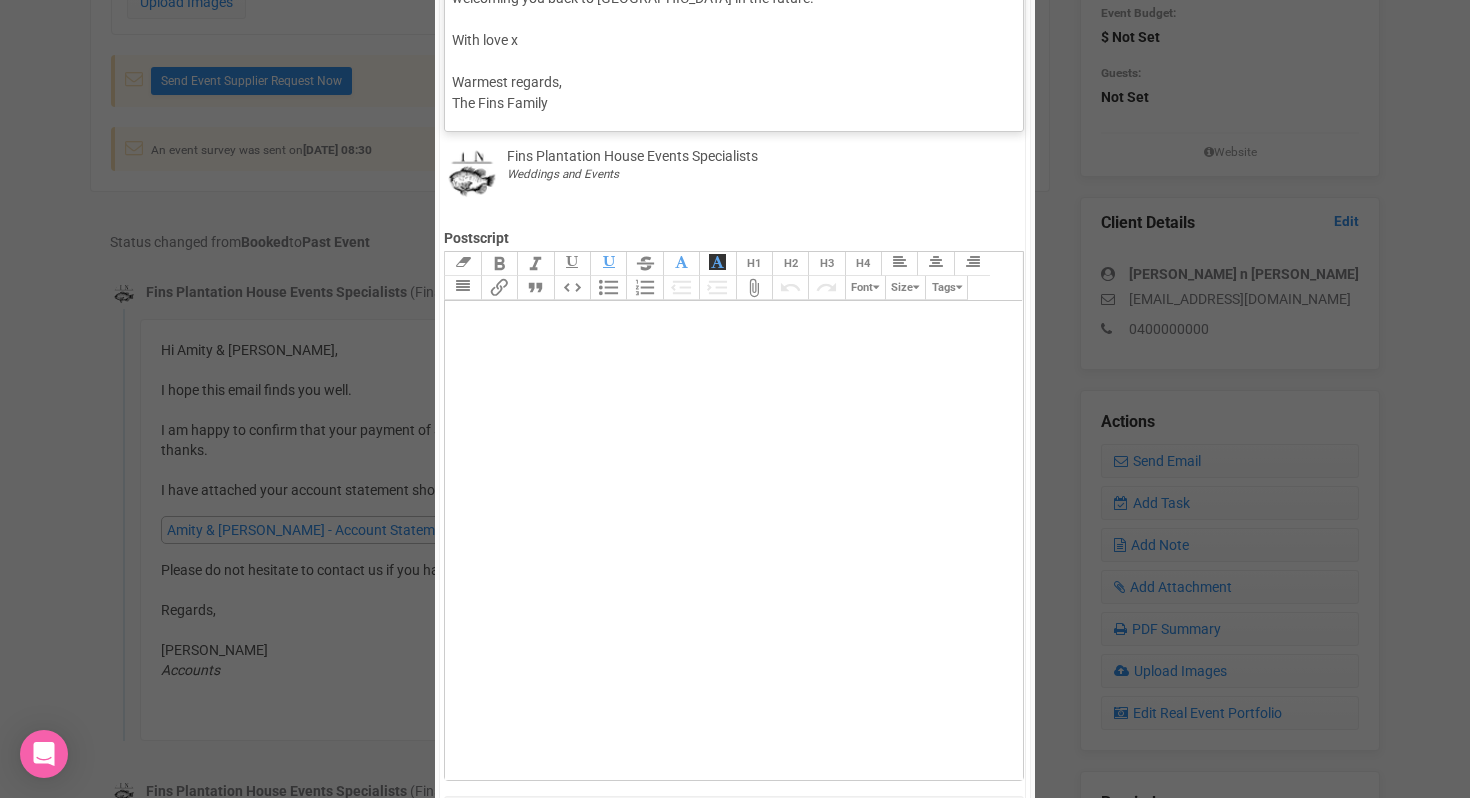 scroll, scrollTop: 933, scrollLeft: 0, axis: vertical 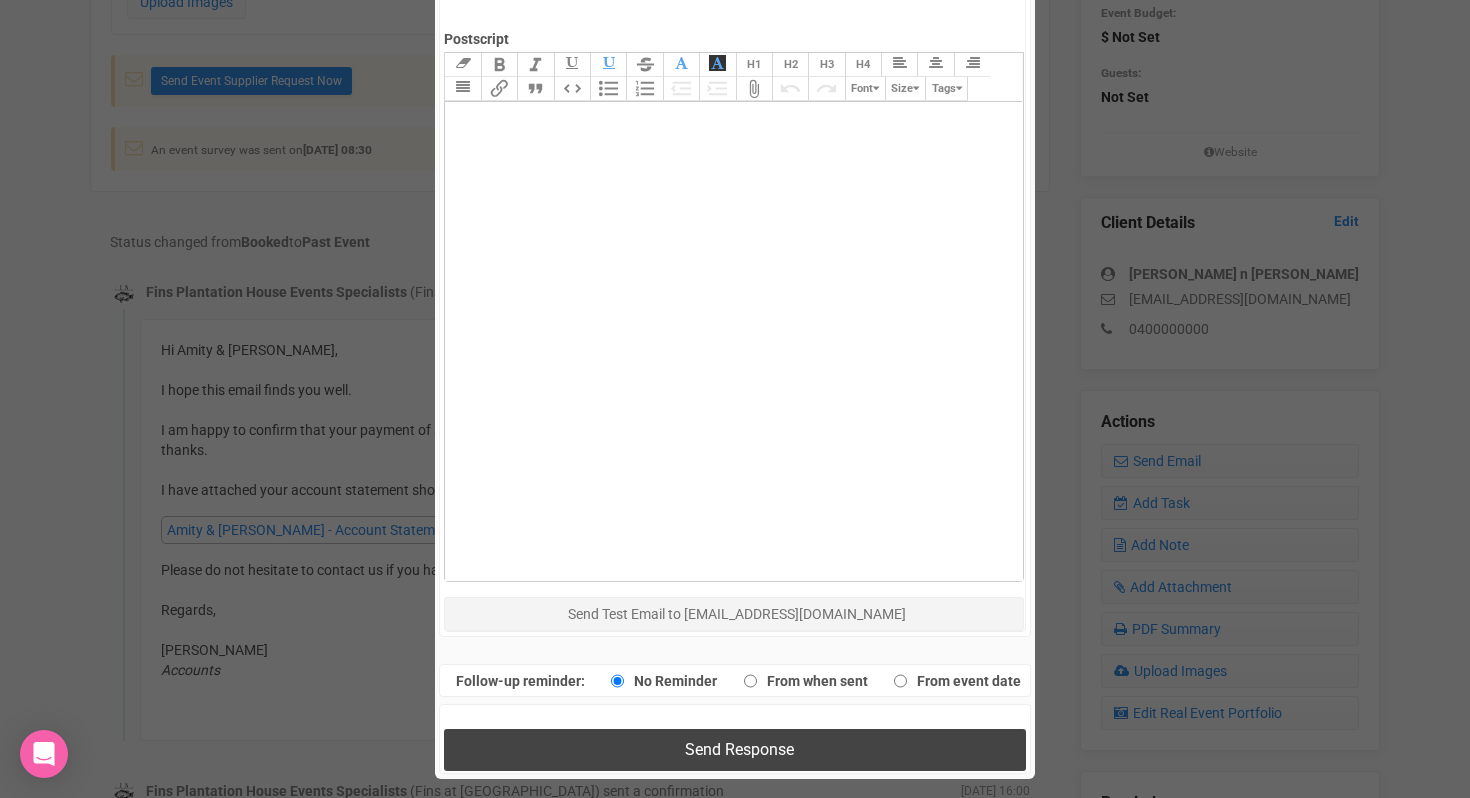 click on "Send Response" at bounding box center (734, 749) 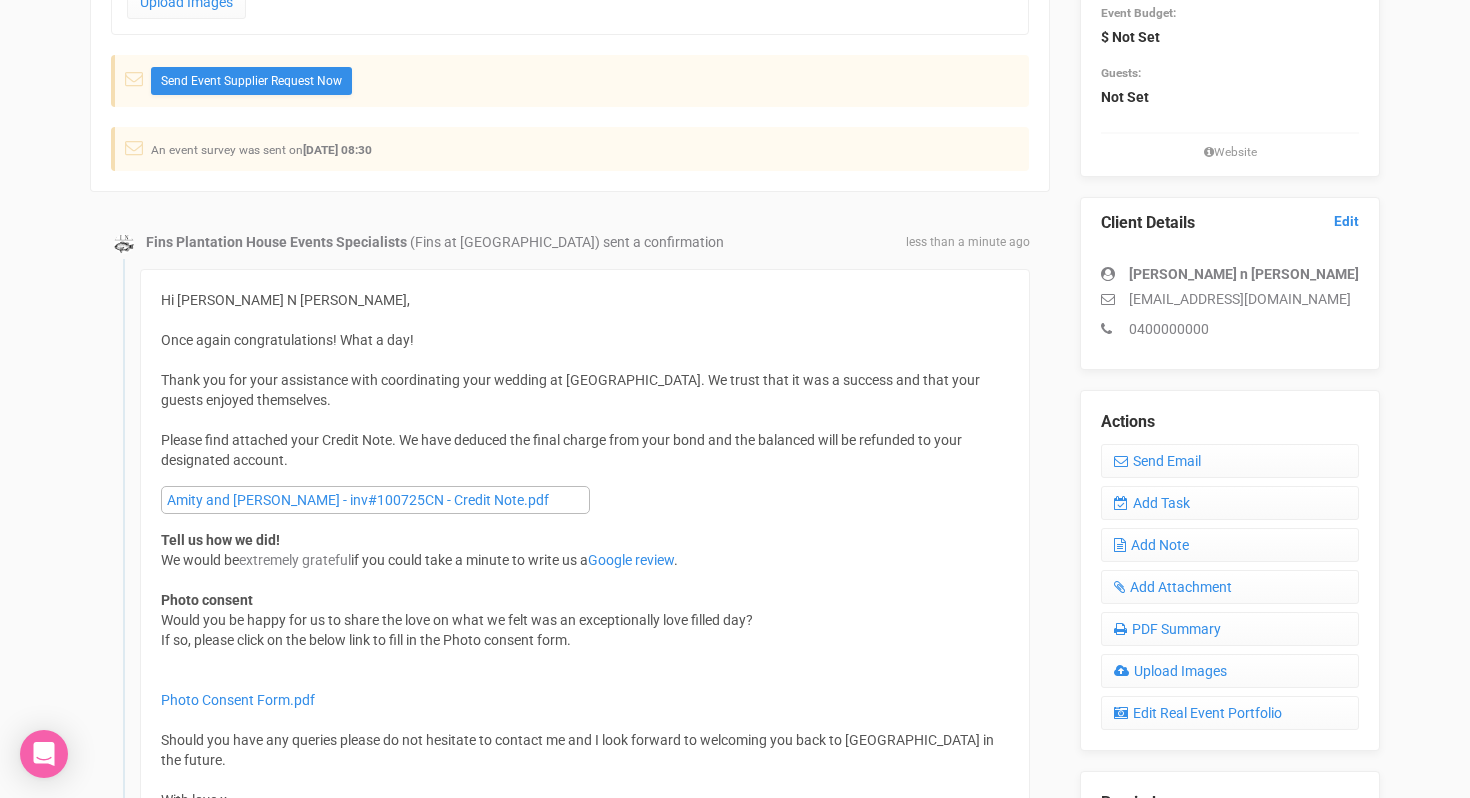 scroll, scrollTop: 0, scrollLeft: 0, axis: both 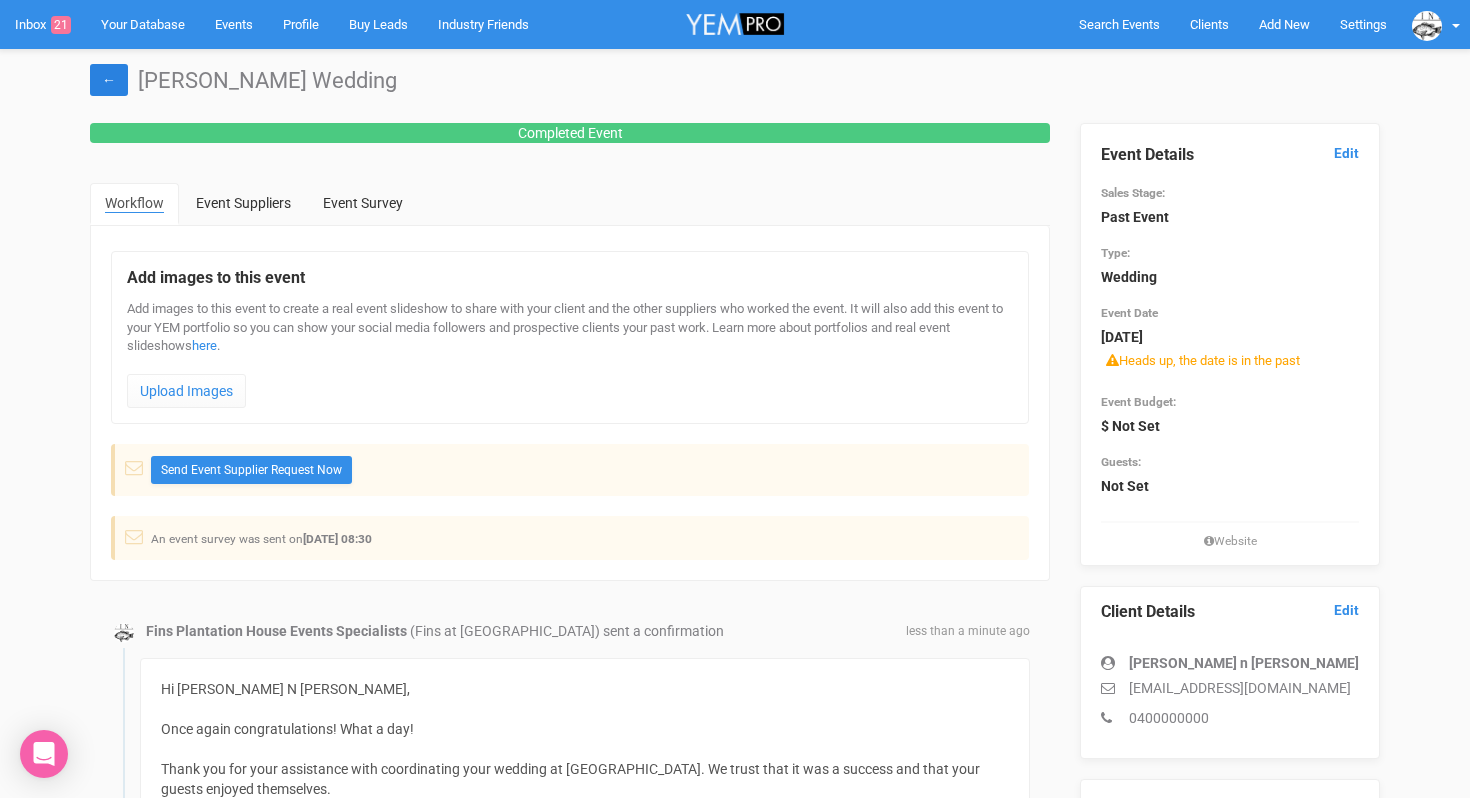 click on "←" at bounding box center [109, 80] 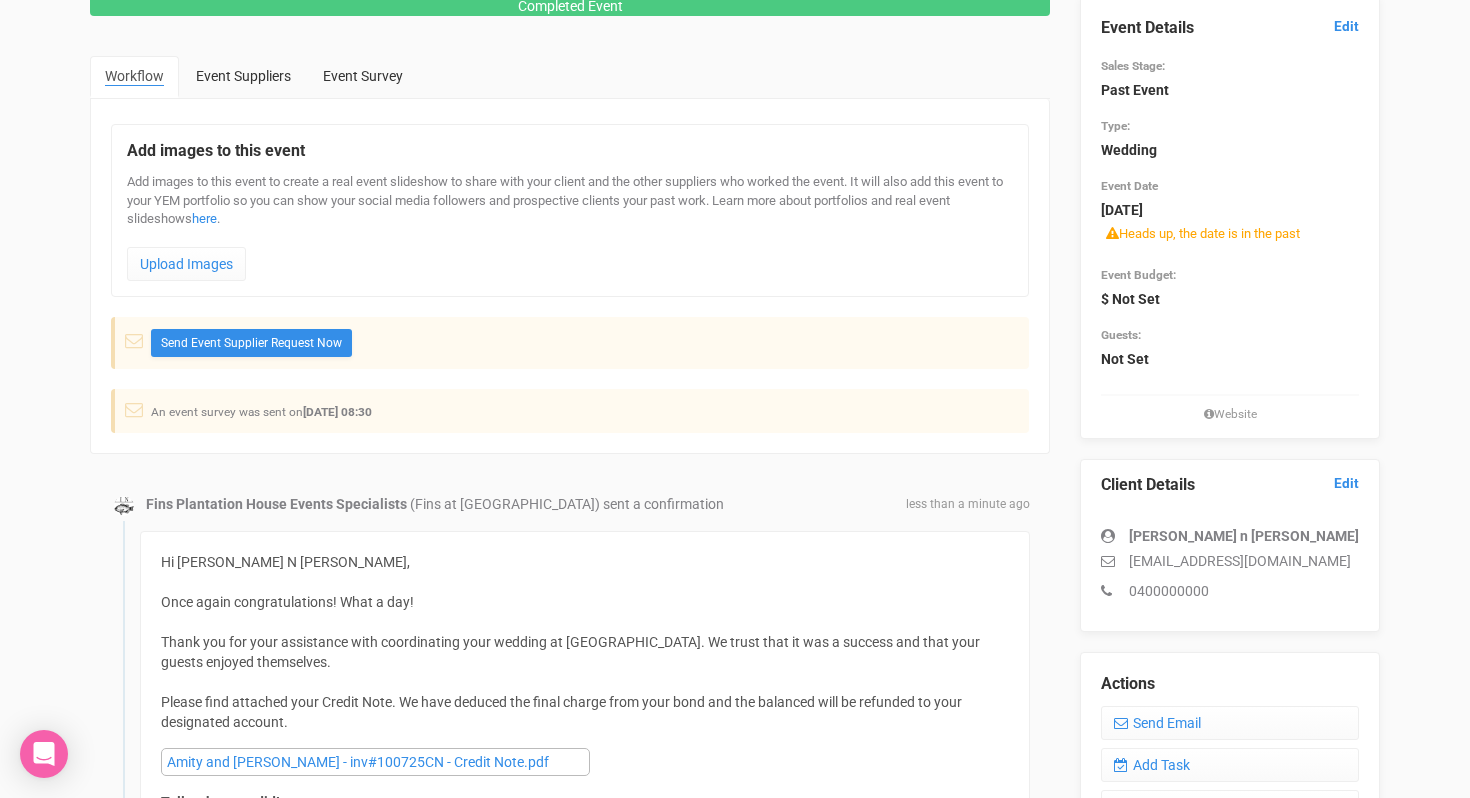 scroll, scrollTop: 0, scrollLeft: 0, axis: both 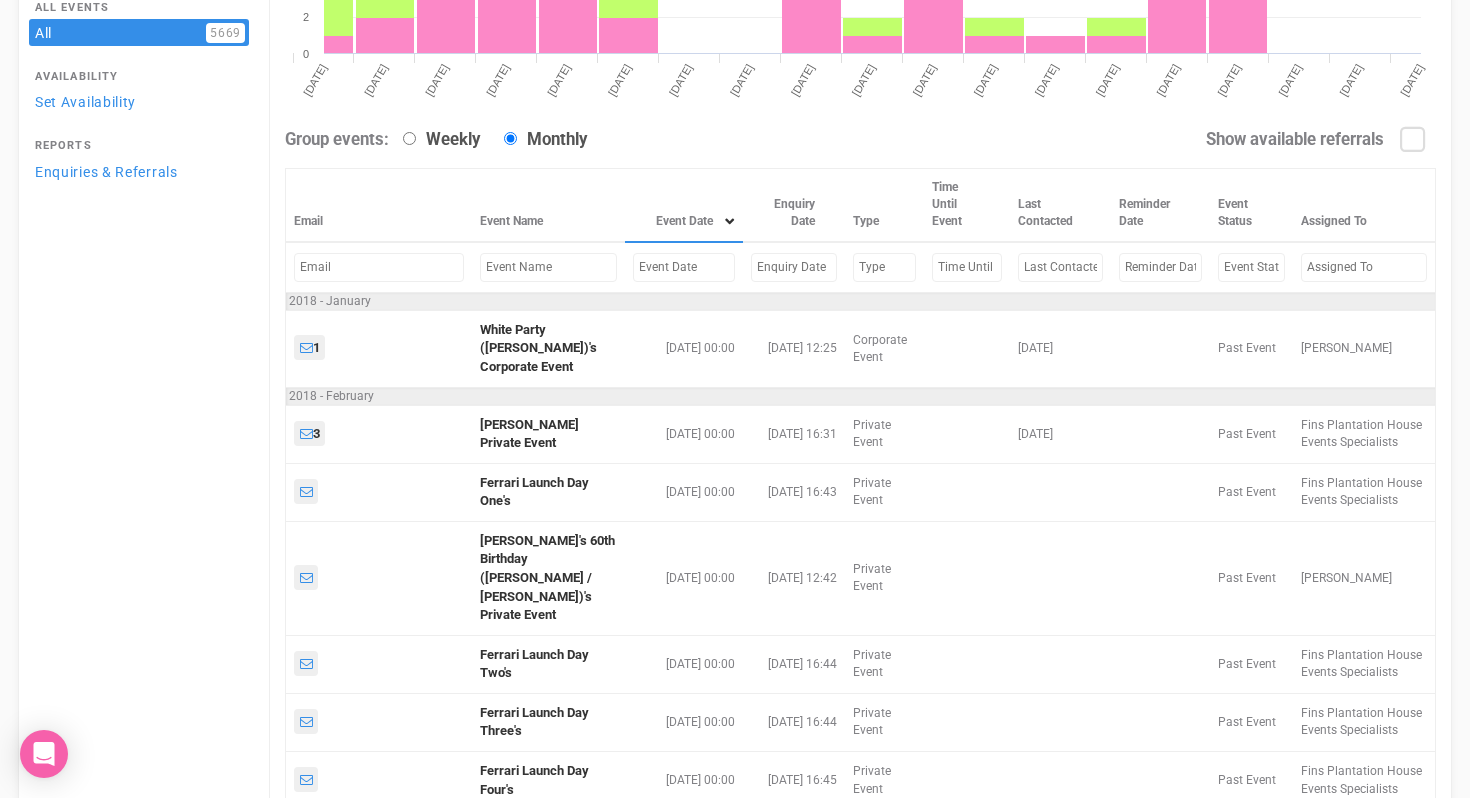 click at bounding box center [548, 267] 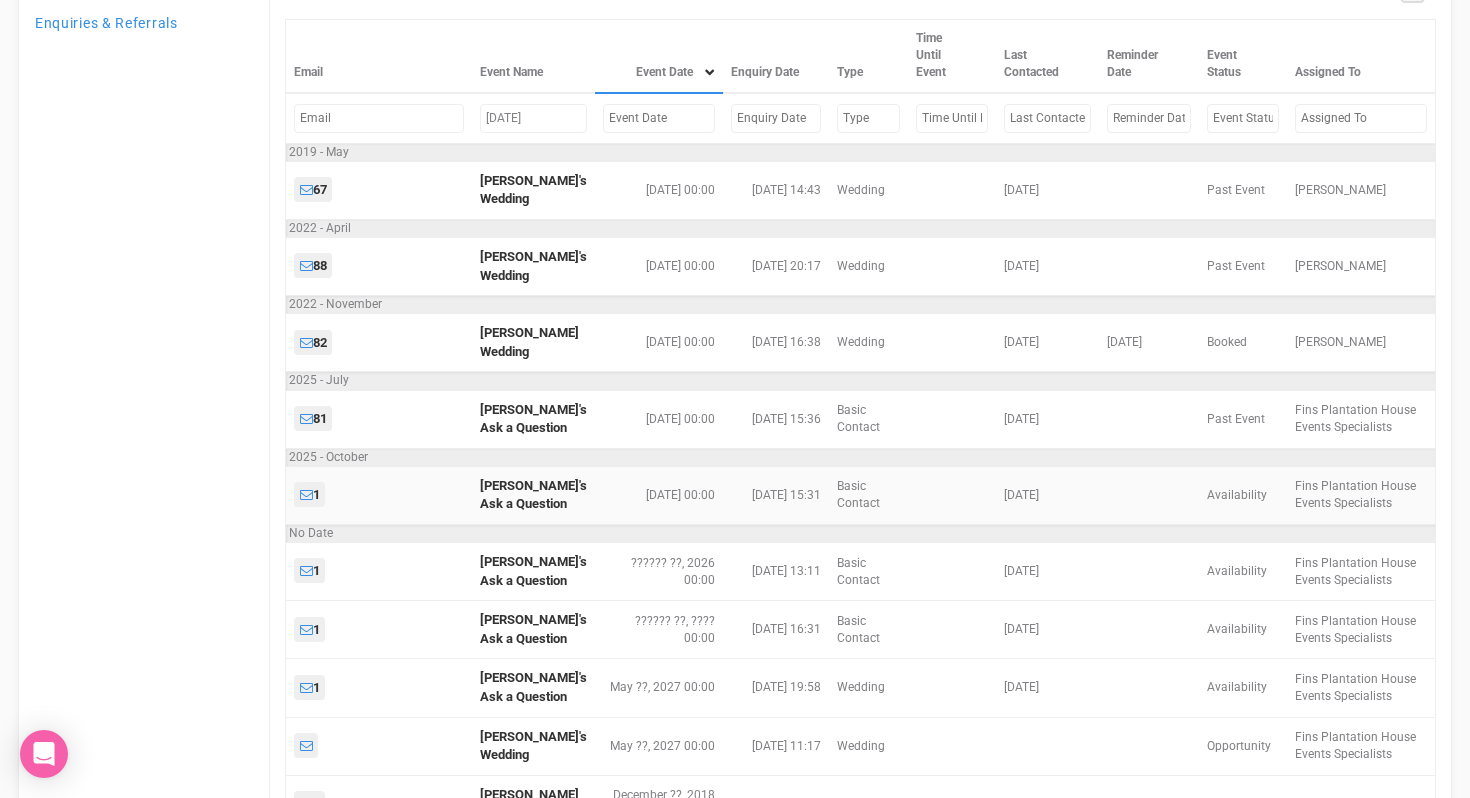 scroll, scrollTop: 528, scrollLeft: 0, axis: vertical 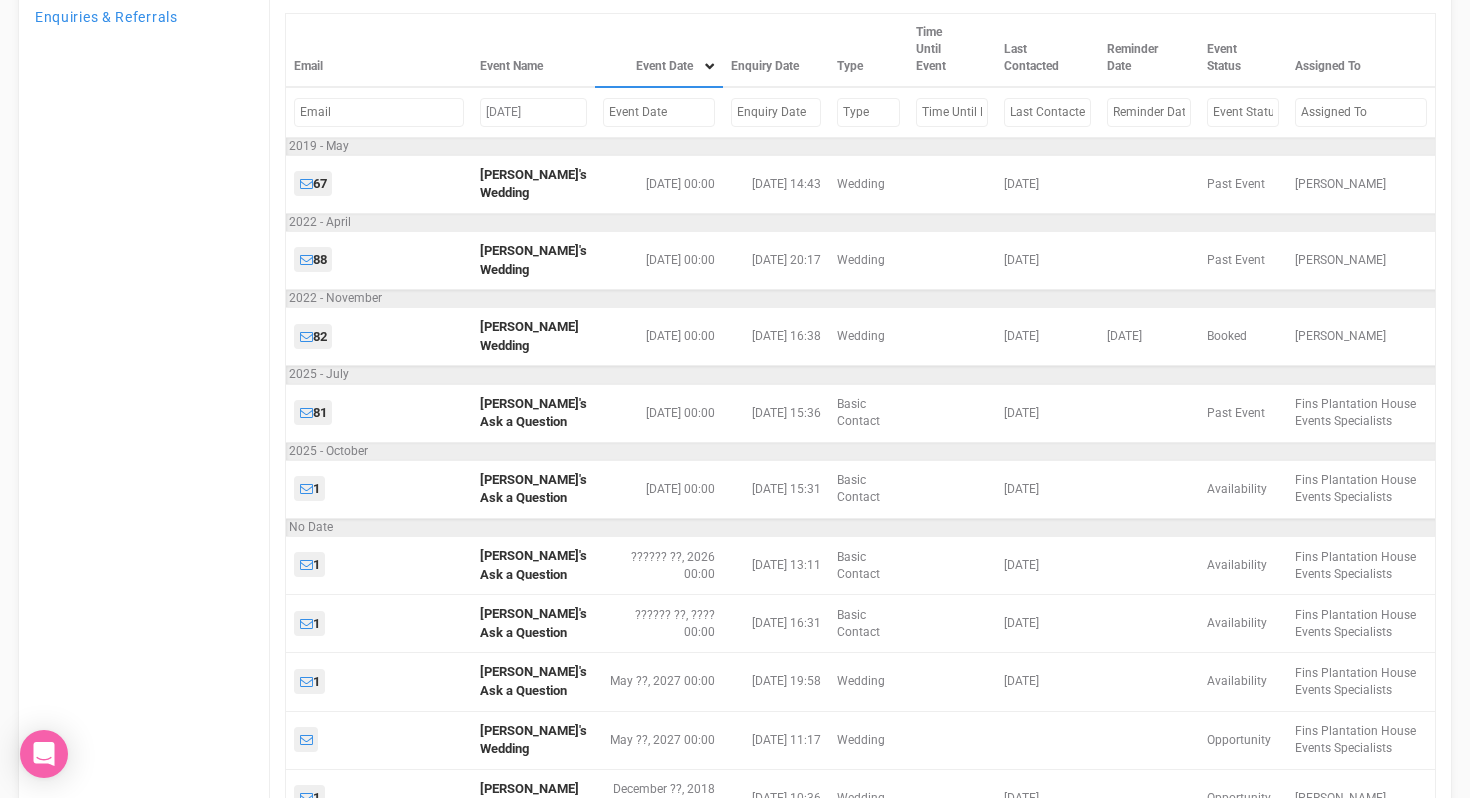 type on "natal" 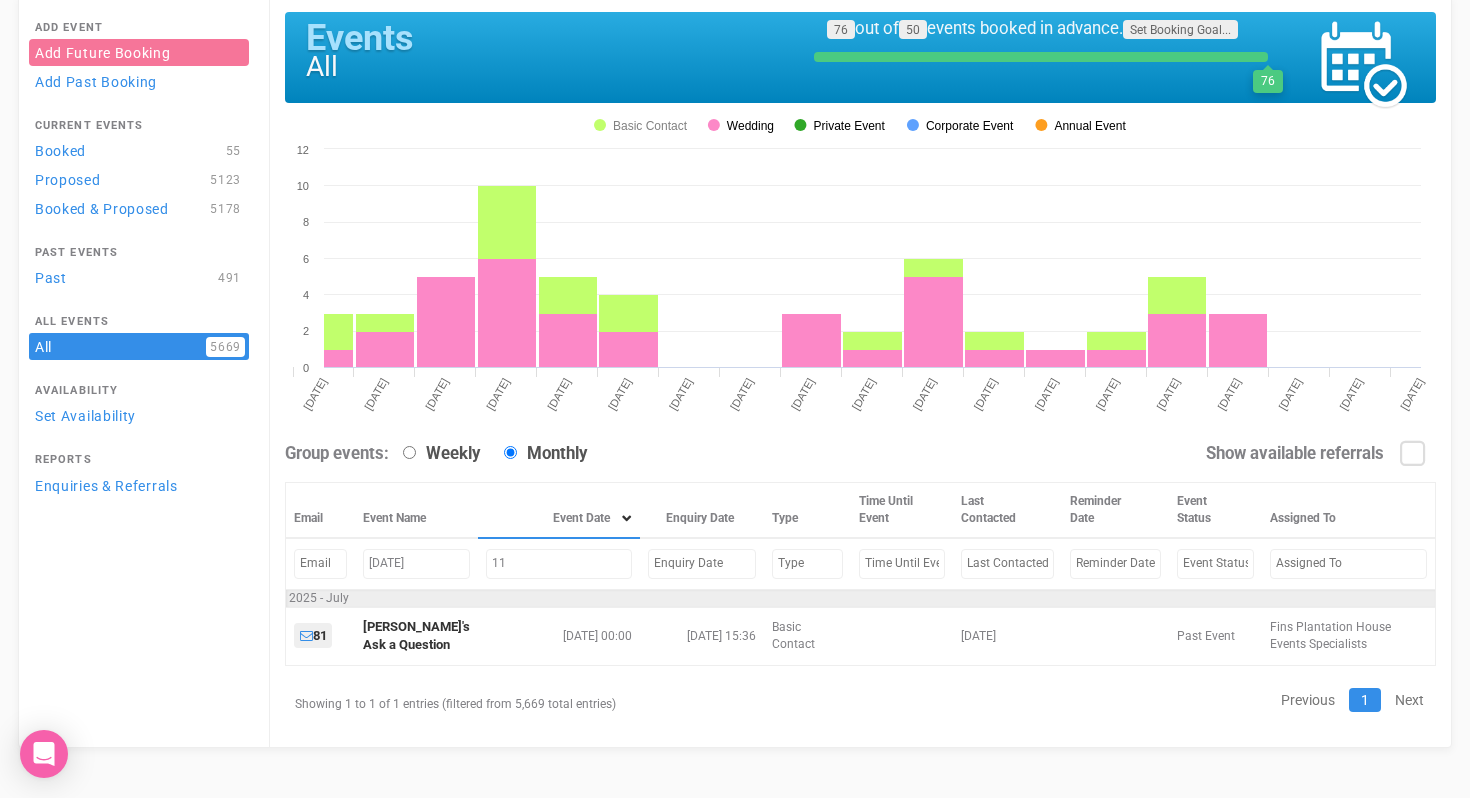 scroll, scrollTop: 59, scrollLeft: 0, axis: vertical 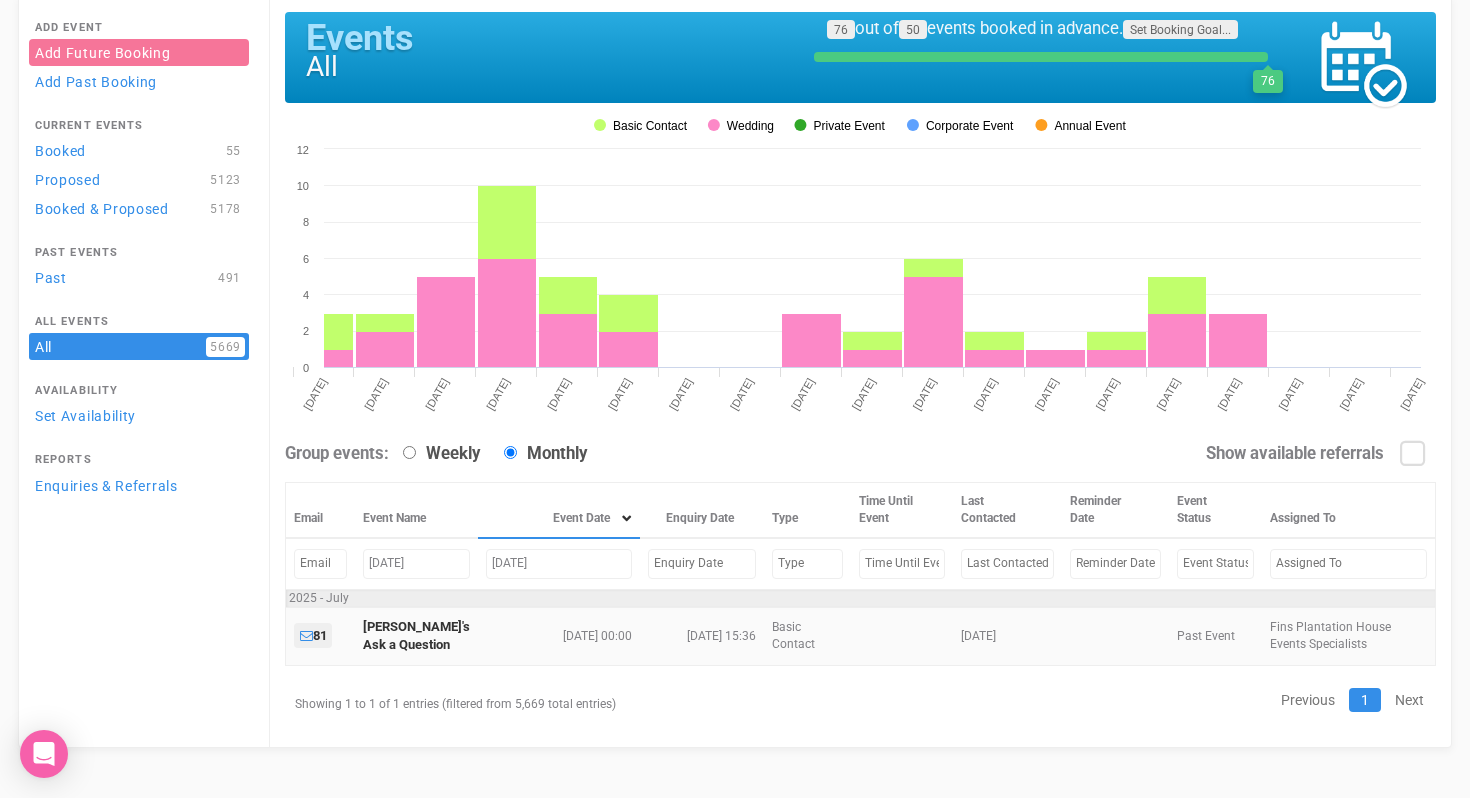 type on "[DATE]" 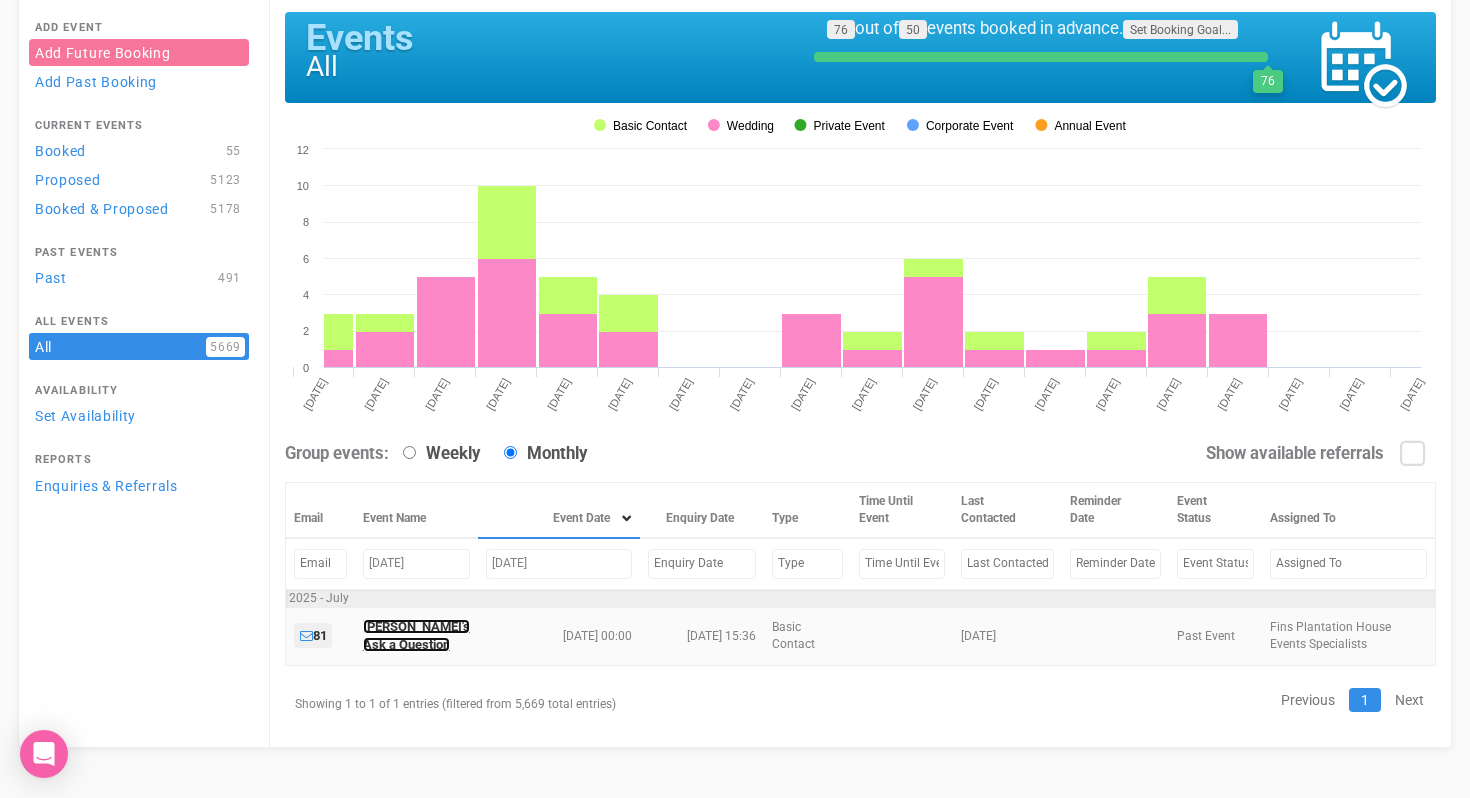 click on "[PERSON_NAME]'s Ask a Question" at bounding box center [416, 636] 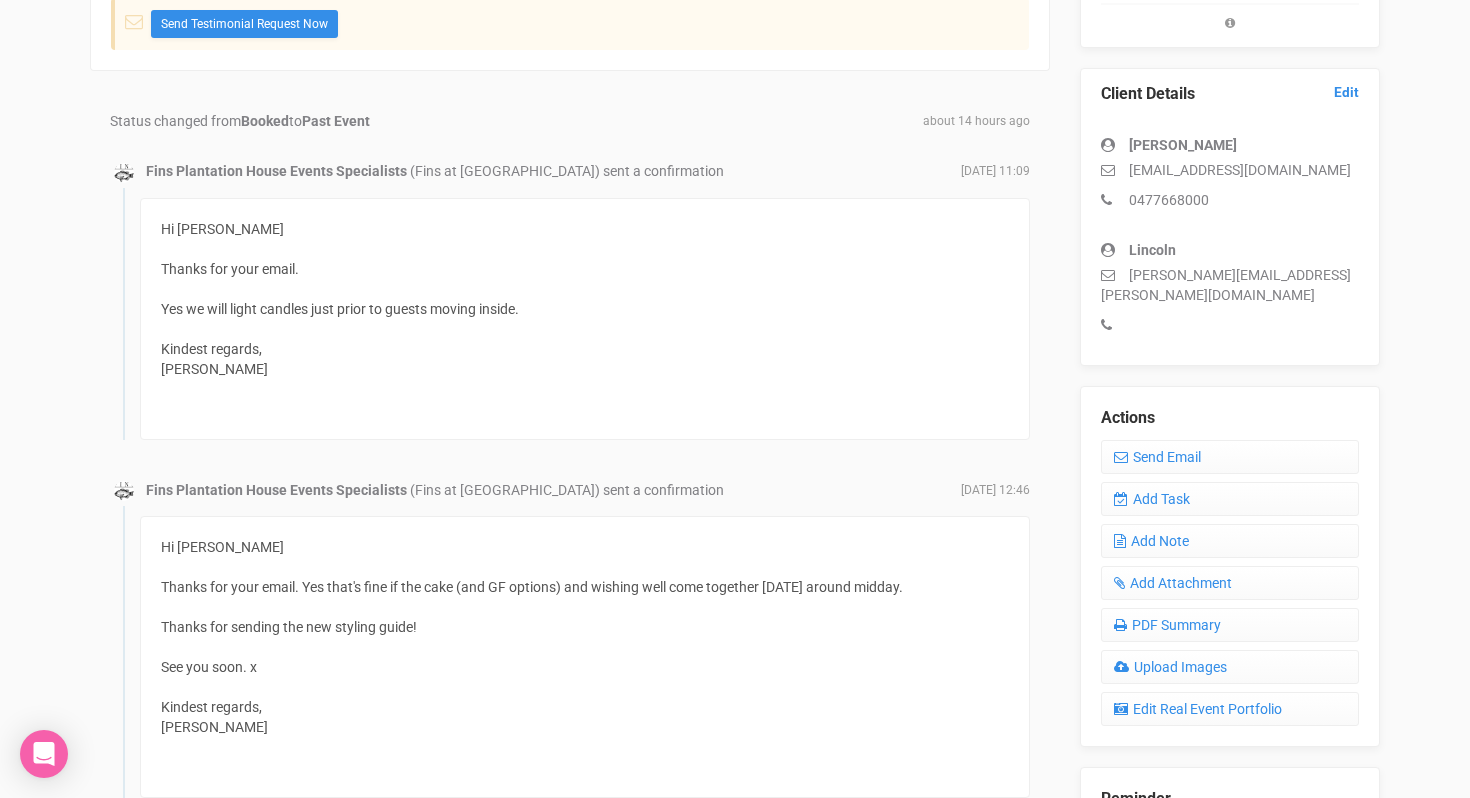 scroll, scrollTop: 526, scrollLeft: 0, axis: vertical 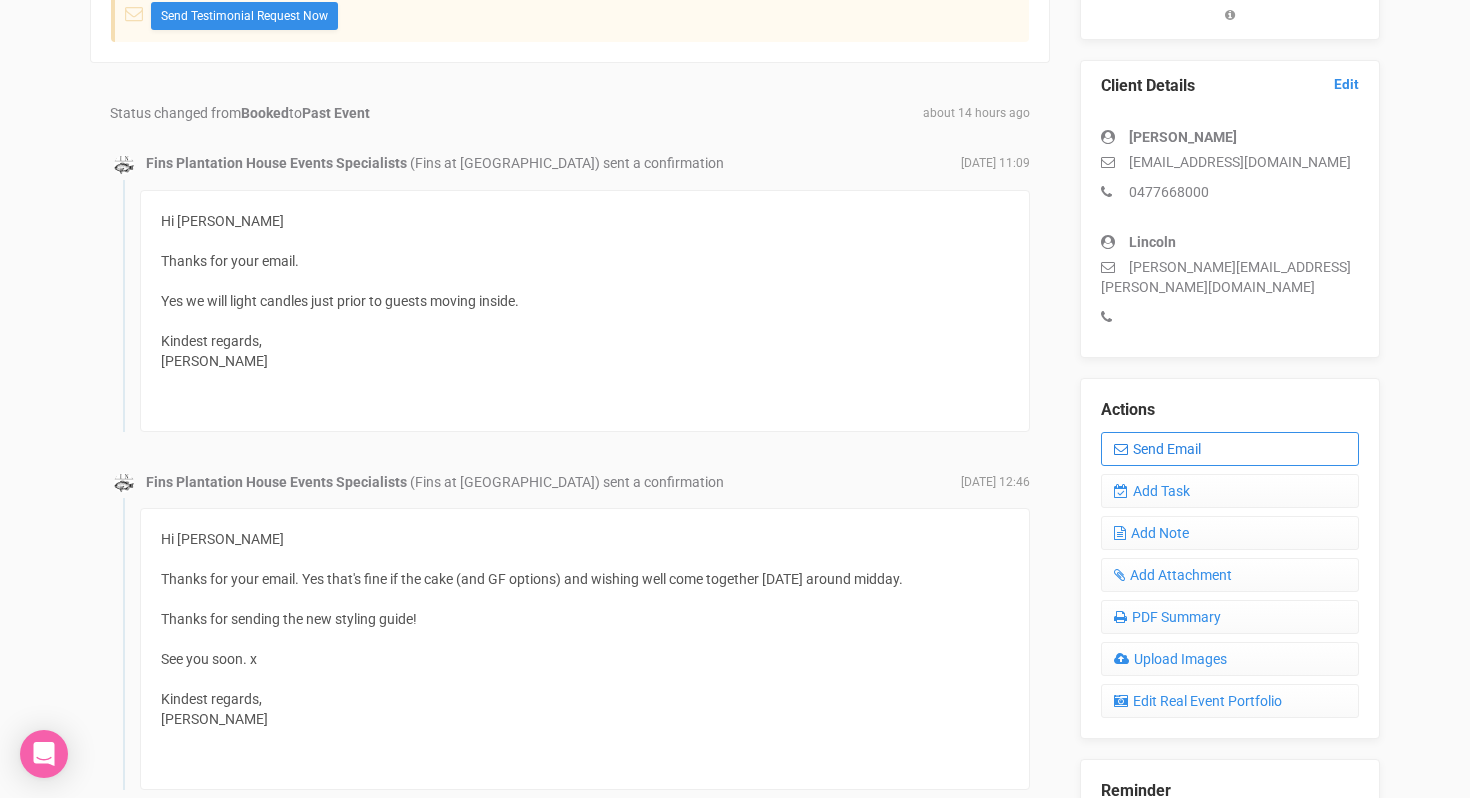 click on "Send Email" at bounding box center [1230, 449] 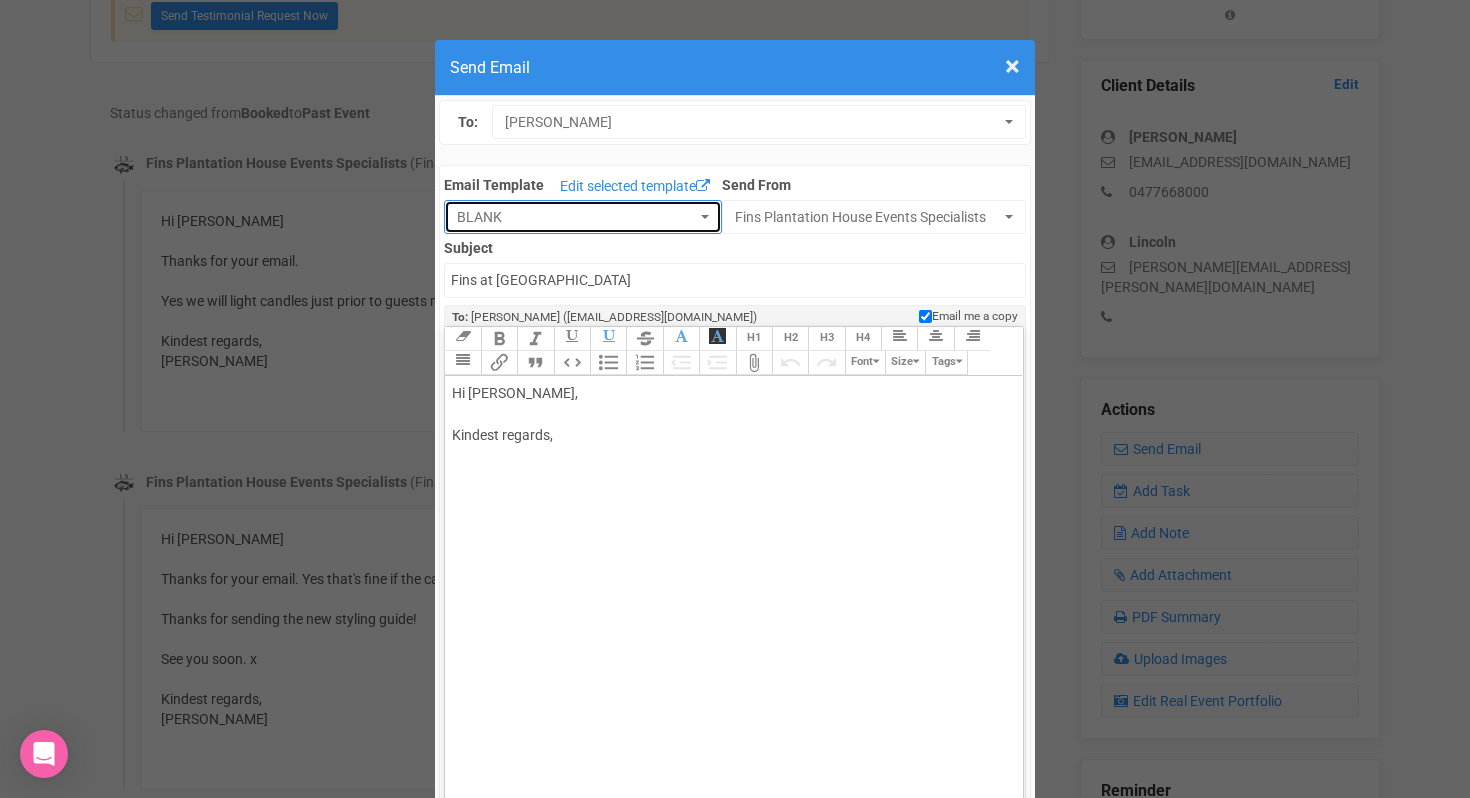 click on "BLANK" at bounding box center (583, 217) 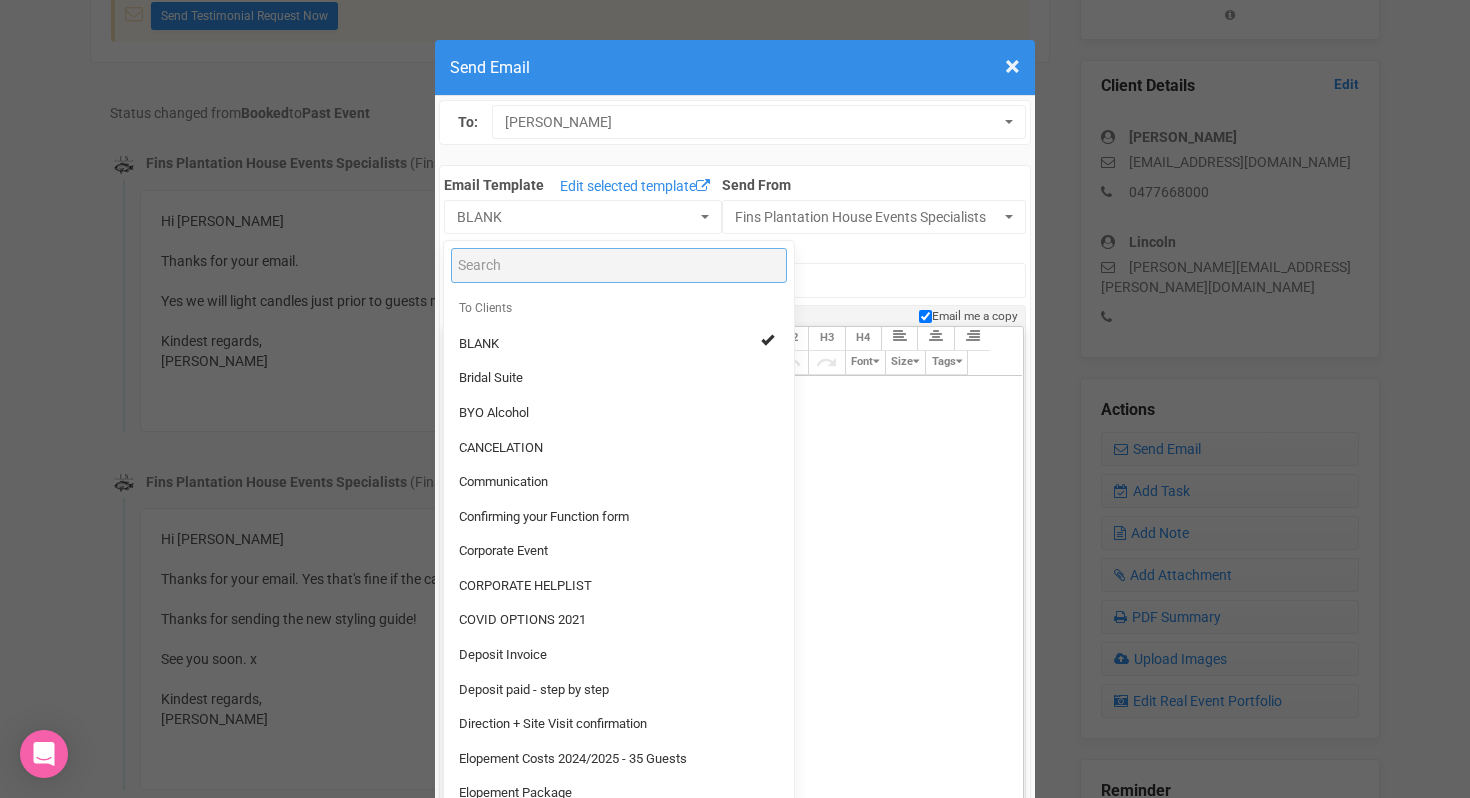 click at bounding box center (619, 265) 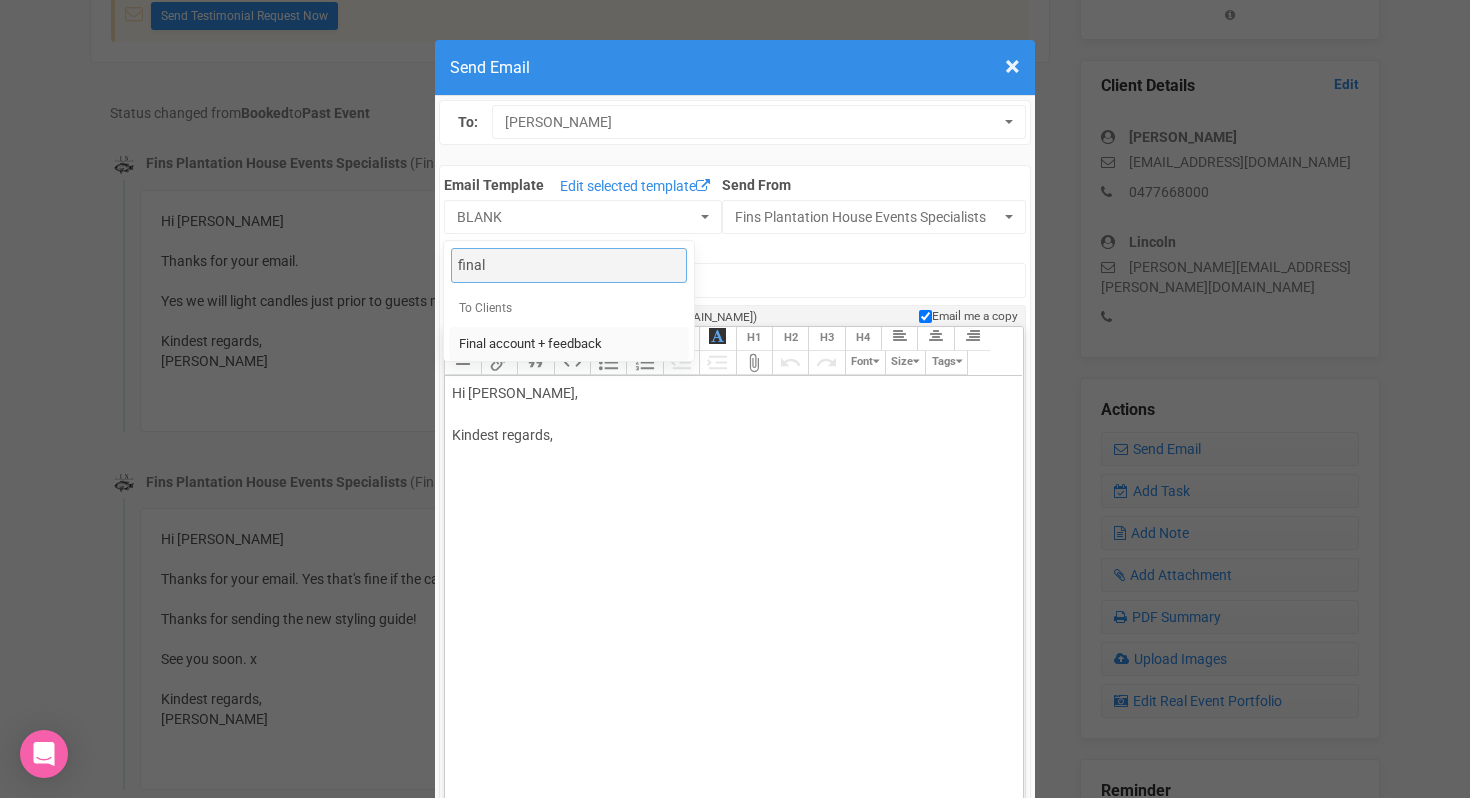 type on "final" 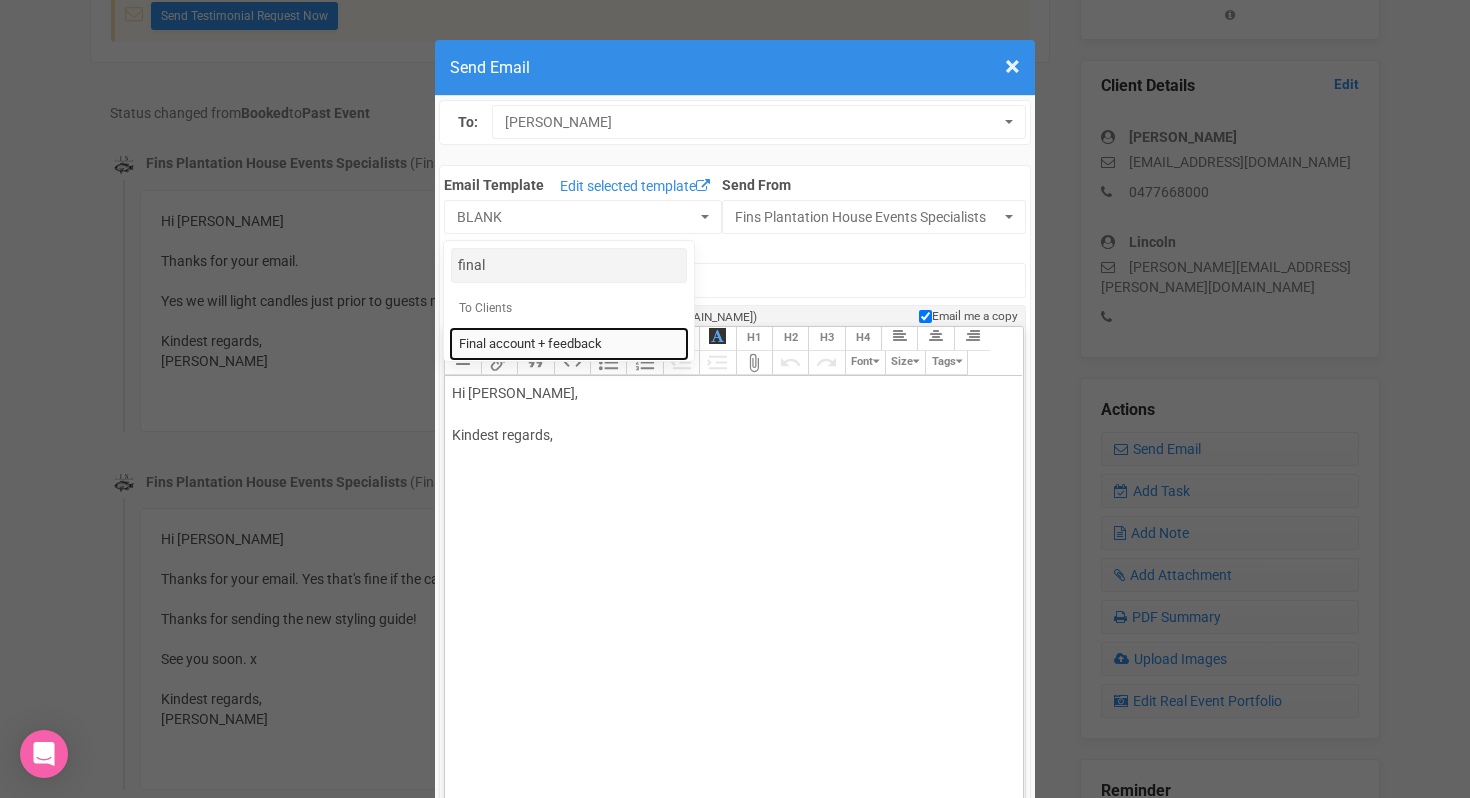 click on "Final account + feedback" at bounding box center (530, 344) 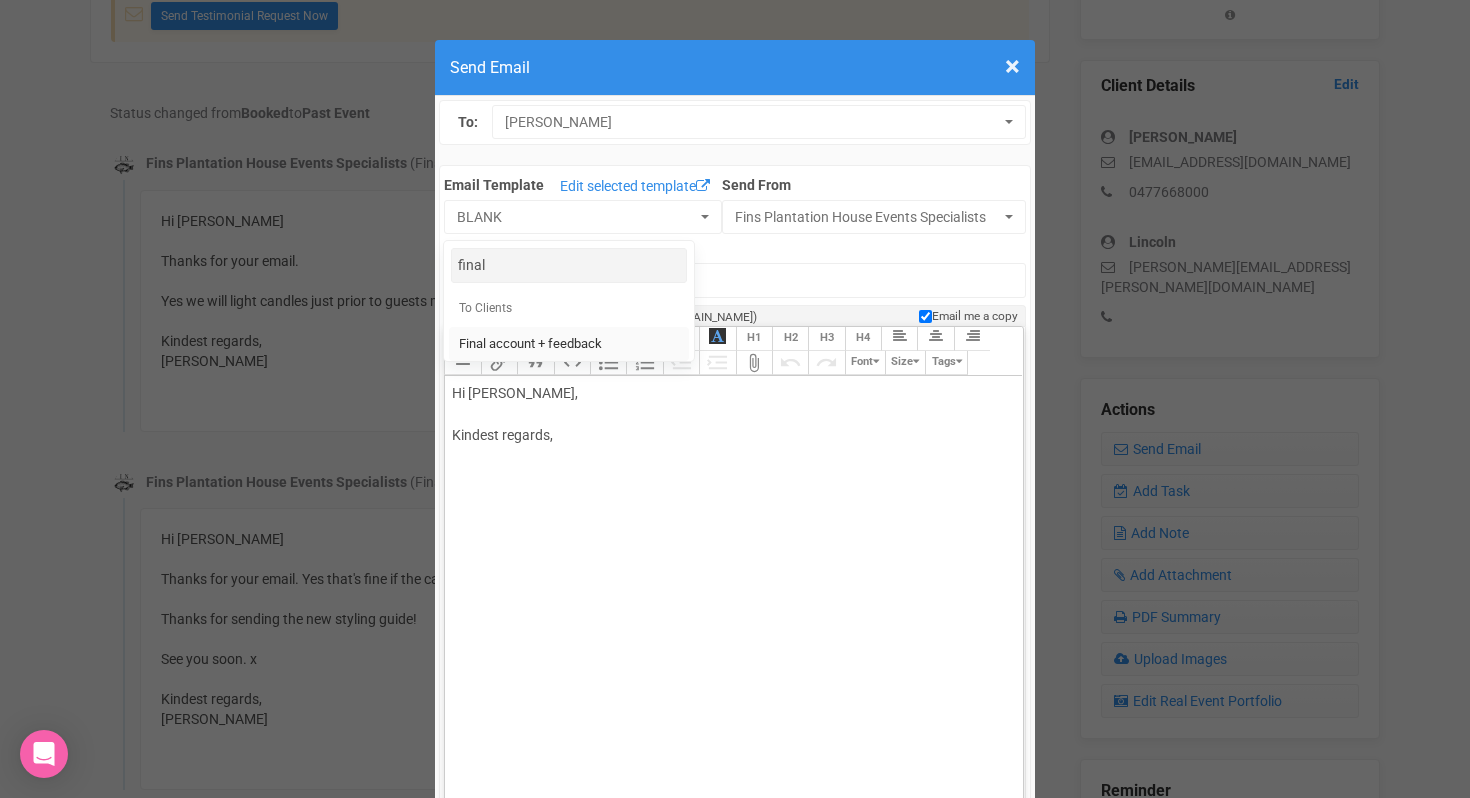 select on "90613" 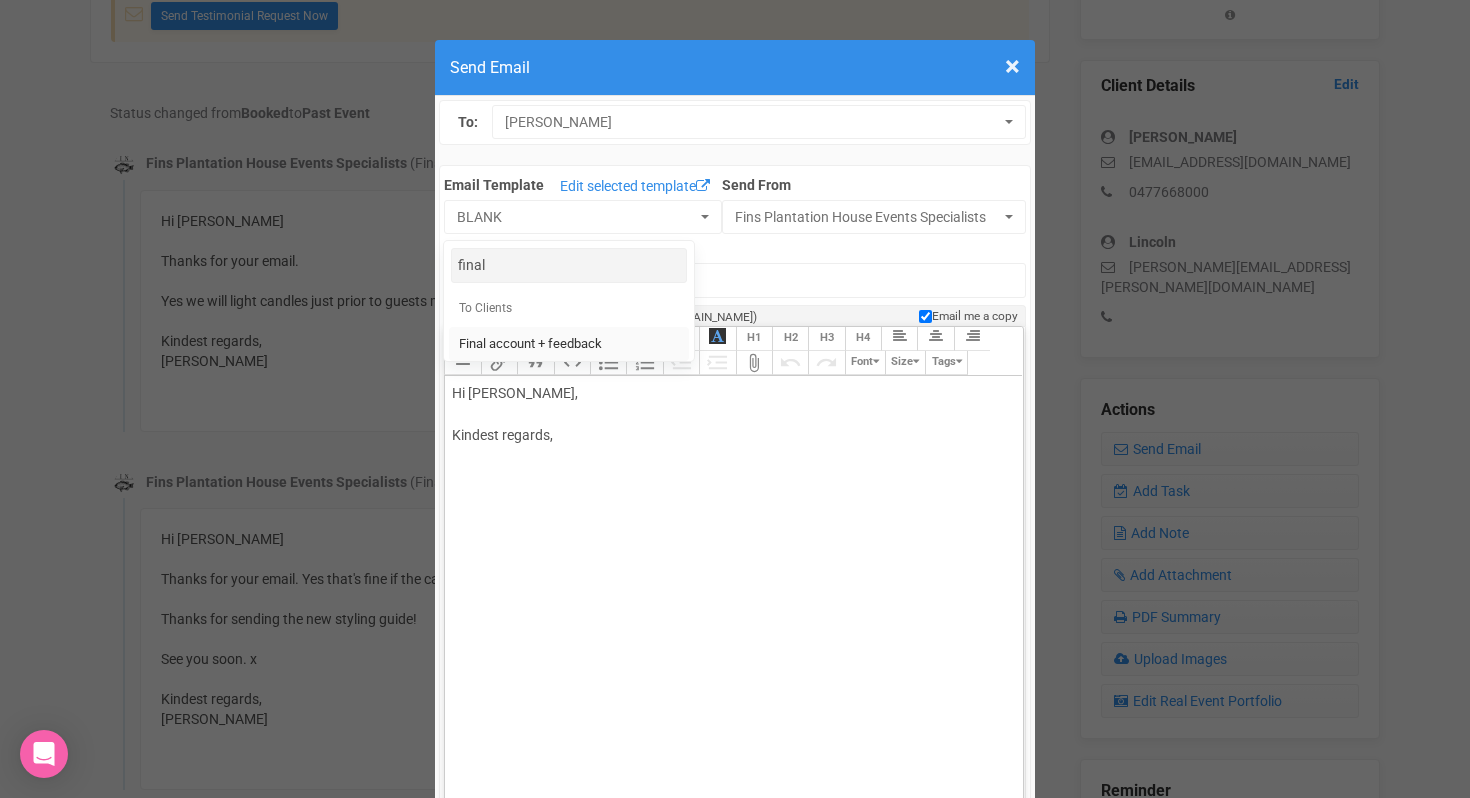type on "Fins Plantation House - Final account + feedback" 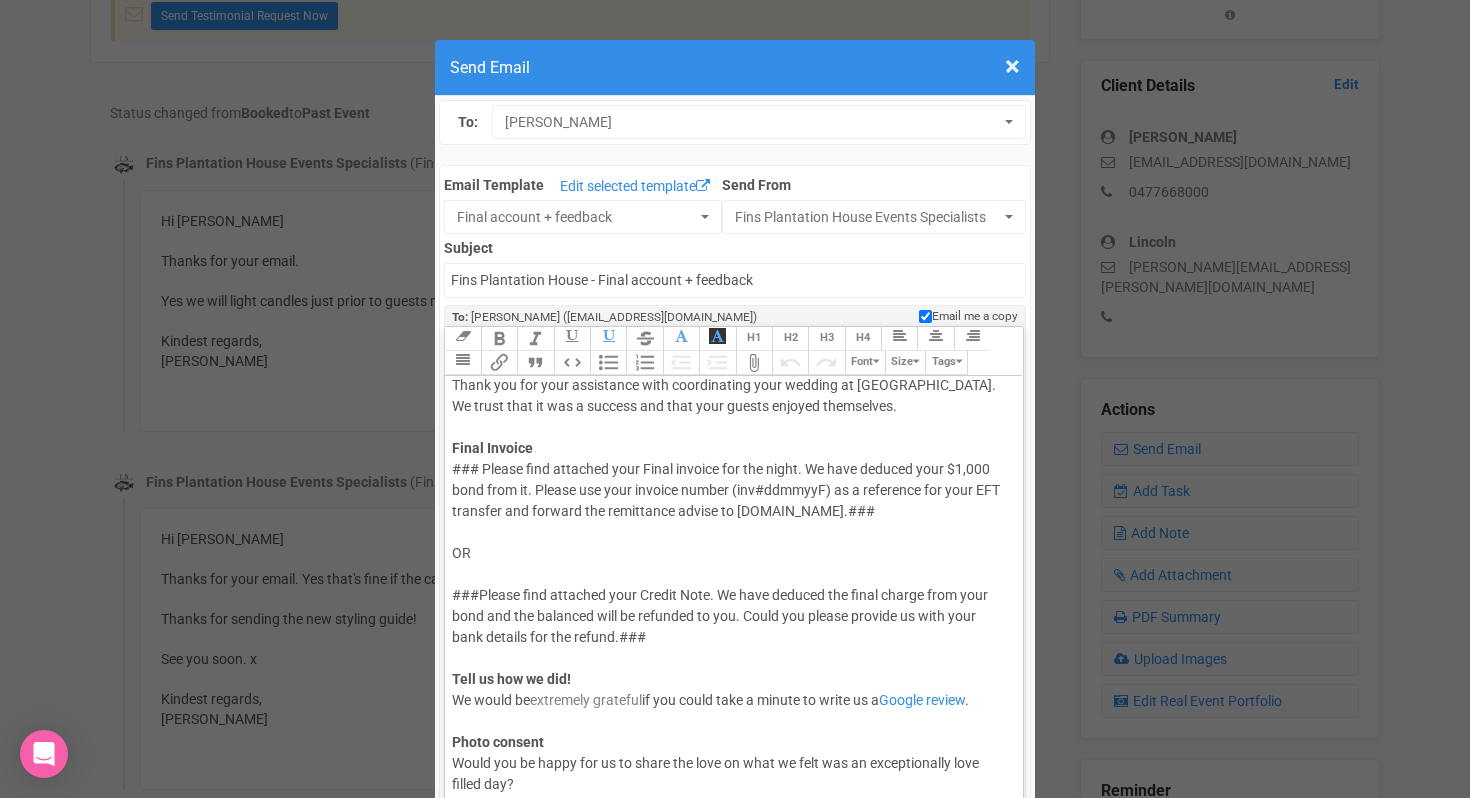 scroll, scrollTop: 91, scrollLeft: 0, axis: vertical 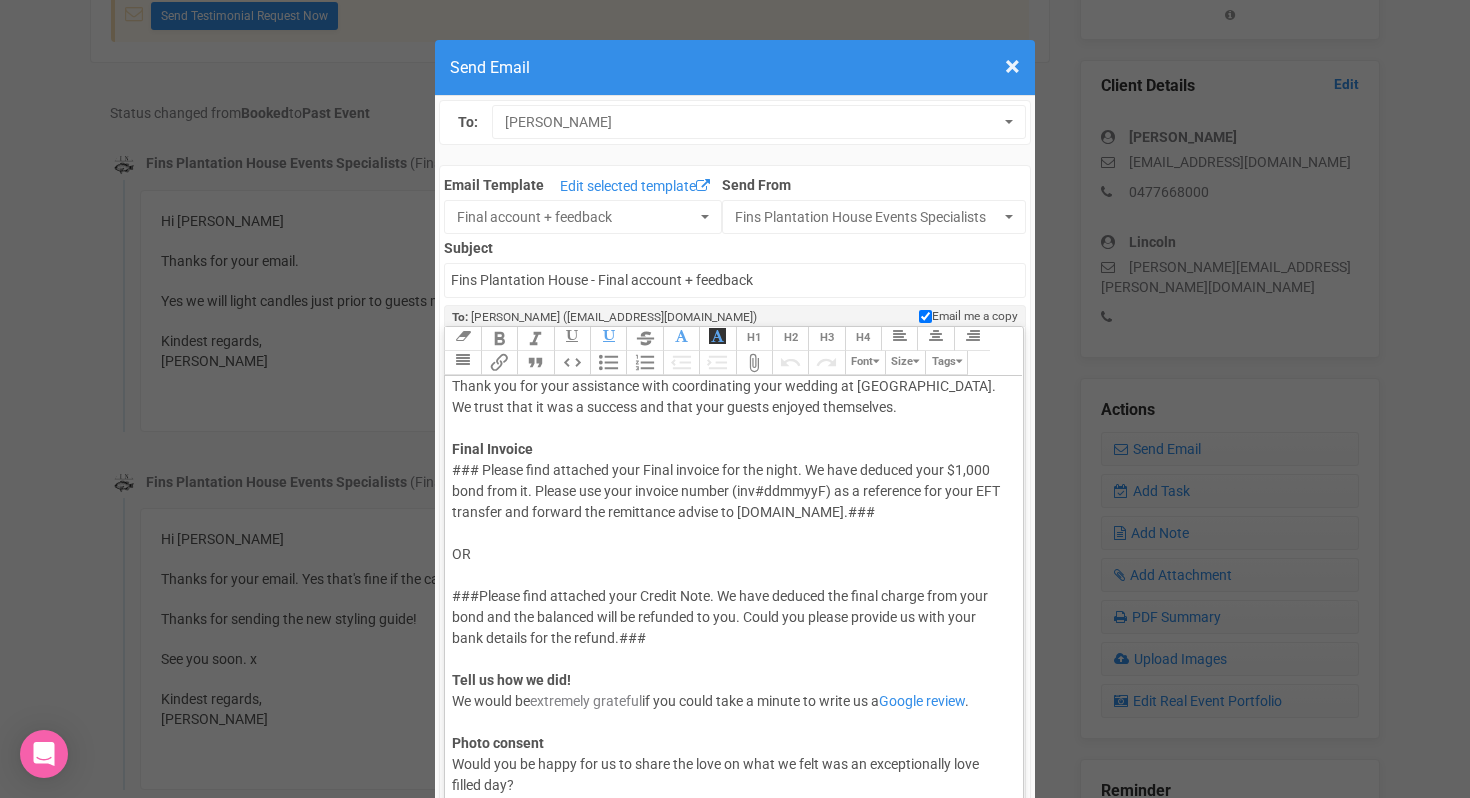 click on "Hi Natalie Phillips, Once again congratulations! What a day! Thank you for your assistance with coordinating your wedding at Fins Plantation House. We trust that it was a success and that your guests enjoyed themselves.  Final Invoice ### Please find attached your Final invoice for the night. We have deduced your $1,000 bond from it. Please use your invoice number (inv#ddmmyyF) as a reference for your EFT transfer and forward the remittance advise to eventsAfins.com.au.### OR ###Please find attached your Credit Note. We have deduced the final charge from your bond and the balanced will be refunded to you. Could you please provide us with your bank details for the refund.### Tell us how we did!  We would be  extremely grateful  if you could take a minute to write us a  Google review .   Photo consent Would you be happy for us to share the love on what we felt was an exceptionally love filled day?  If so, please click on the below link to fill in the Photo consent form.  Photo Consent Form.pdf With love x" 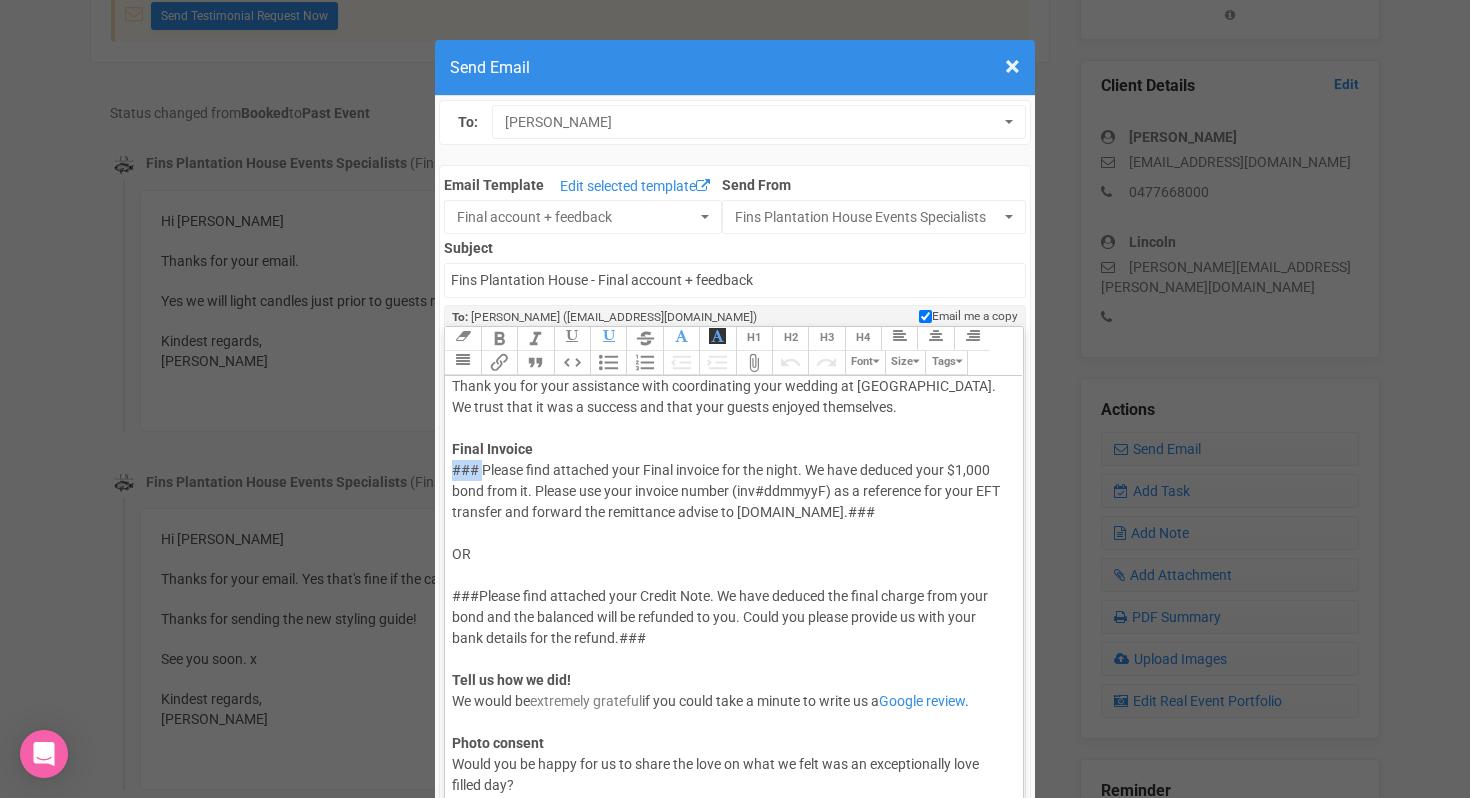 drag, startPoint x: 451, startPoint y: 467, endPoint x: 484, endPoint y: 473, distance: 33.54102 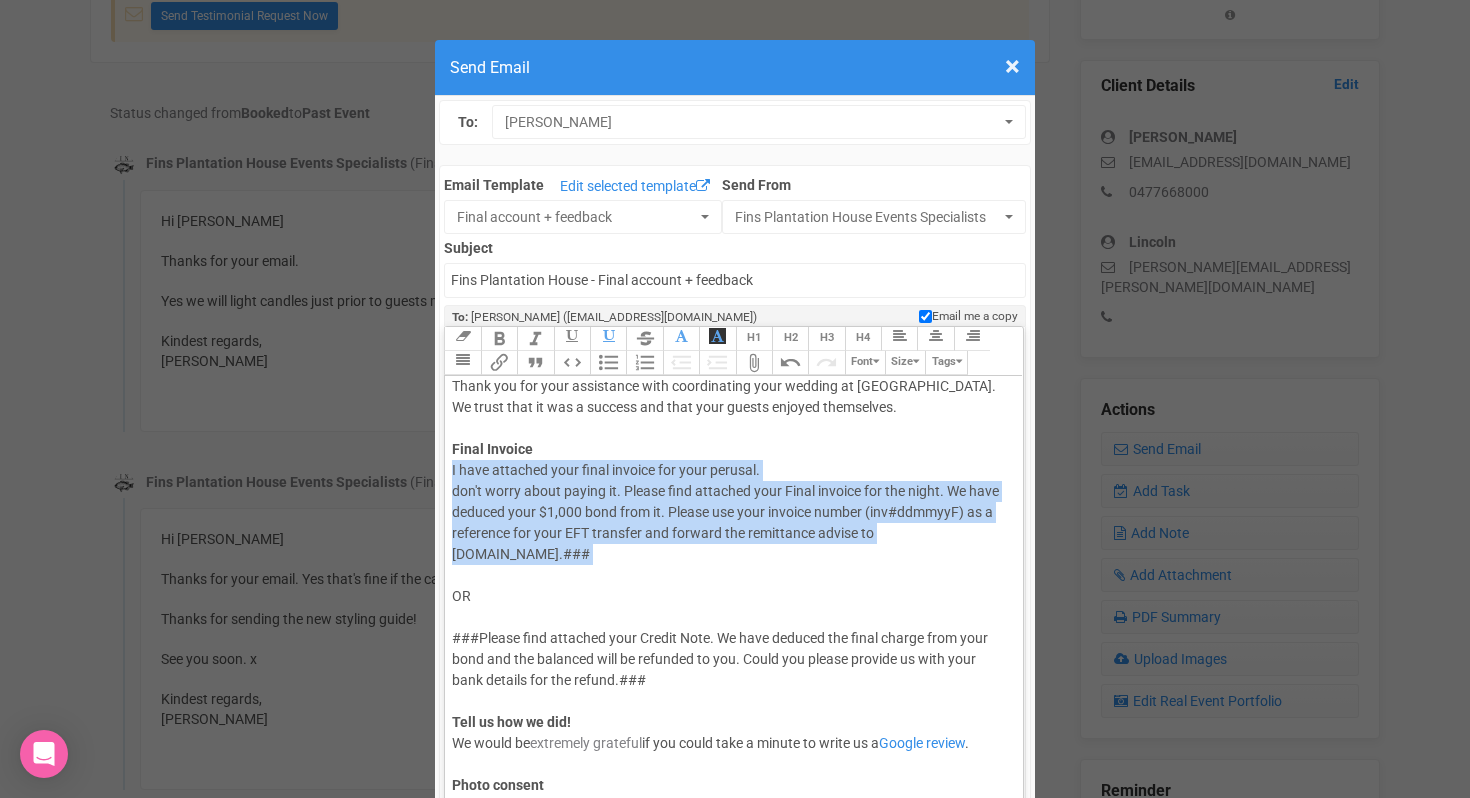 drag, startPoint x: 451, startPoint y: 471, endPoint x: 649, endPoint y: 570, distance: 221.37073 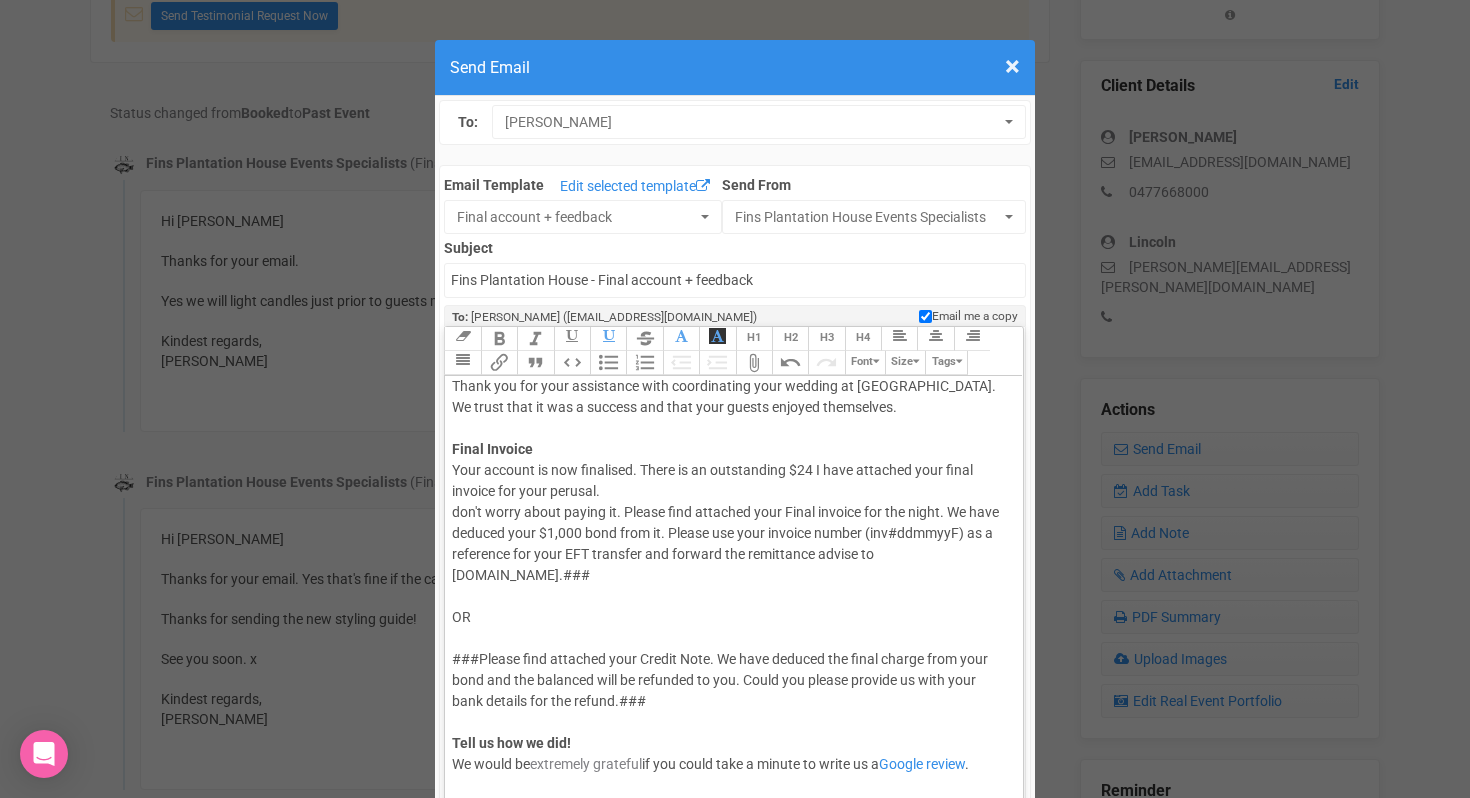click on "Your account is now finalised. There is an outstanding $24 I have attached your final invoice for your perusal. don't worry about paying it. Please find attached your Final invoice for the night. We have deduced your $1,000 bond from it. Please use your invoice number (inv#ddmmyyF) as a reference for your EFT transfer and forward the remittance advise to eventsAfins.com.au.### OR ###Please find attached your Credit Note. We have deduced the final charge from your bond and the balanced will be refunded to you. Could you please provide us with your bank details for the refund.### Tell us how we did!  We would be  extremely grateful  if you could take a minute to write us a  Google review .   Photo consent Would you be happy for us to share the love on what we felt was an exceptionally love filled day?  If so, please click on the below link to fill in the Photo consent form." 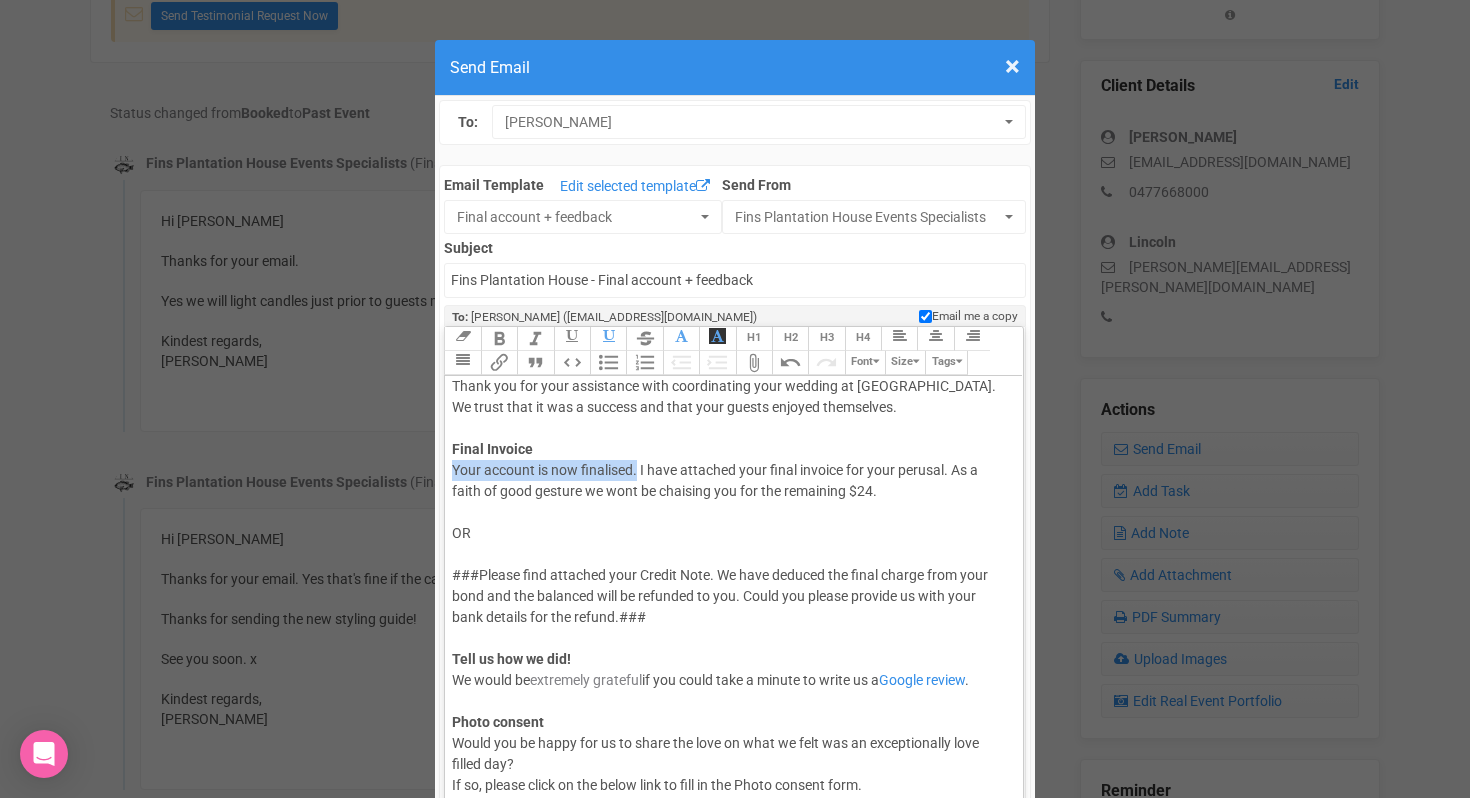 drag, startPoint x: 637, startPoint y: 471, endPoint x: 448, endPoint y: 469, distance: 189.01057 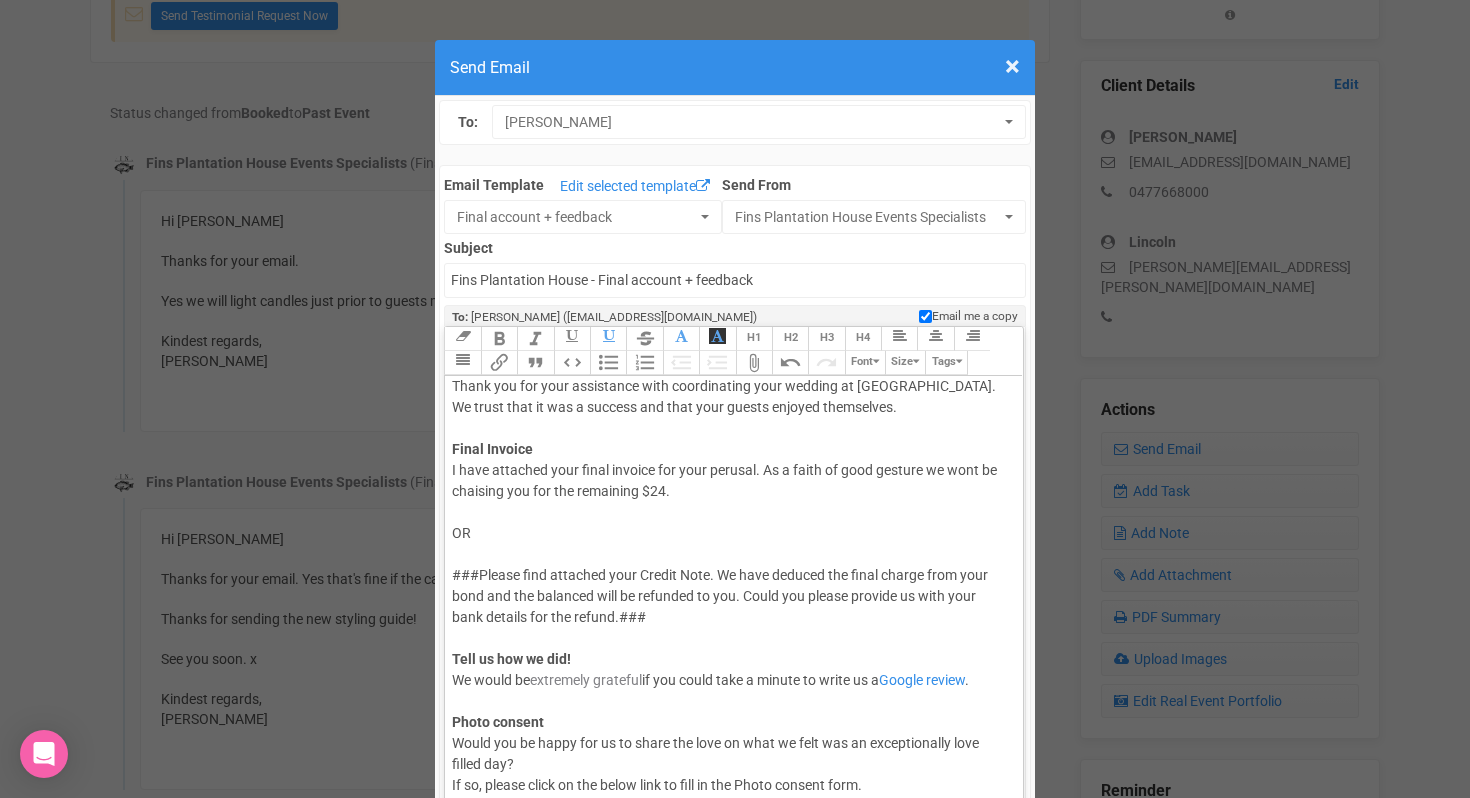 click on "I have attached your final invoice for your perusal. As a faith of good gesture we wont be chaising you for the remaining $24.  OR ###Please find attached your Credit Note. We have deduced the final charge from your bond and the balanced will be refunded to you. Could you please provide us with your bank details for the refund.### Tell us how we did!  We would be  extremely grateful  if you could take a minute to write us a  Google review .   Photo consent Would you be happy for us to share the love on what we felt was an exceptionally love filled day?  If so, please click on the below link to fill in the Photo consent form." 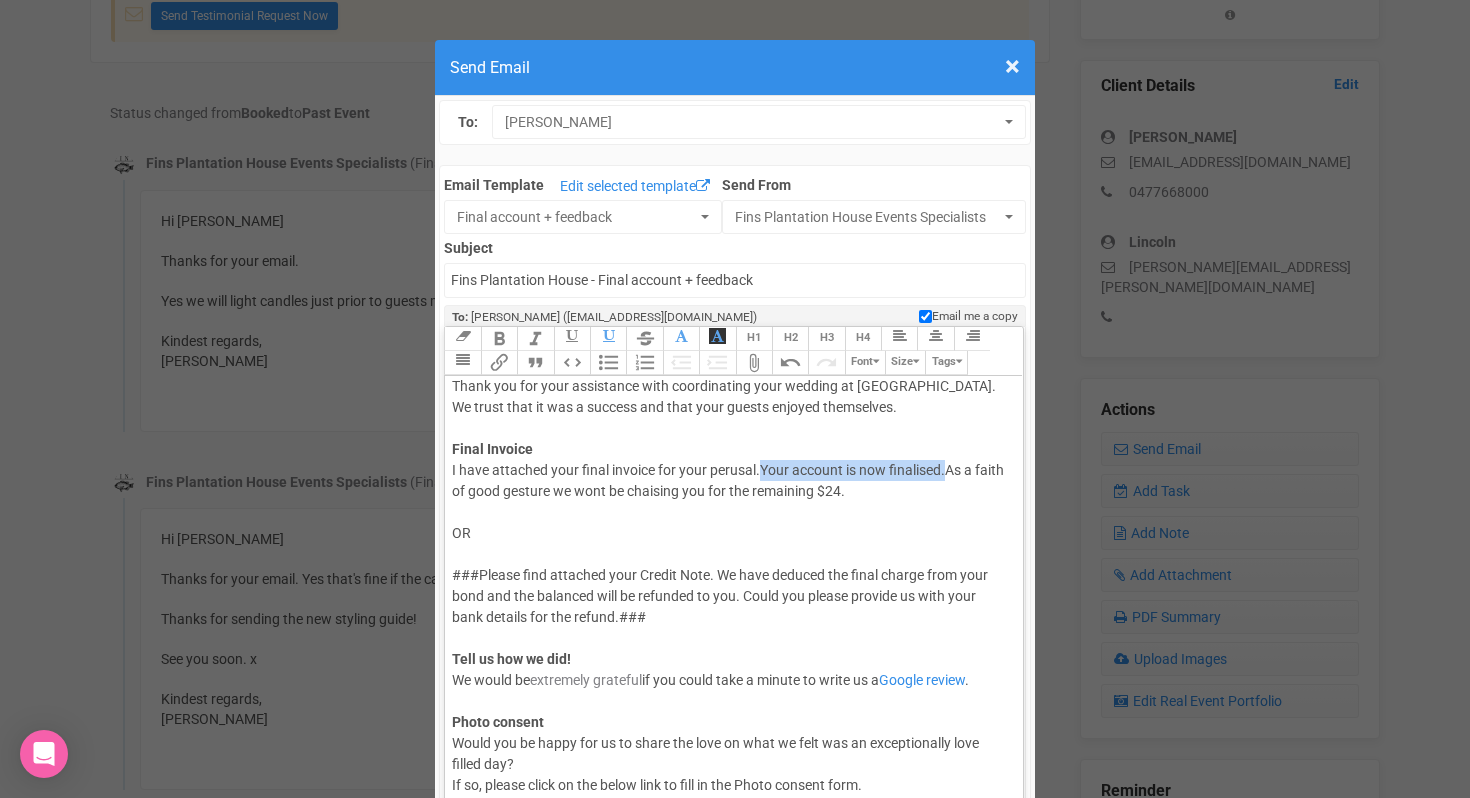 drag, startPoint x: 766, startPoint y: 471, endPoint x: 951, endPoint y: 470, distance: 185.0027 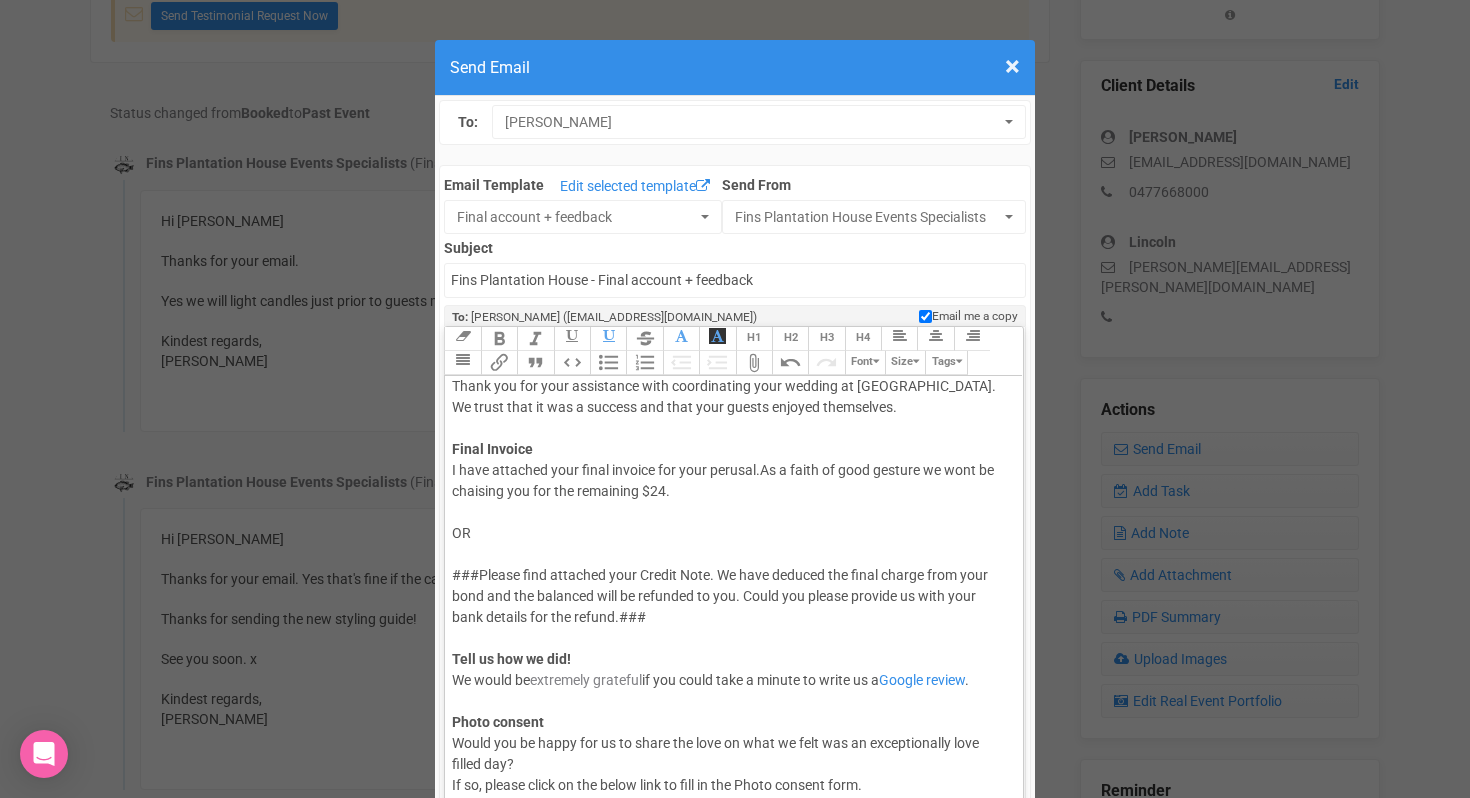 click on "I have attached your final invoice for your perusal.  As a faith of good gesture we wont be chaising you for the remaining $24.  OR ###Please find attached your Credit Note. We have deduced the final charge from your bond and the balanced will be refunded to you. Could you please provide us with your bank details for the refund.### Tell us how we did!  We would be  extremely grateful  if you could take a minute to write us a  Google review .   Photo consent Would you be happy for us to share the love on what we felt was an exceptionally love filled day?  If so, please click on the below link to fill in the Photo consent form." 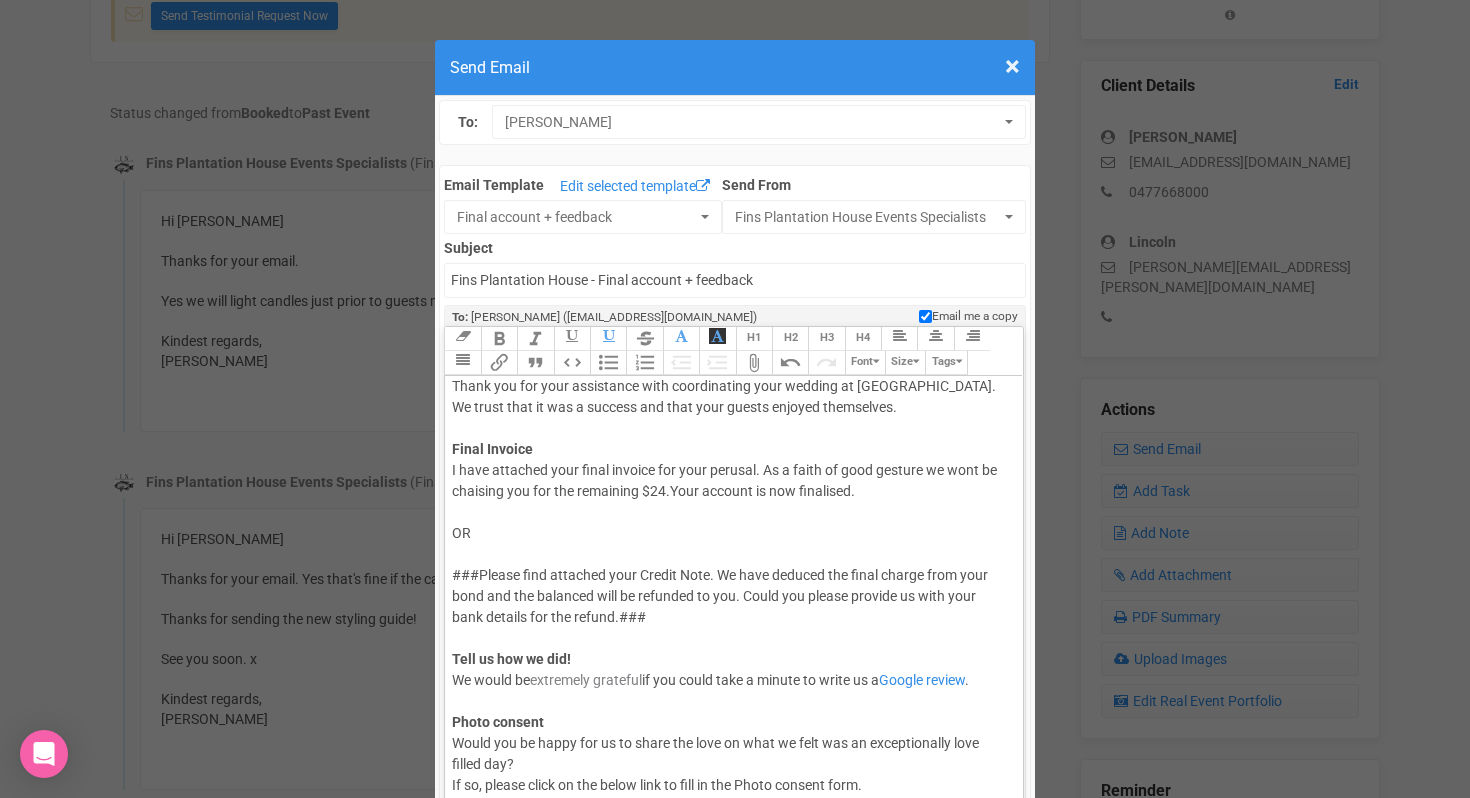 click on "I have attached your final invoice for your perusal. As a faith of good gesture we wont be chaising you for the remaining $24. Your account is now finalised.   OR ###Please find attached your Credit Note. We have deduced the final charge from your bond and the balanced will be refunded to you. Could you please provide us with your bank details for the refund.### Tell us how we did!  We would be  extremely grateful  if you could take a minute to write us a  Google review .   Photo consent Would you be happy for us to share the love on what we felt was an exceptionally love filled day?  If so, please click on the below link to fill in the Photo consent form." 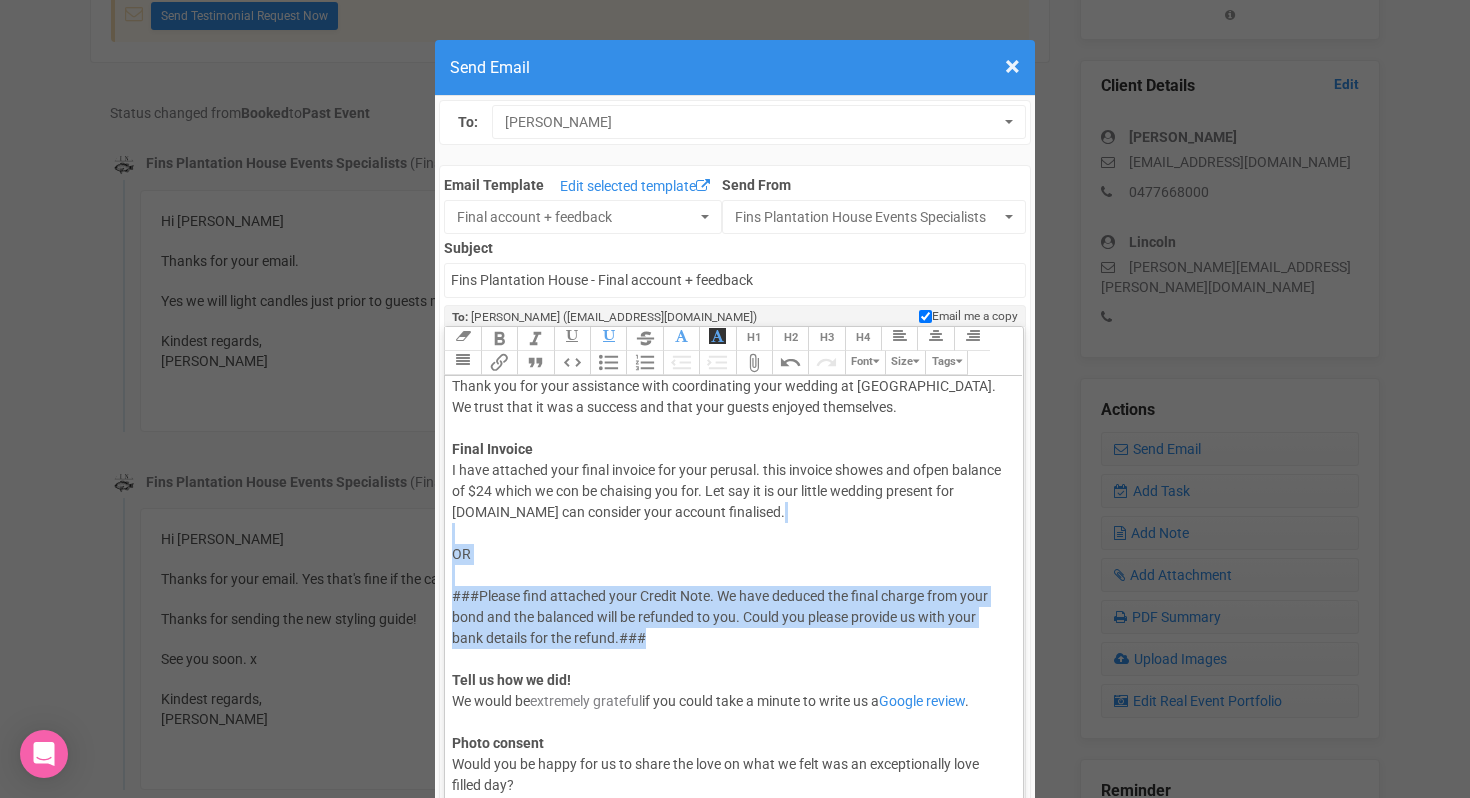 drag, startPoint x: 447, startPoint y: 536, endPoint x: 691, endPoint y: 637, distance: 264.07764 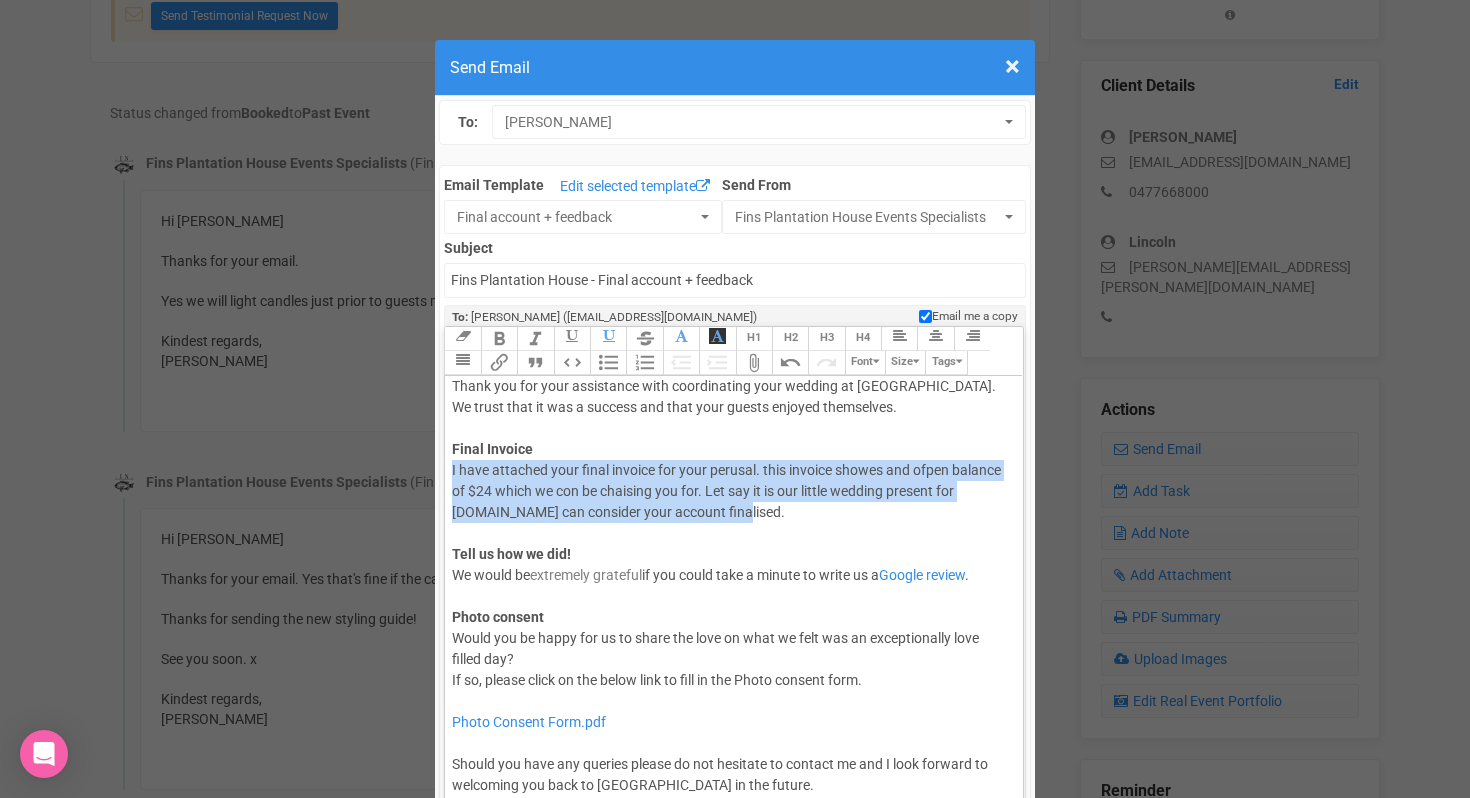 drag, startPoint x: 450, startPoint y: 473, endPoint x: 772, endPoint y: 516, distance: 324.85843 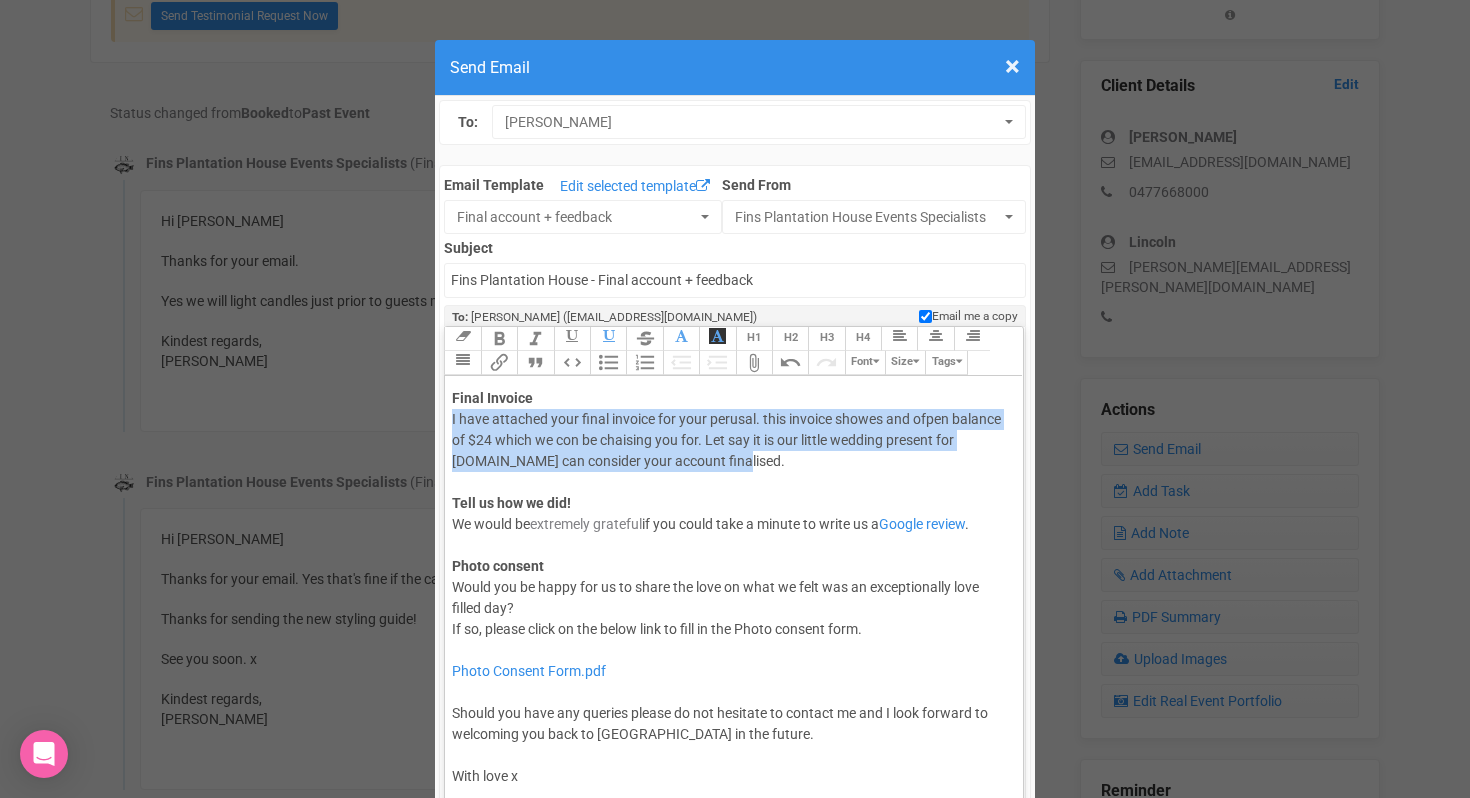 scroll, scrollTop: 186, scrollLeft: 0, axis: vertical 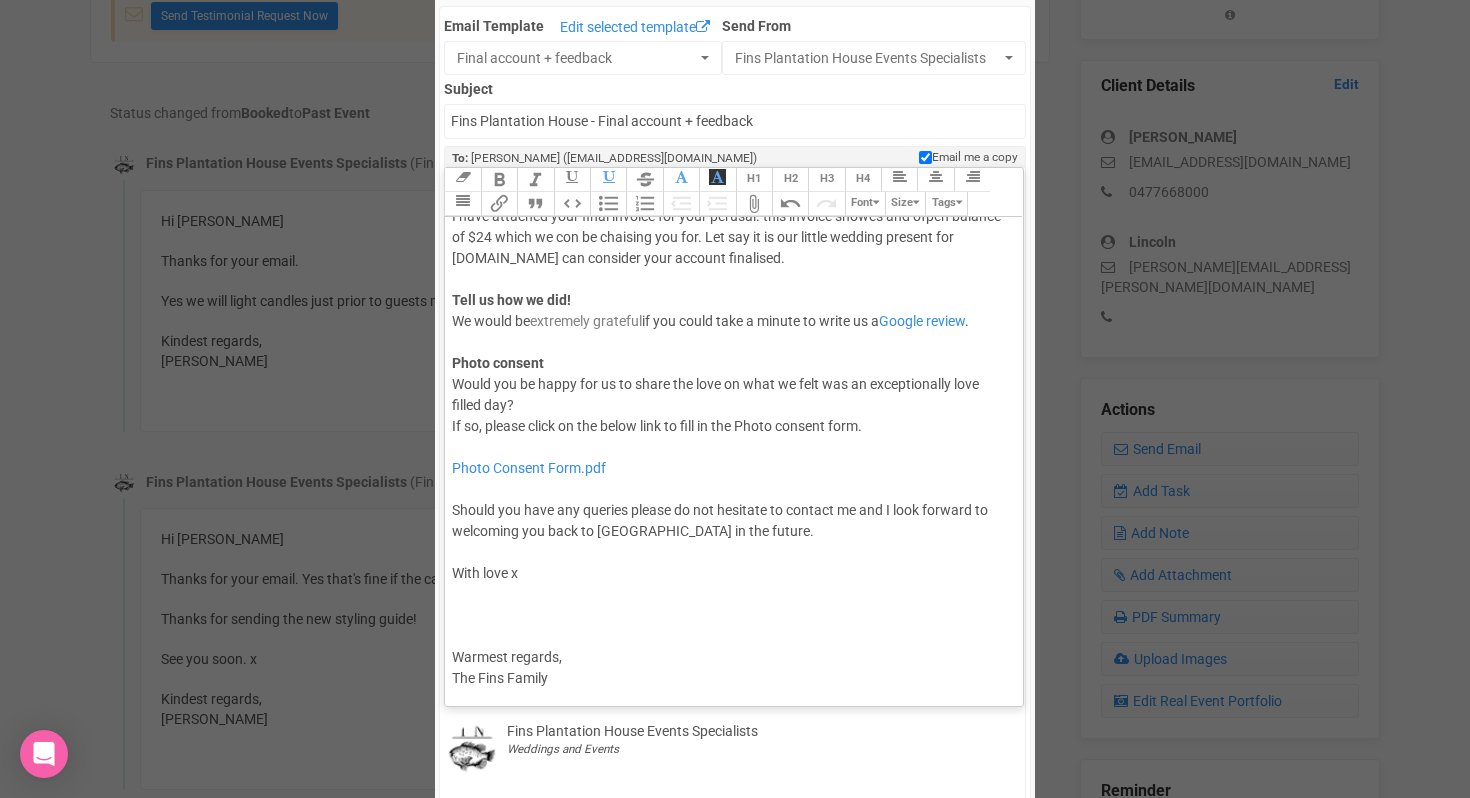 click on "Warmest regards, The Fins Family" 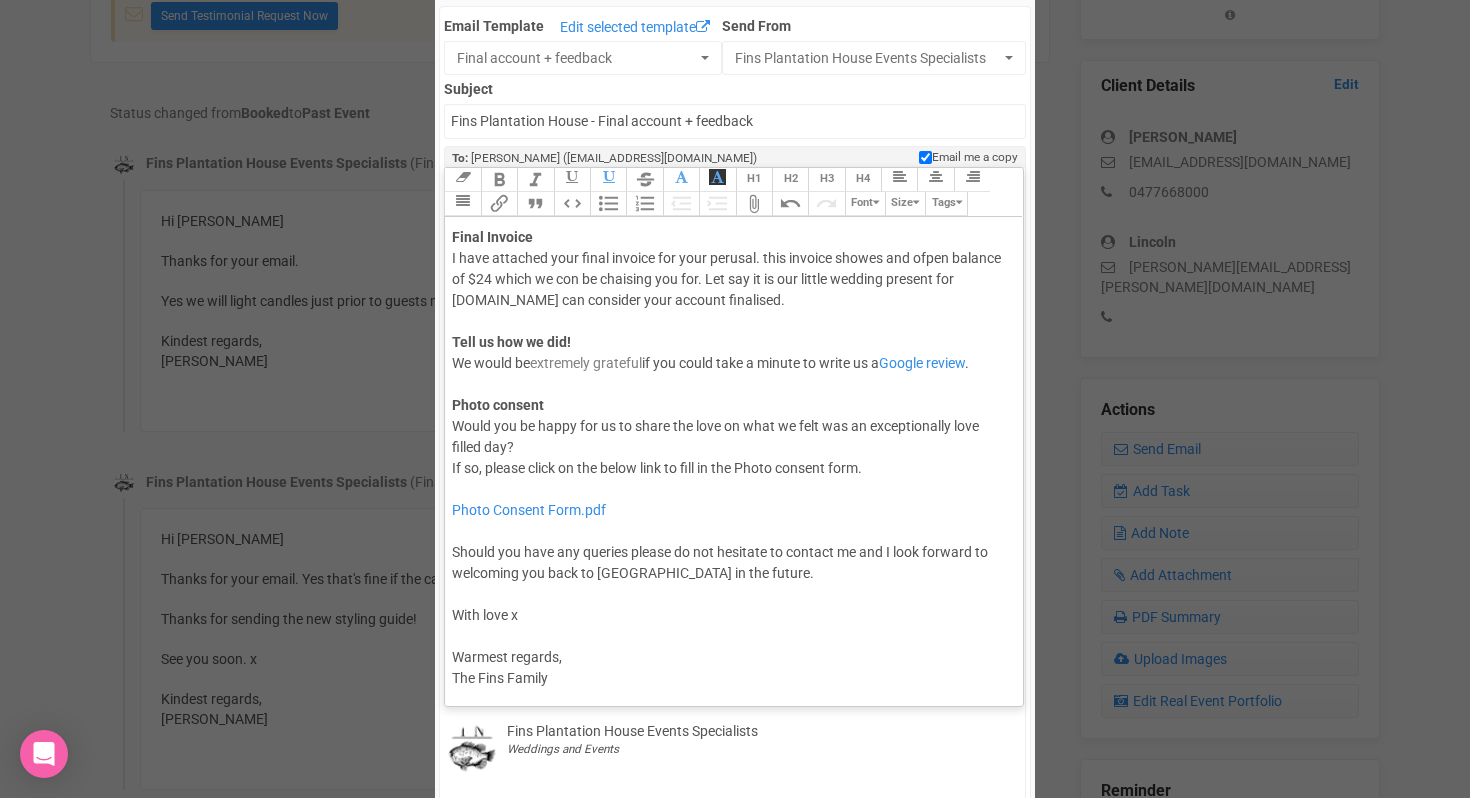 scroll, scrollTop: 144, scrollLeft: 0, axis: vertical 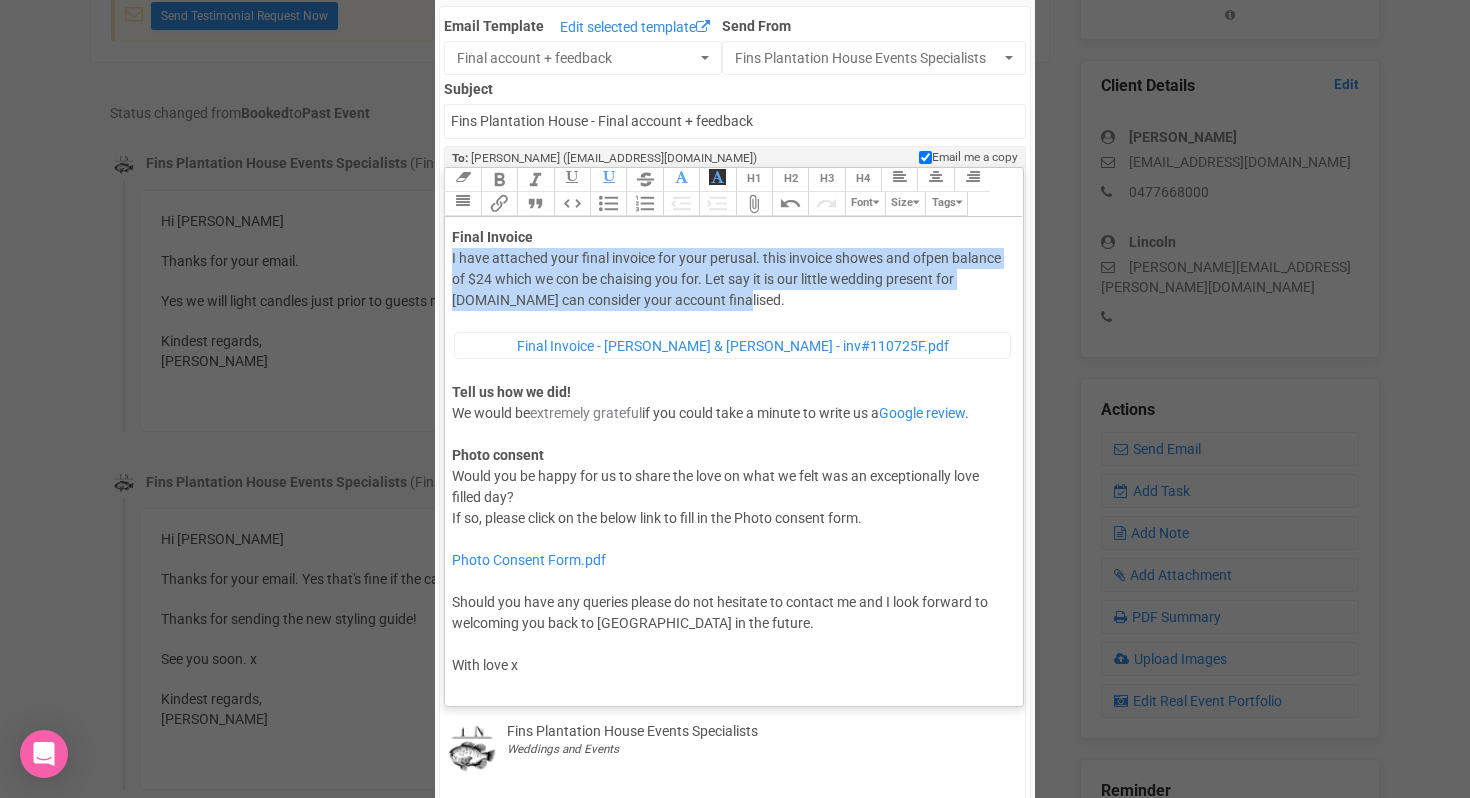 drag, startPoint x: 451, startPoint y: 258, endPoint x: 758, endPoint y: 305, distance: 310.57687 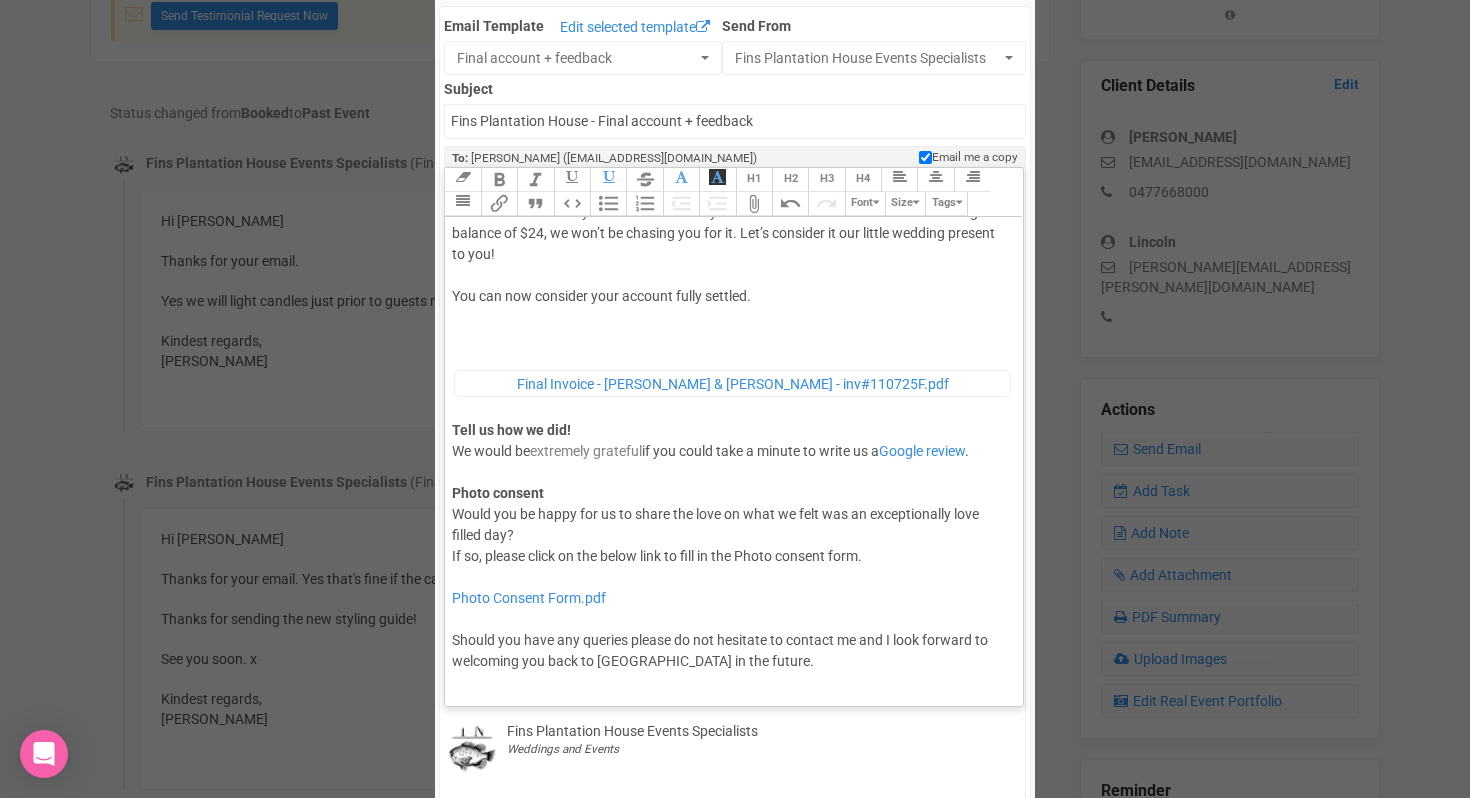 scroll, scrollTop: 192, scrollLeft: 0, axis: vertical 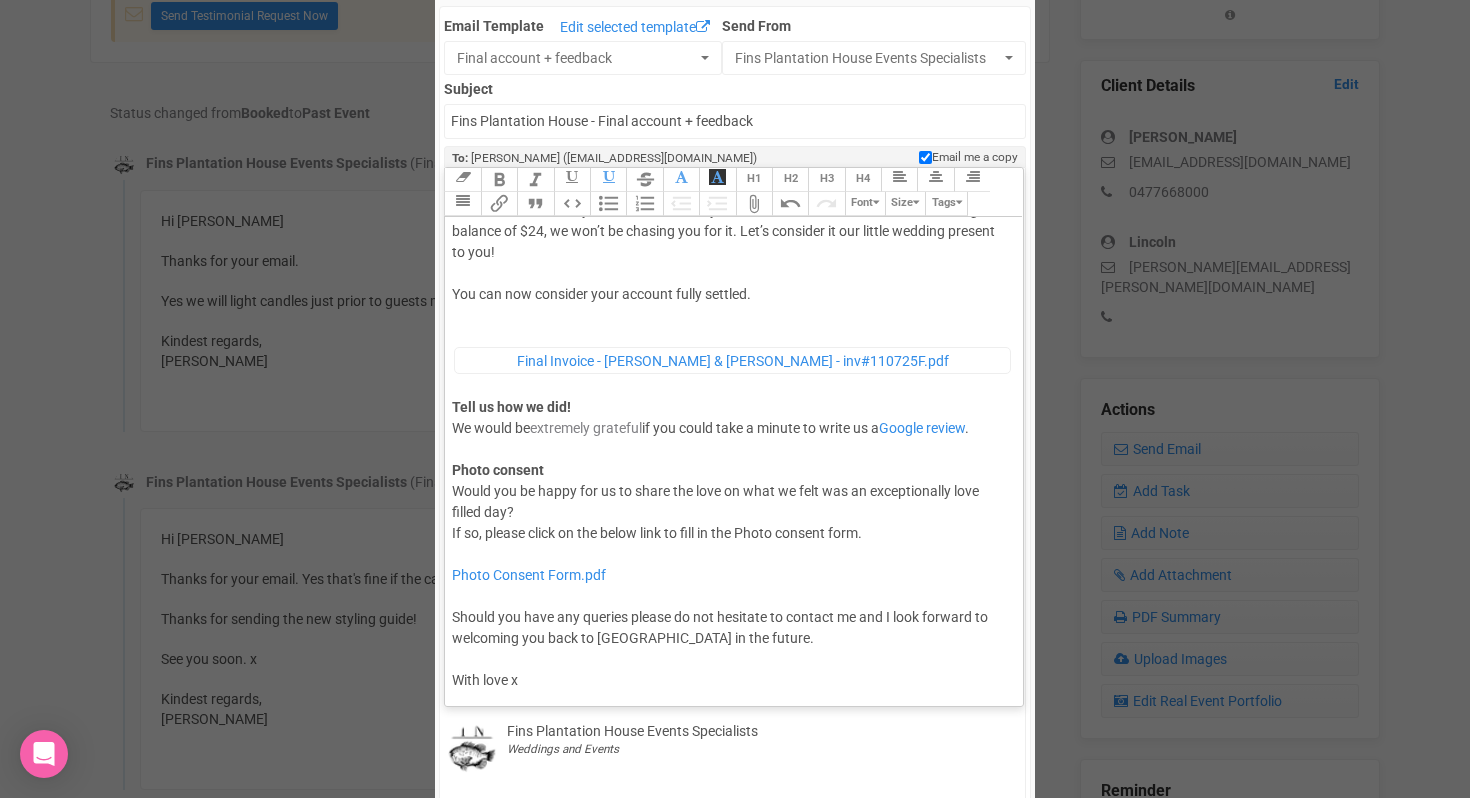 click on "You can now consider your account fully settled." 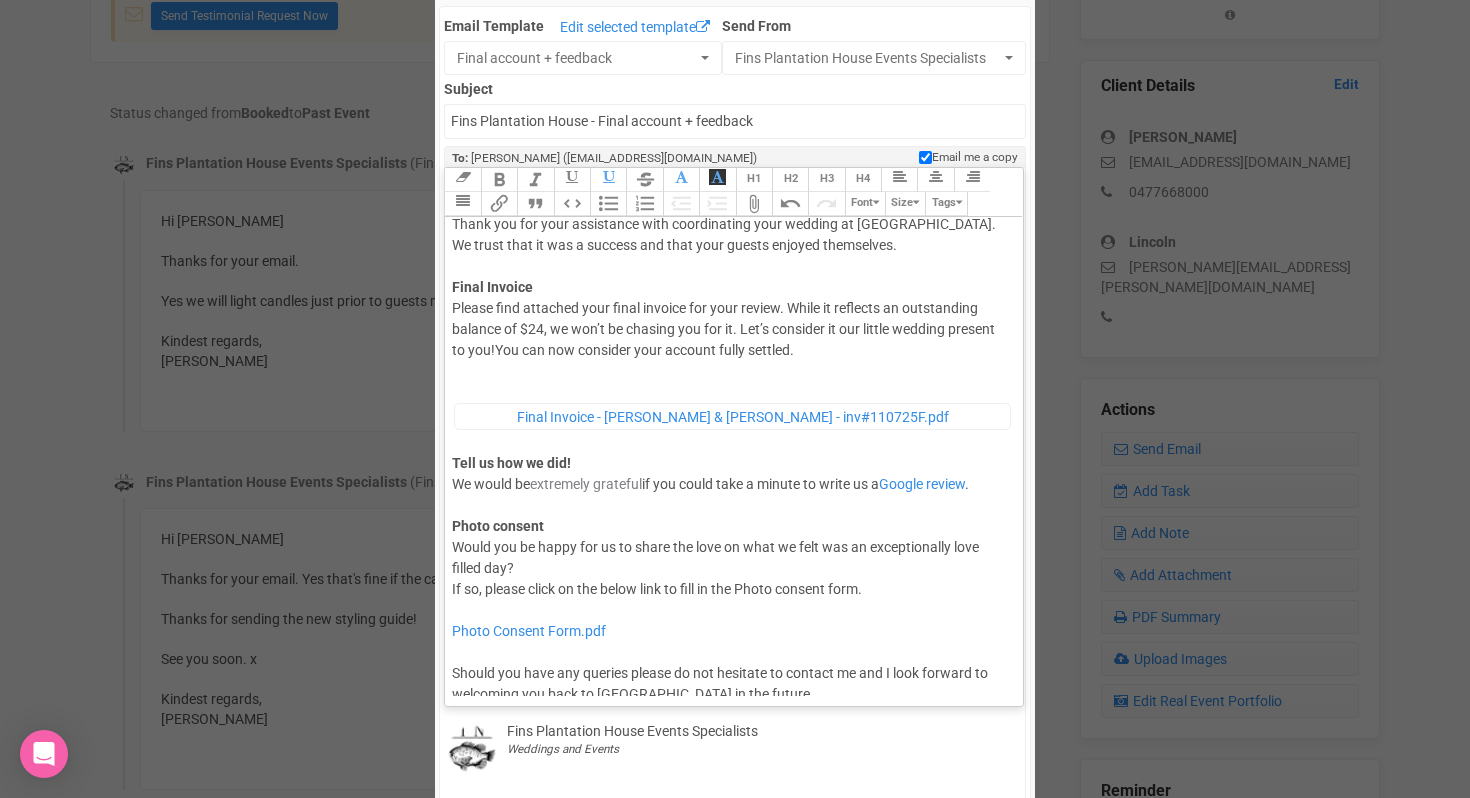 scroll, scrollTop: 93, scrollLeft: 0, axis: vertical 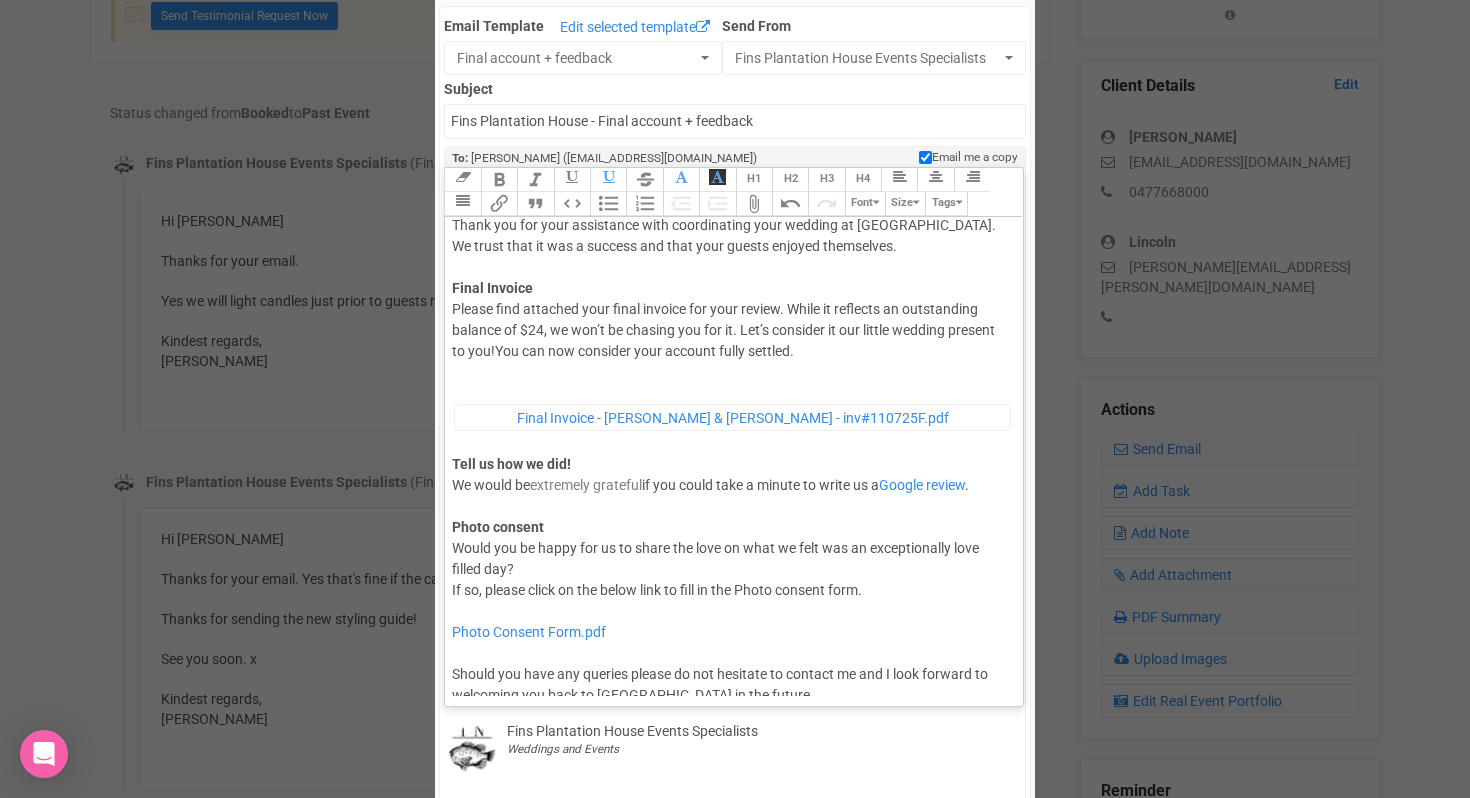 click on "﻿ Final Invoice - Natalie & Lincoln - inv#110725F.pdf ﻿ Tell us how we did!  We would be  extremely grateful  if you could take a minute to write us a  Google review .   Photo consent Would you be happy for us to share the love on what we felt was an exceptionally love filled day?  If so, please click on the below link to fill in the Photo consent form." 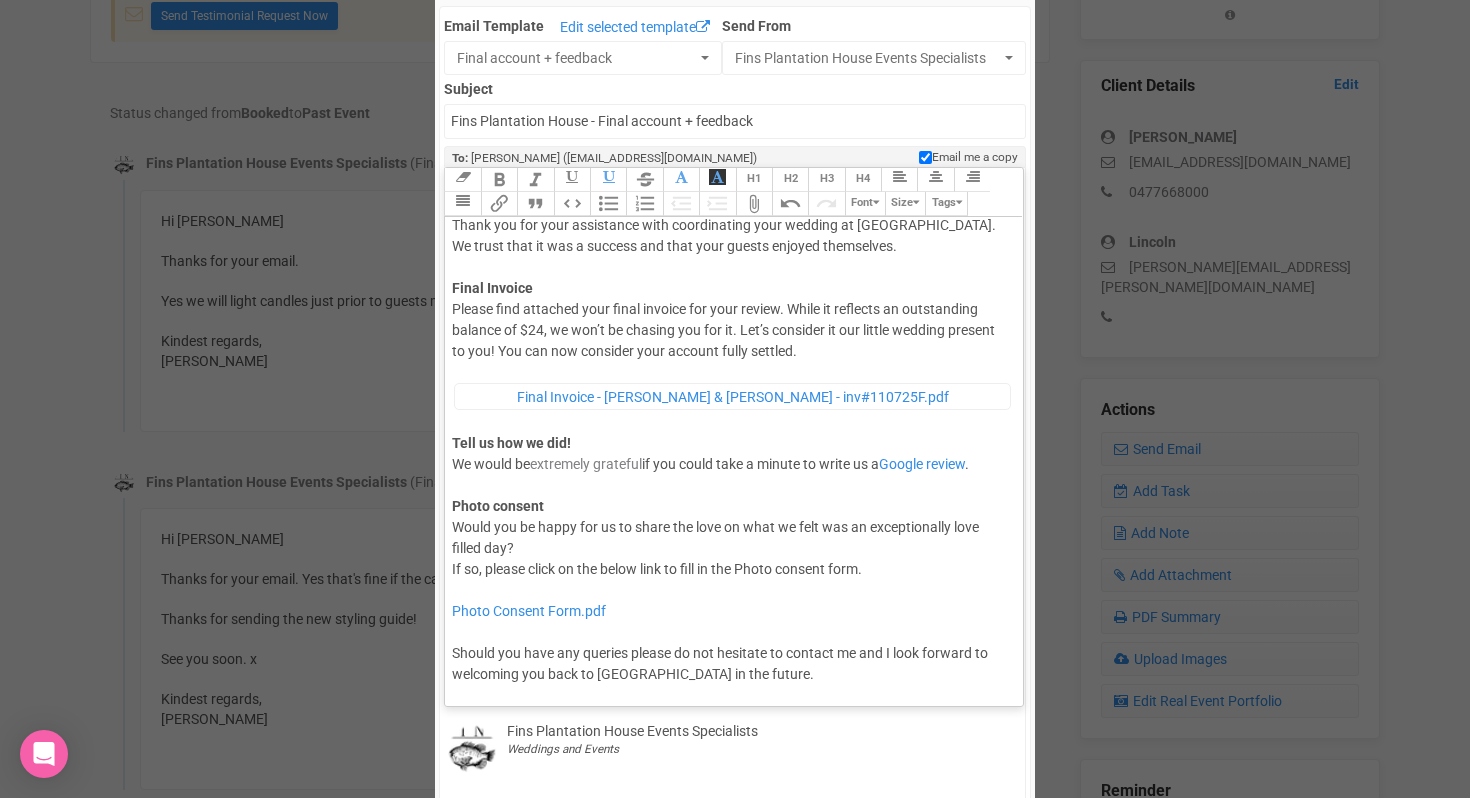 type on "<div>Hi Natalie Phillips,<br><br>Once again congratulations! What a day!<br><br>Thank you for your assistance with coordinating your wedding at Fins Plantation House. We trust that it was a success and that your guests enjoyed themselves. <br><br><strong>Final Invoice</strong></div><div>Please find attached your final invoice for your review. While it reflects an outstanding balance of $24, we won’t be chasing you for it. Let’s consider it our little wedding present to you! You can now consider your account fully settled.</div><div><figure data-trix-attachment="{&quot;contentType&quot;:&quot;application/pdf&quot;,&quot;filename&quot;:&quot;Final Invoice - Natalie &amp; Lincoln - inv#110725F.pdf&quot;,&quot;filesize&quot;:&quot;&quot;,&quot;href&quot;:&quot;&quot;,&quot;url&quot;:&quot;https://s3-ap-southeast-2.amazonaws.com/production.enquire.io/production/email_attachments/attachments/000/033/704/original/final_invoice_-_natalie___lincoln_-_inv_110725f.pdf?1752380857&quot;}" data-trix-content-type="applic..." 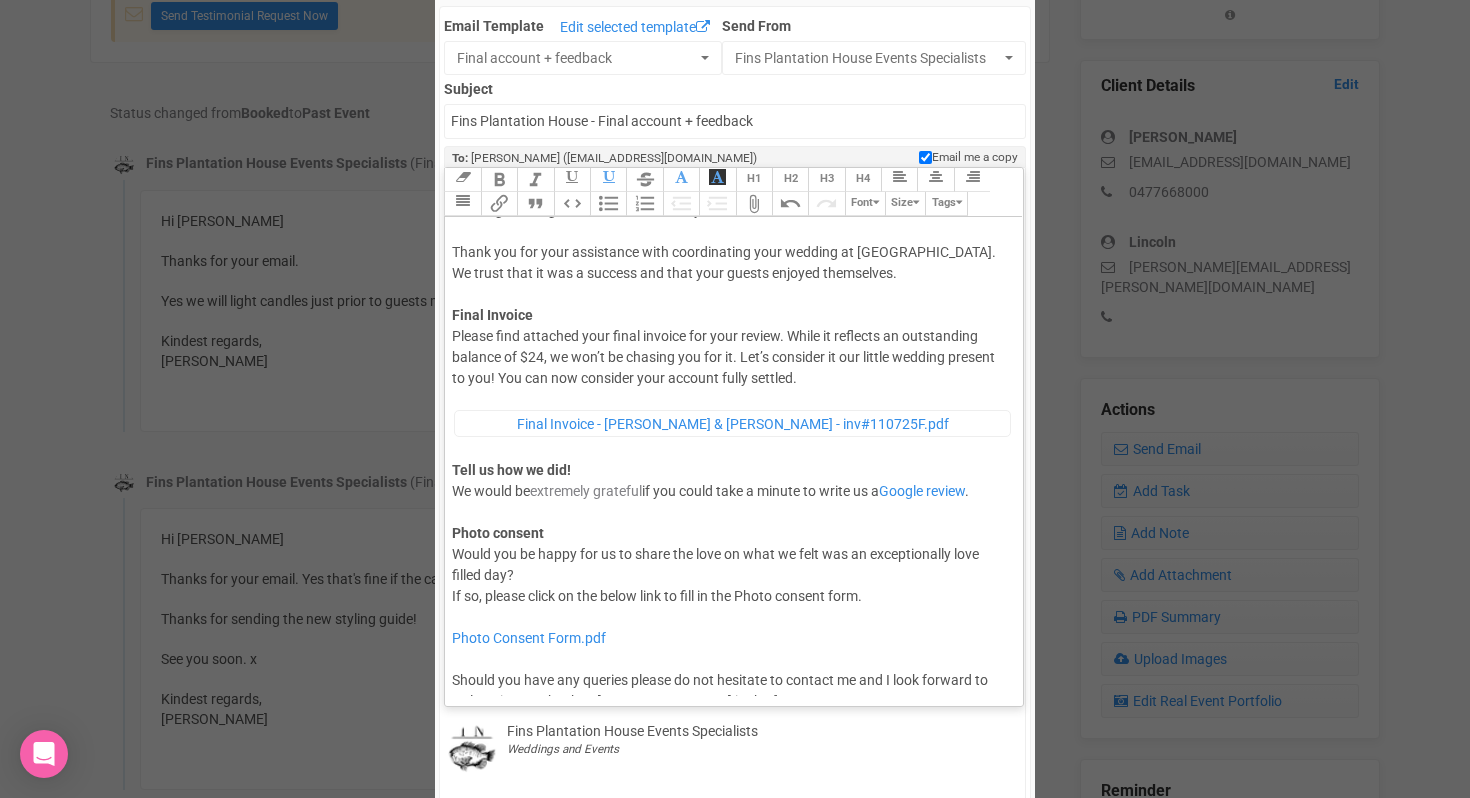 scroll, scrollTop: 194, scrollLeft: 0, axis: vertical 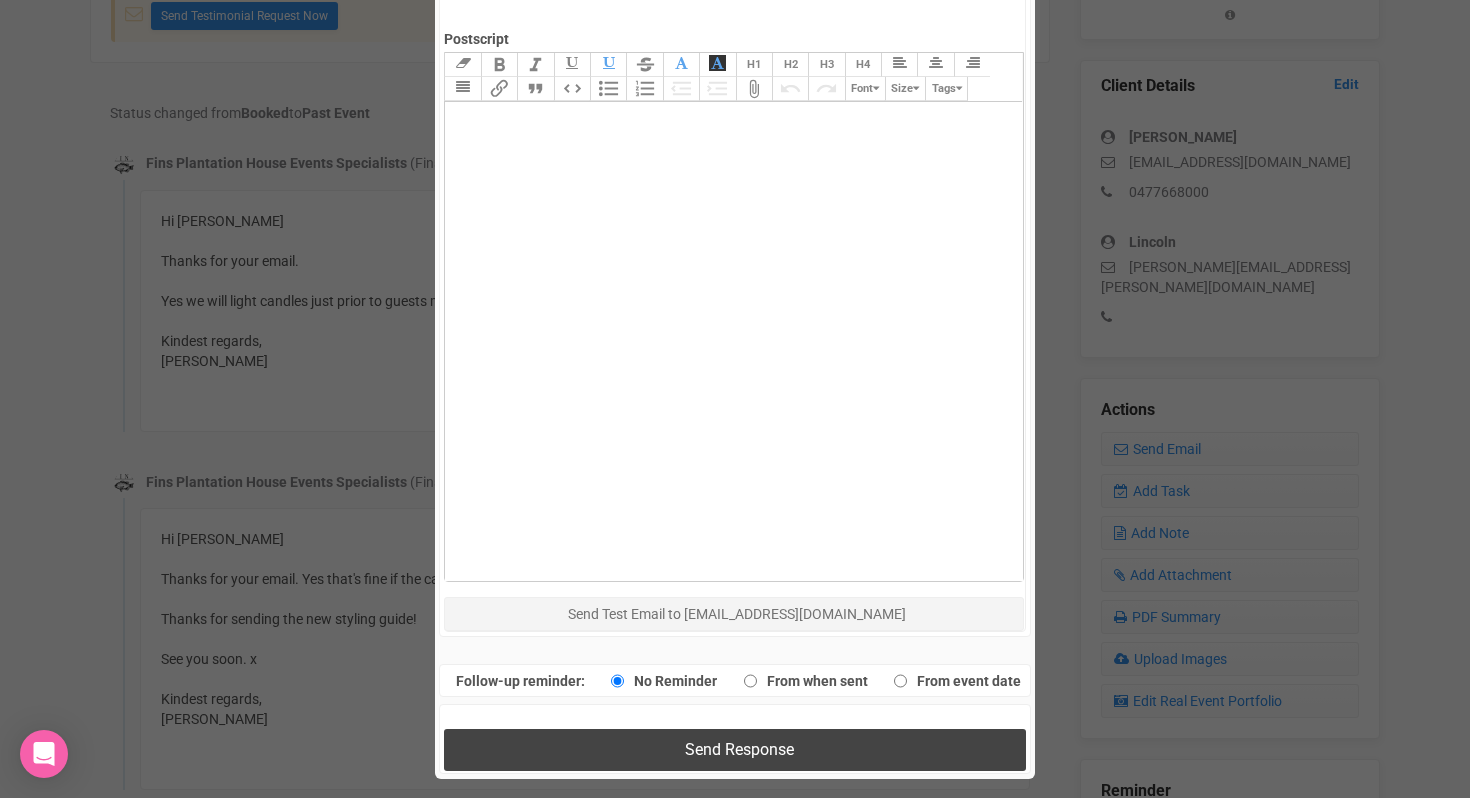 click on "Send Response" at bounding box center (739, 749) 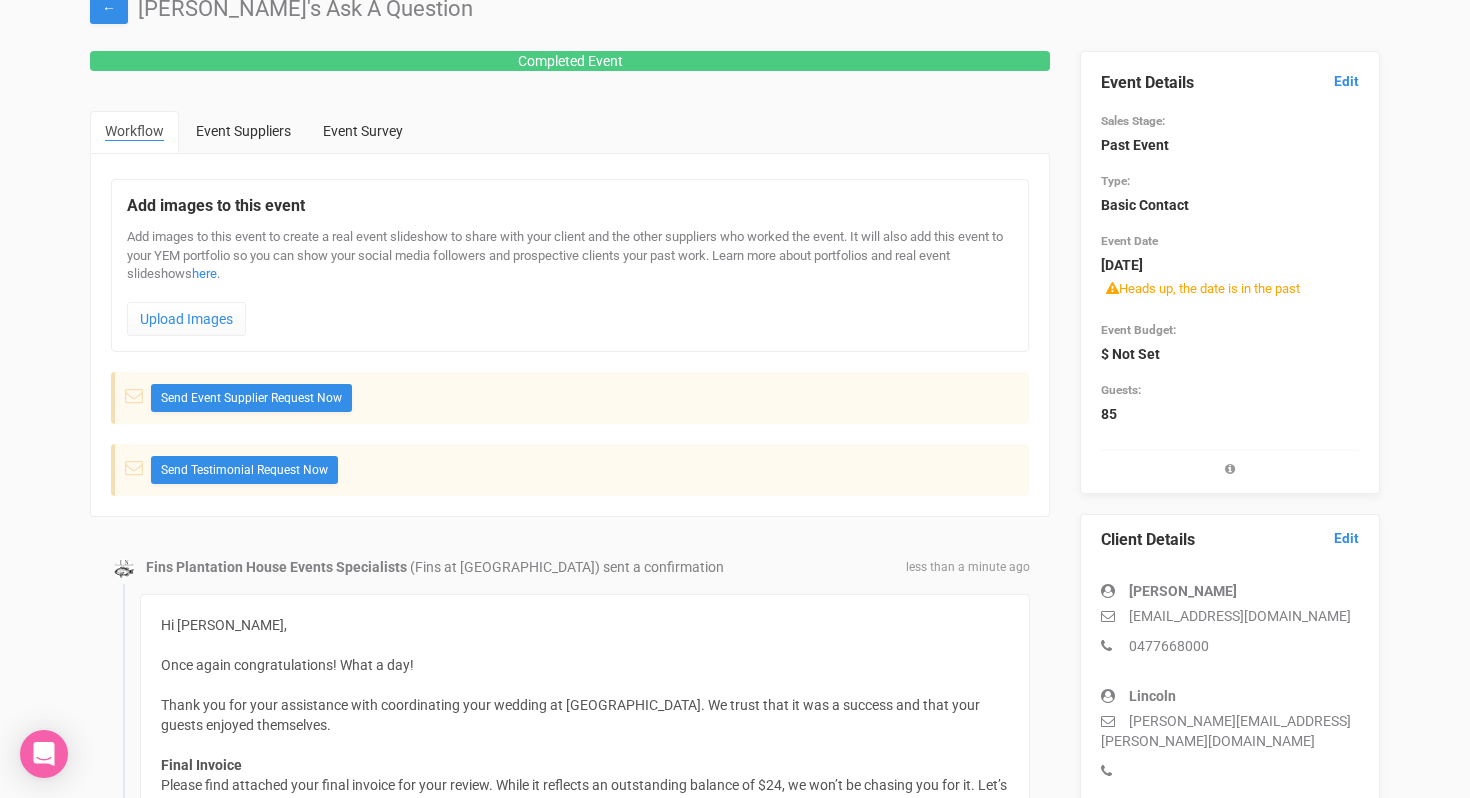 scroll, scrollTop: 0, scrollLeft: 0, axis: both 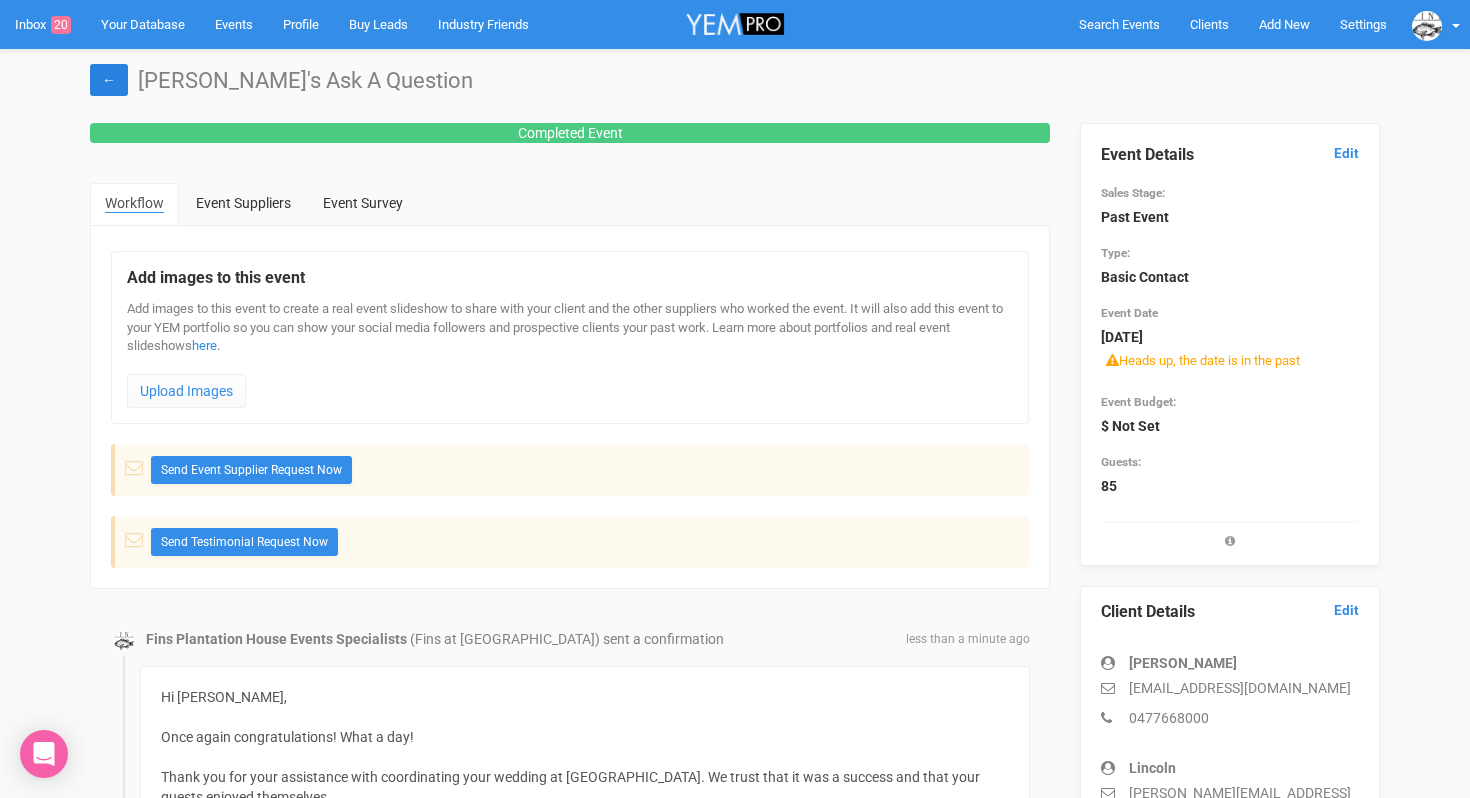 click on "←" at bounding box center [109, 80] 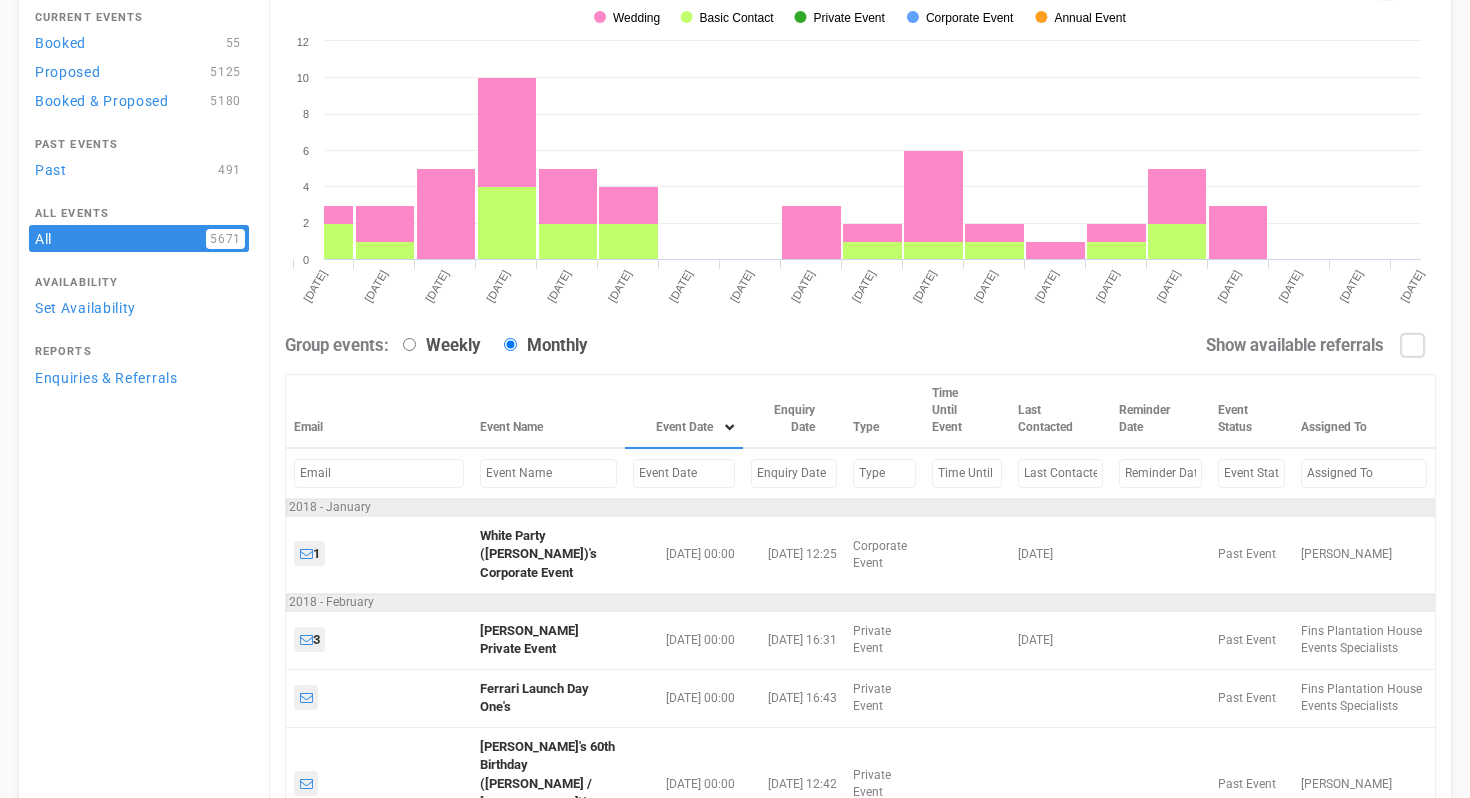 scroll, scrollTop: 172, scrollLeft: 0, axis: vertical 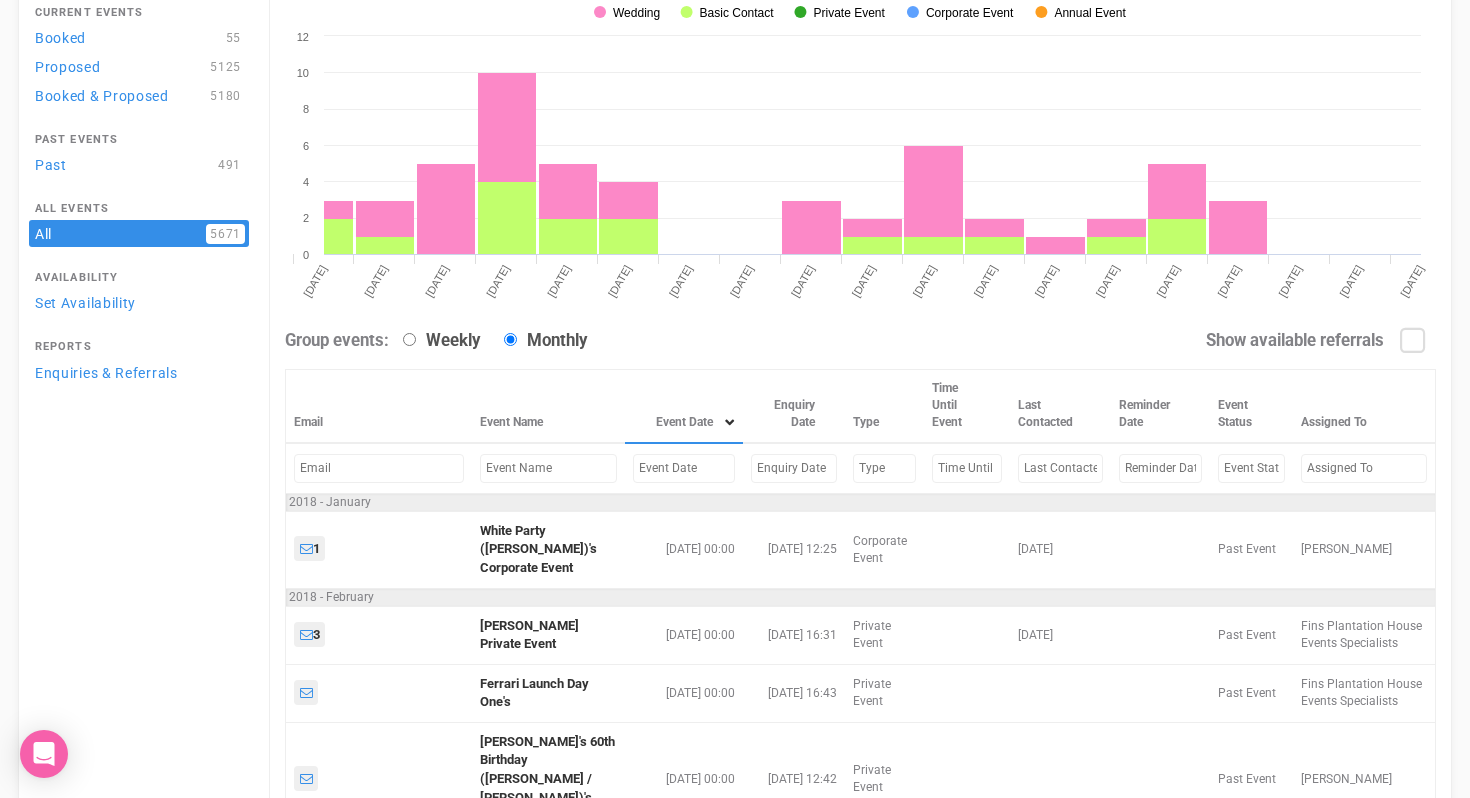click at bounding box center (684, 468) 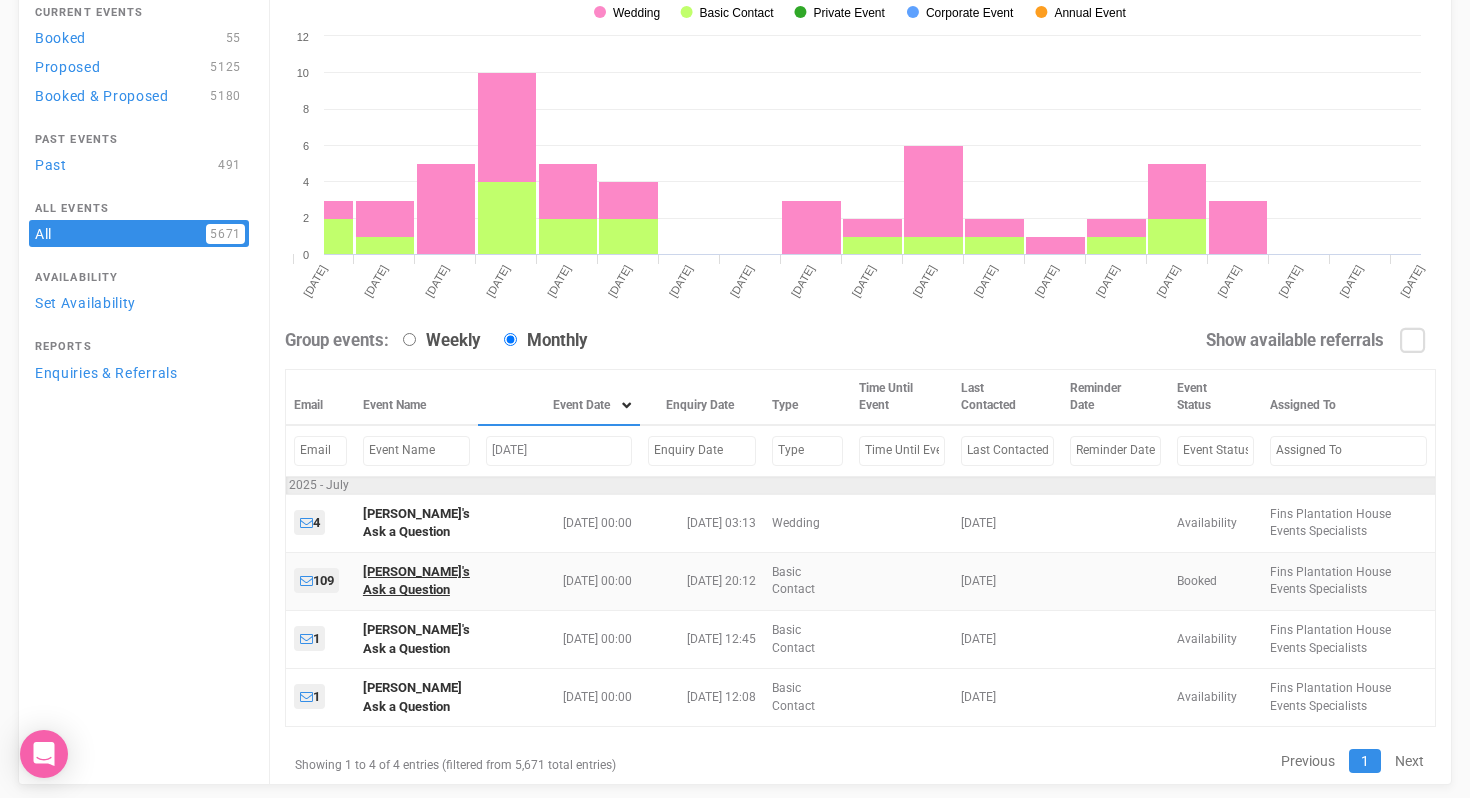 type on "July 12, 2025" 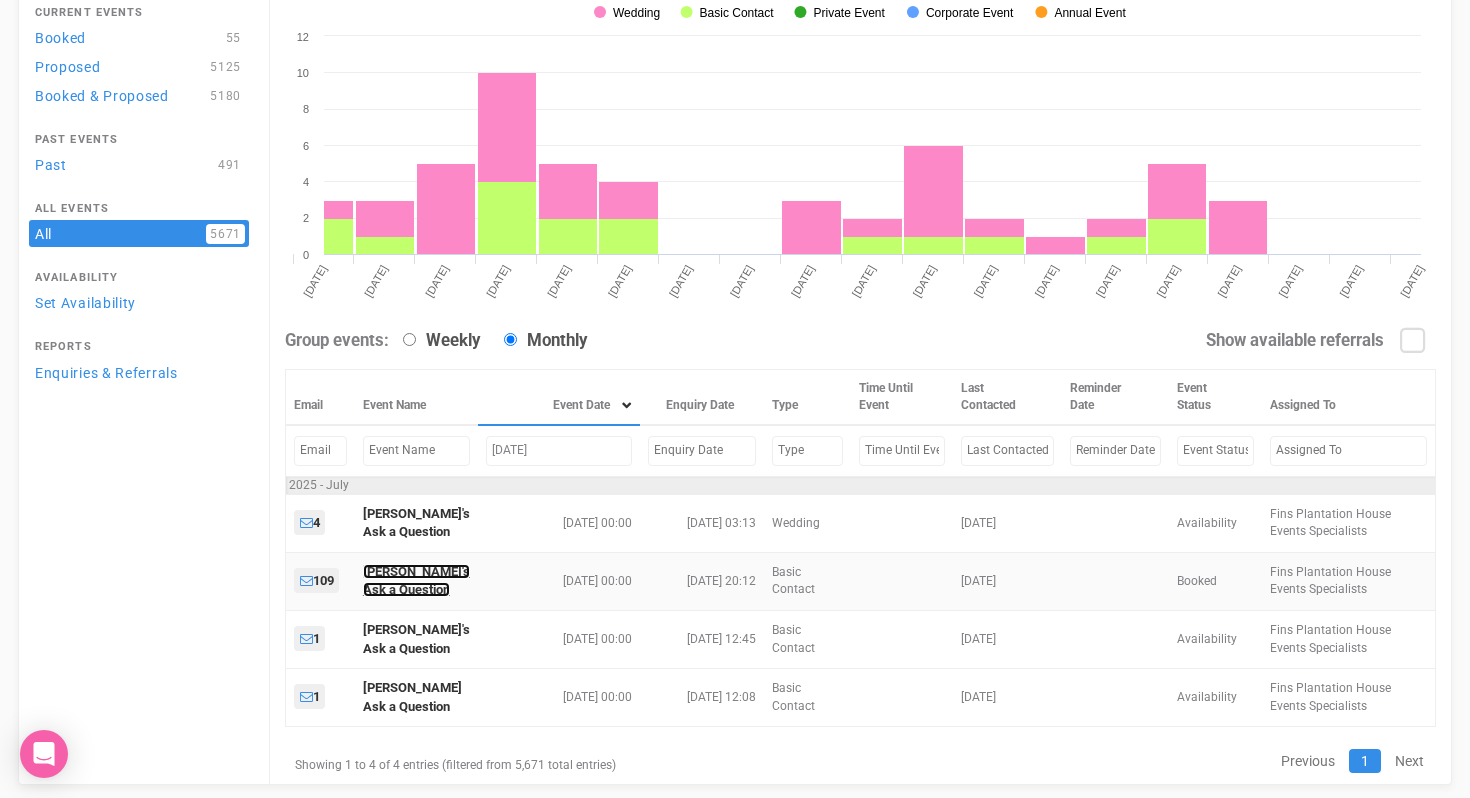 click on "Lauren's Ask a Question" at bounding box center [416, 581] 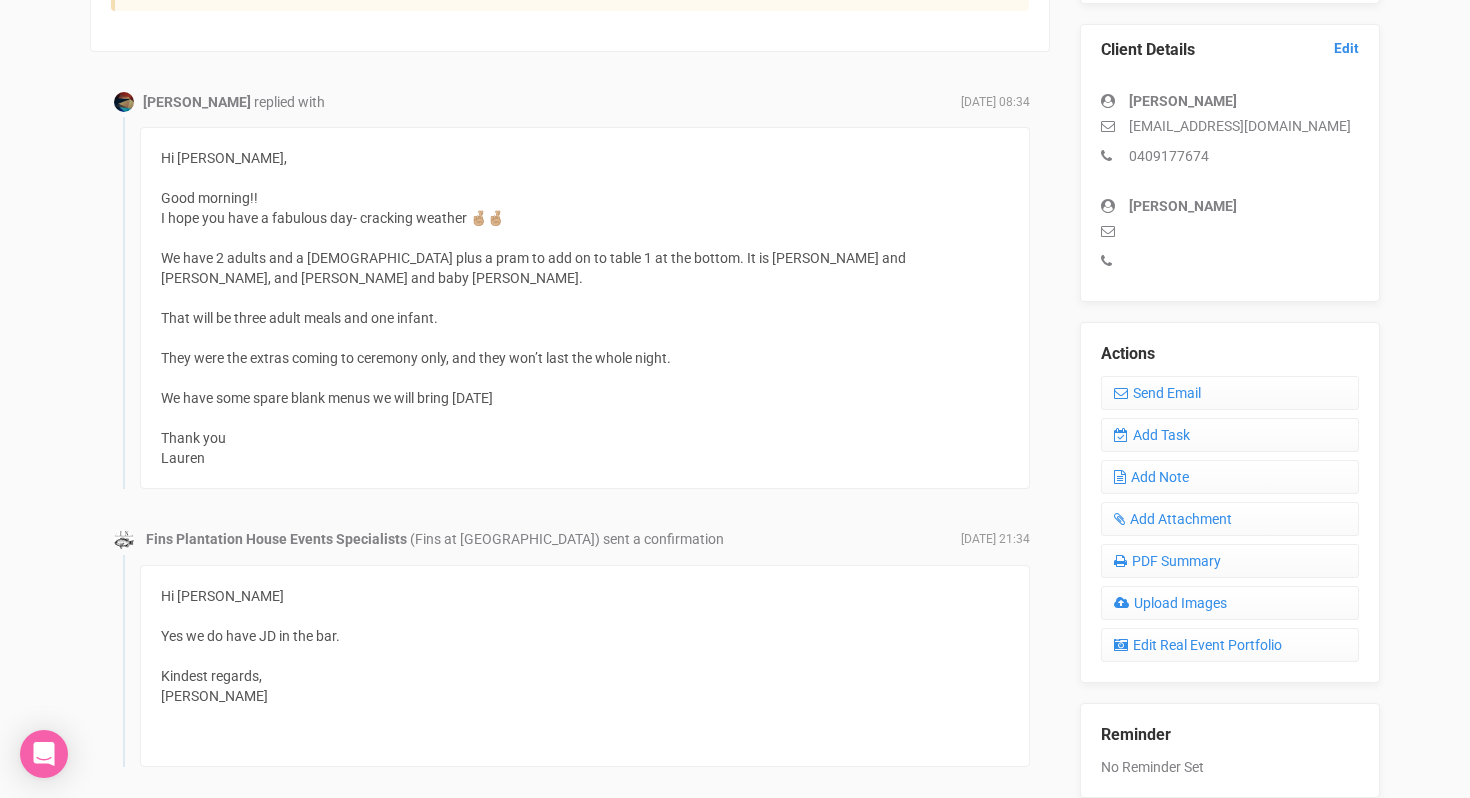 scroll, scrollTop: 608, scrollLeft: 0, axis: vertical 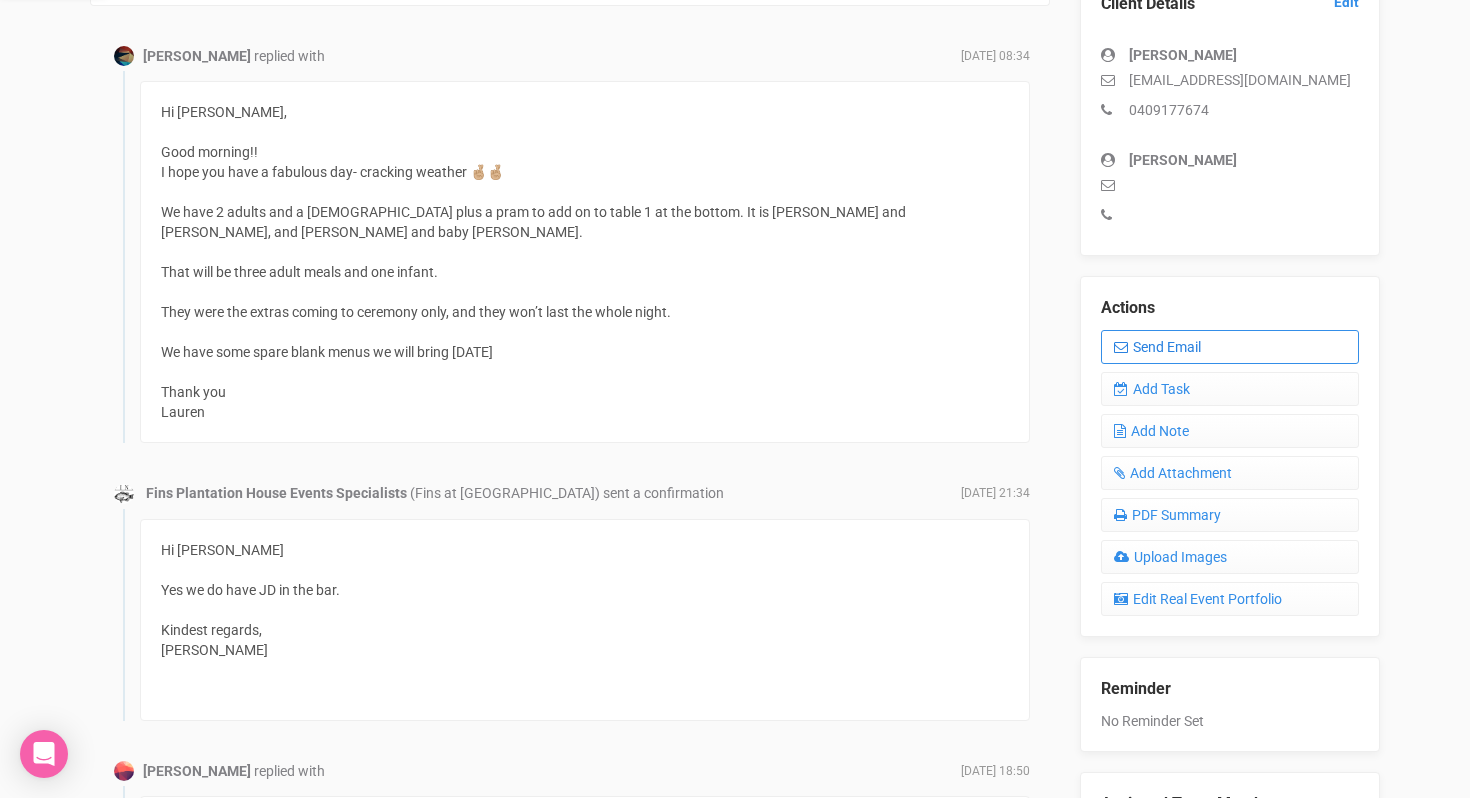 click on "Send Email" at bounding box center [1230, 347] 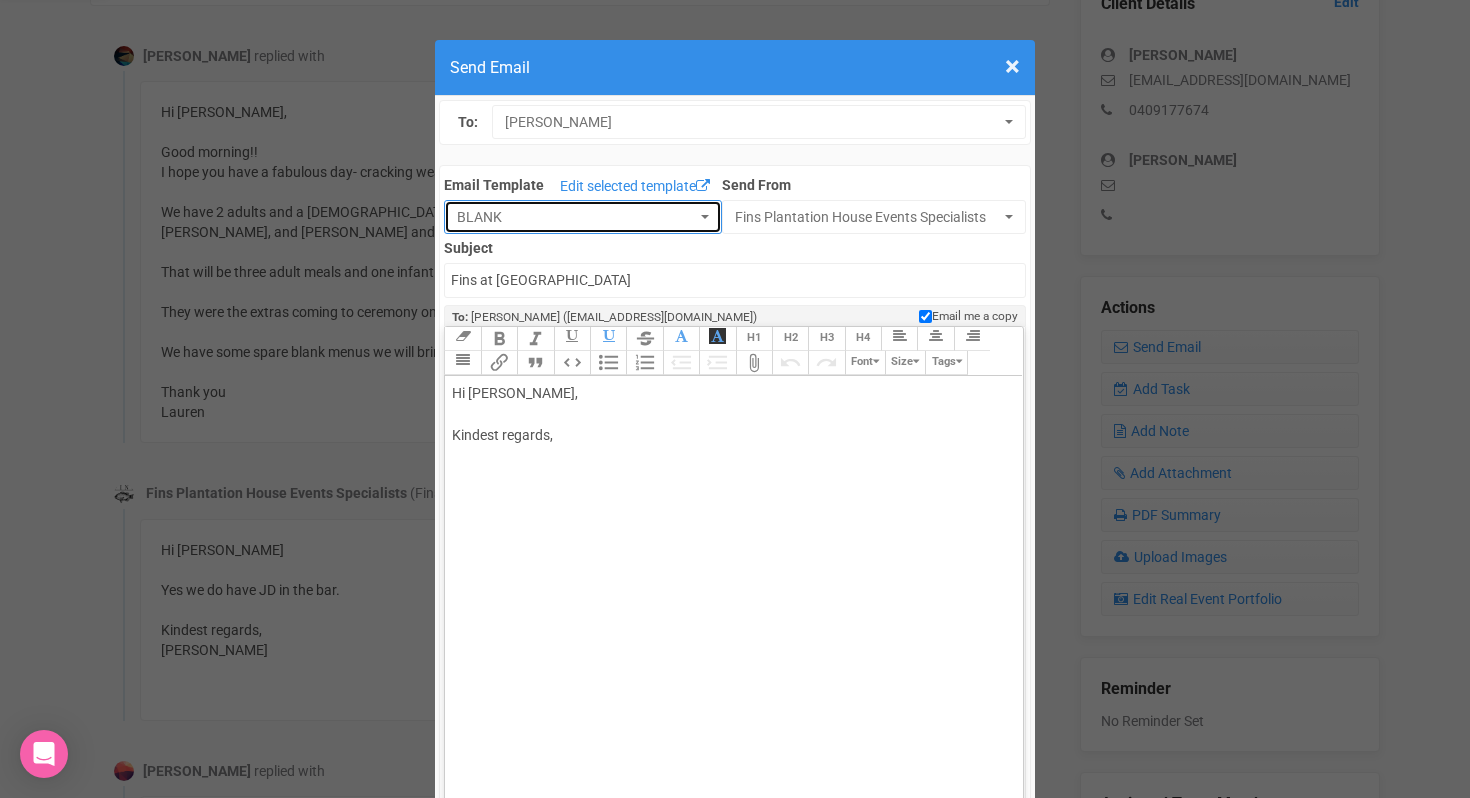 click on "BLANK" at bounding box center [576, 217] 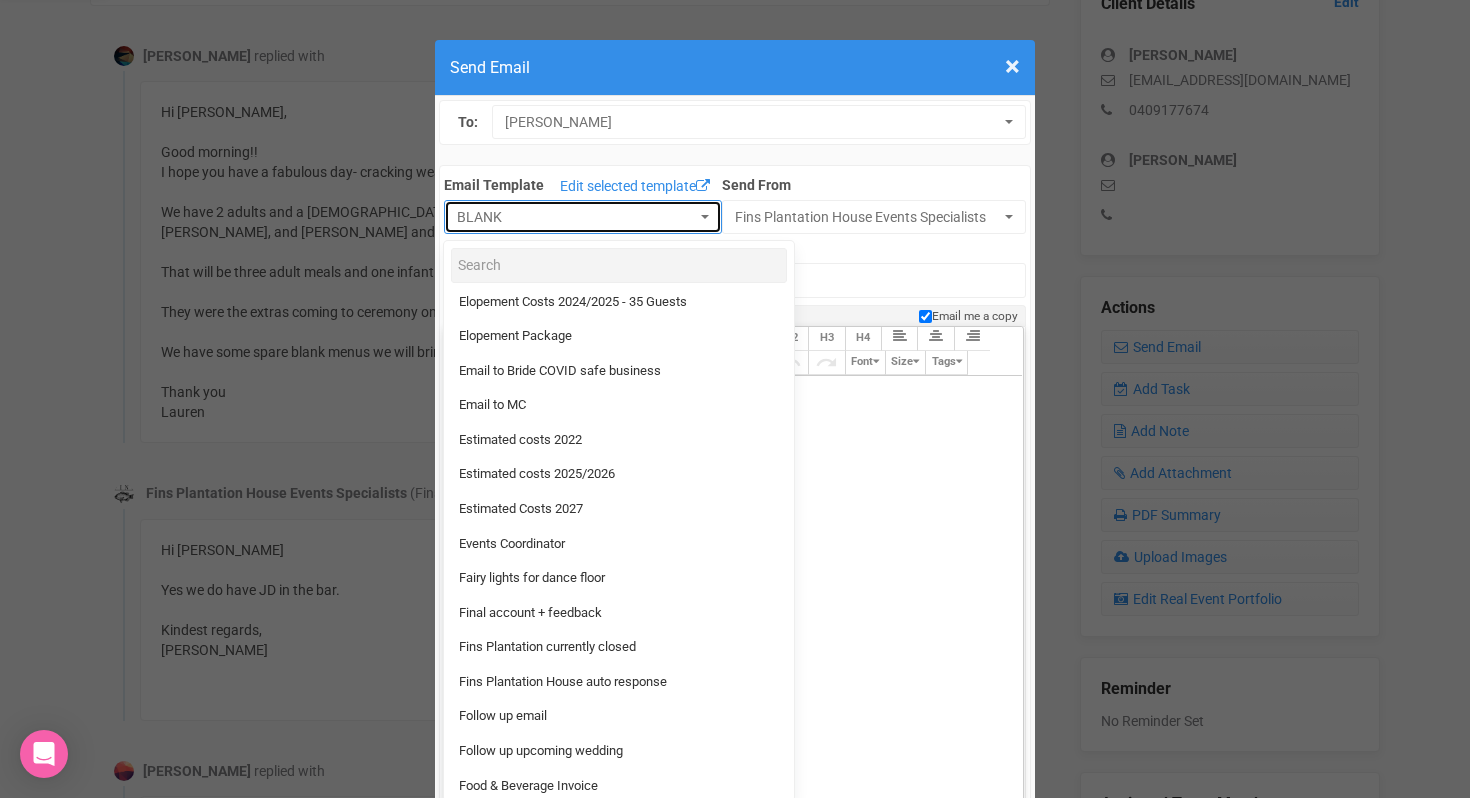 scroll, scrollTop: 458, scrollLeft: 0, axis: vertical 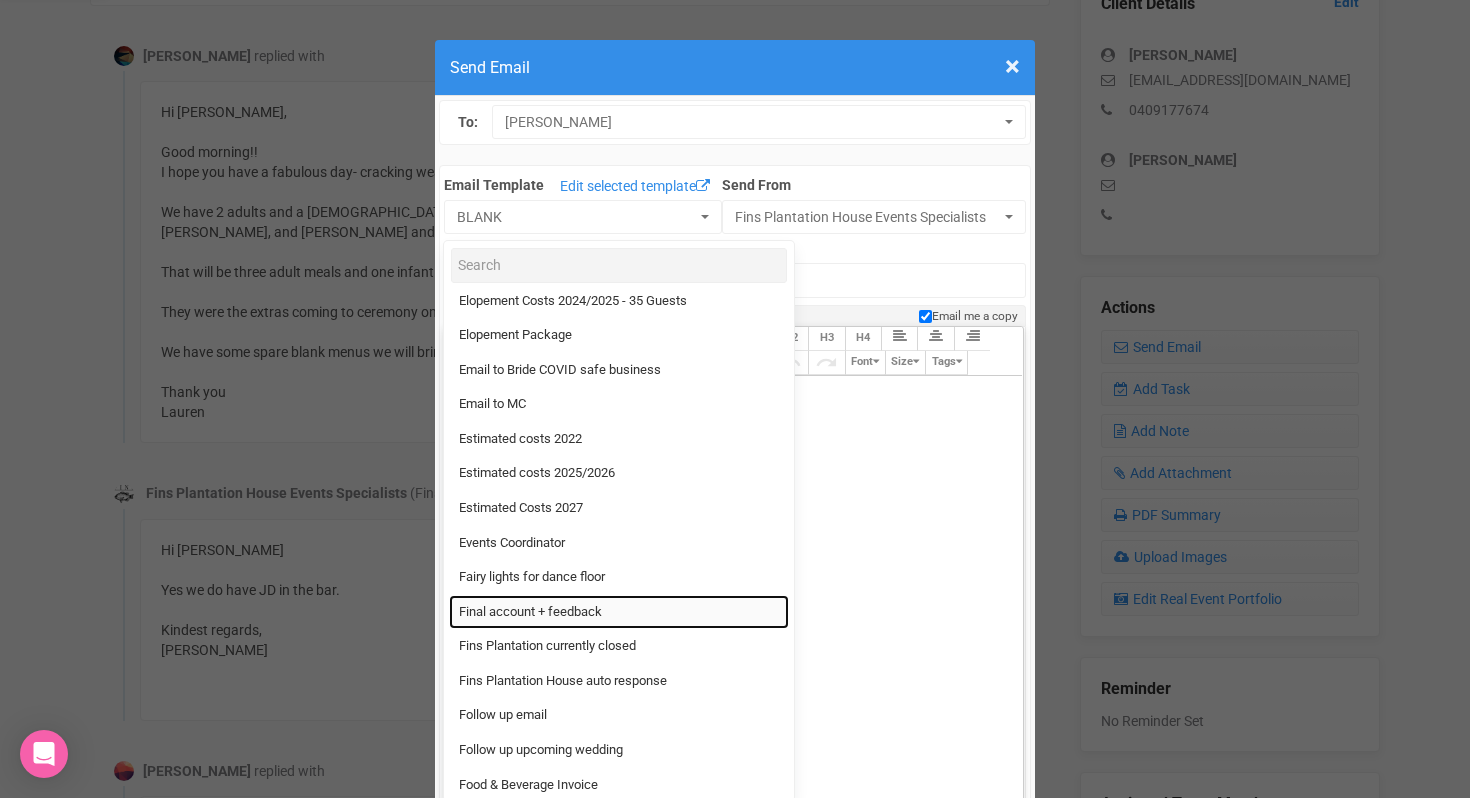click on "Final account + feedback" at bounding box center [530, 612] 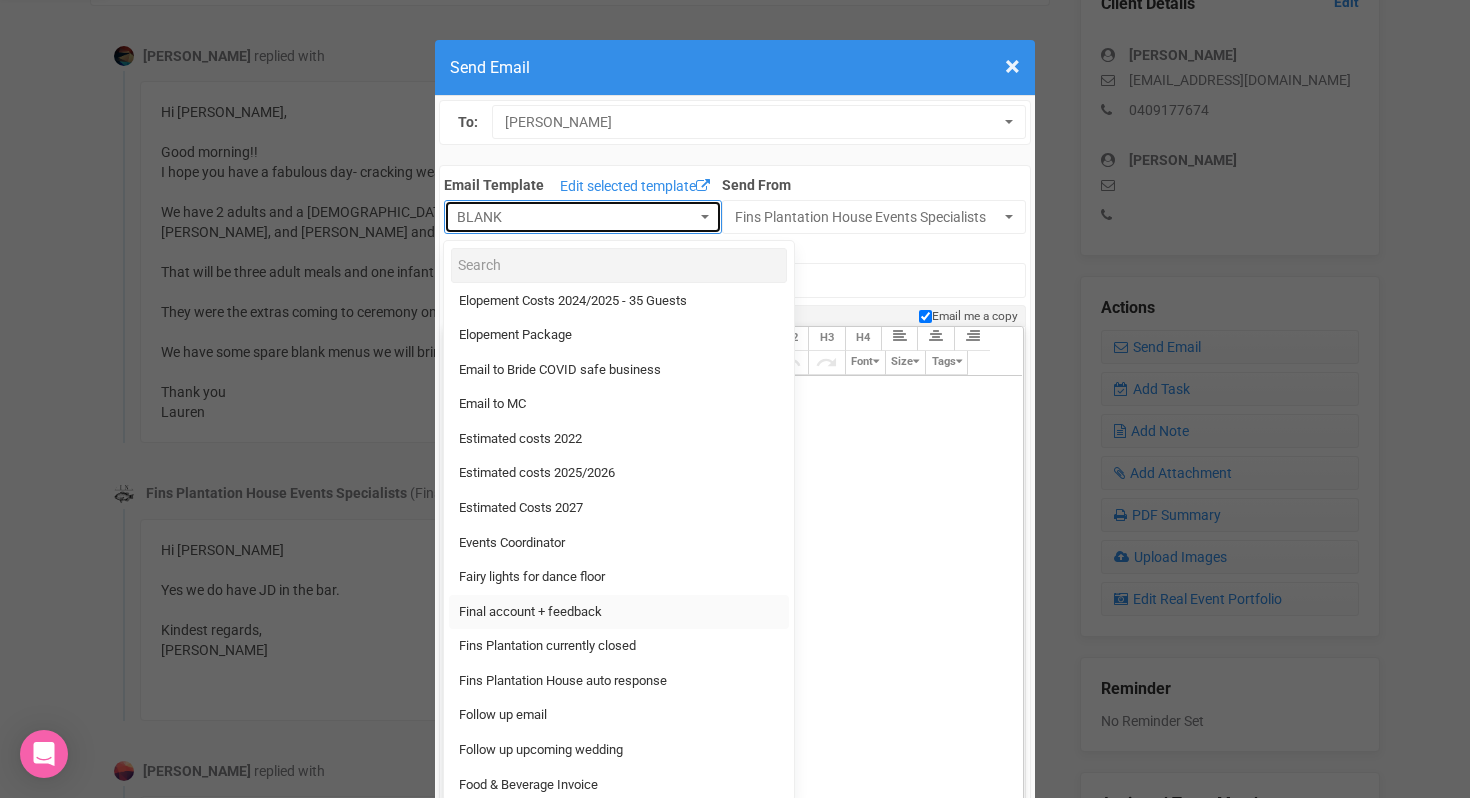 select on "90613" 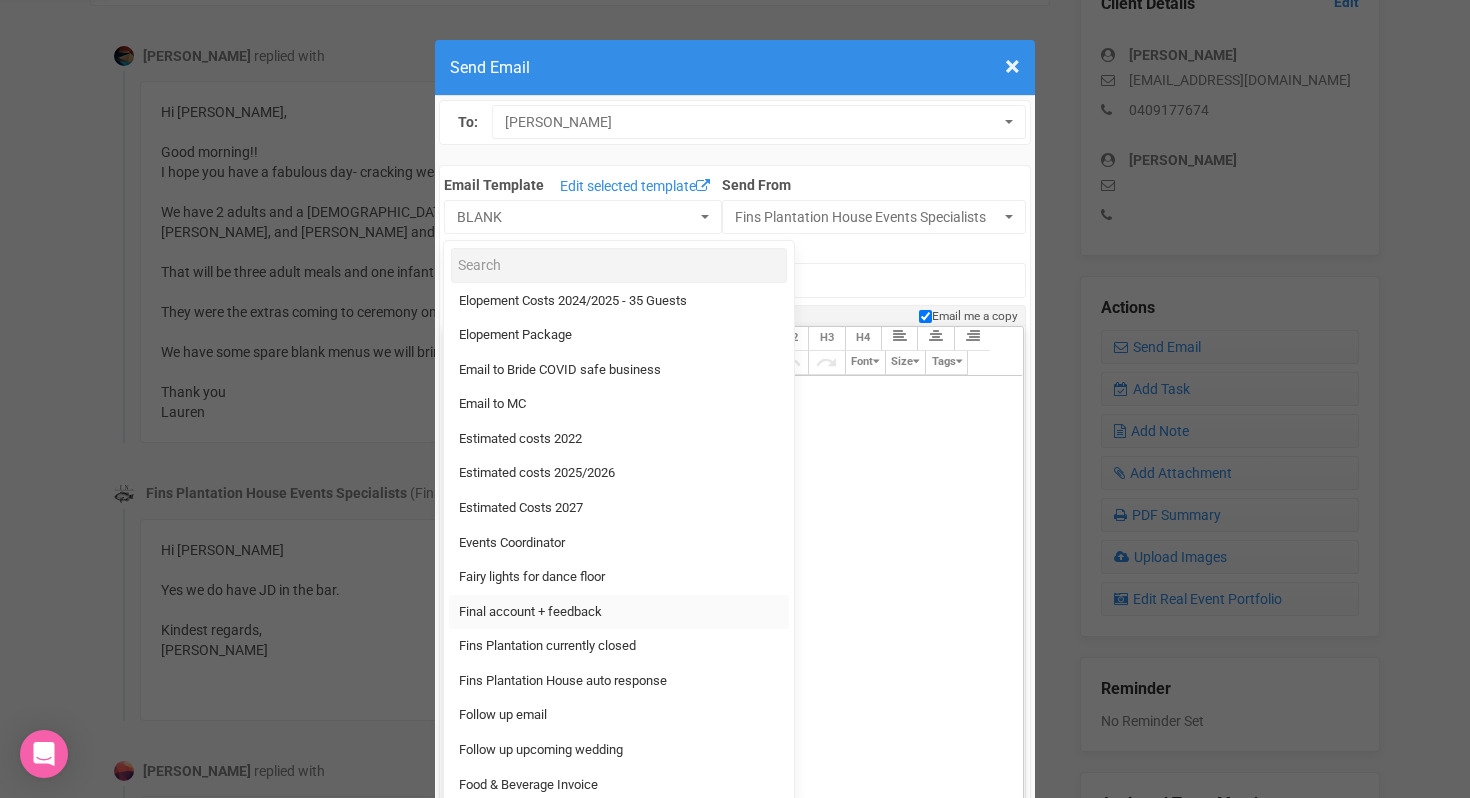 type on "Fins Plantation House - Final account + feedback" 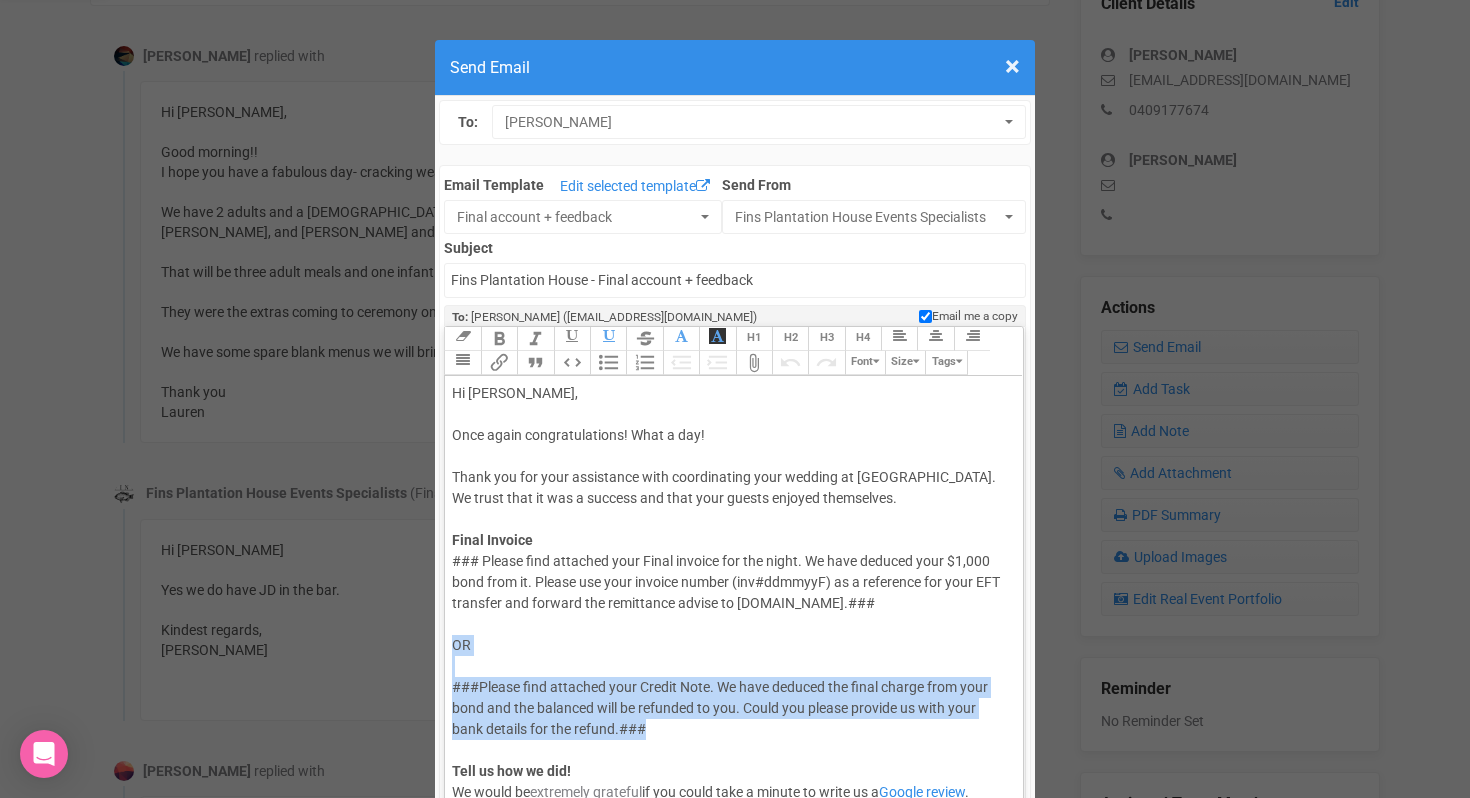 drag, startPoint x: 452, startPoint y: 644, endPoint x: 662, endPoint y: 738, distance: 230.07825 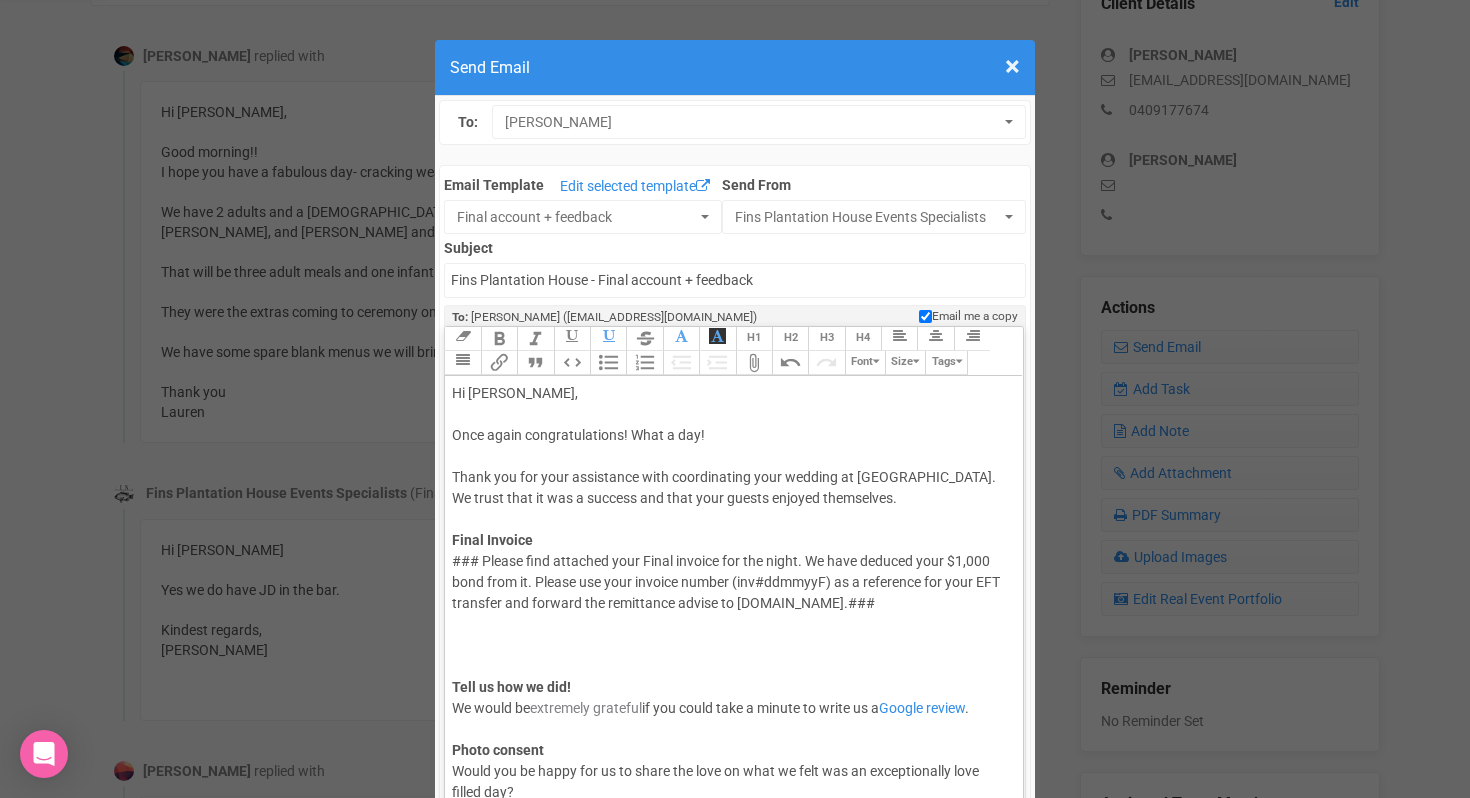 click on "### Please find attached your Final invoice for the night. We have deduced your $1,000 bond from it. Please use your invoice number (inv#ddmmyyF) as a reference for your EFT transfer and forward the remittance advise to eventsAfins.com.au.### Tell us how we did!  We would be  extremely grateful  if you could take a minute to write us a  Google review .   Photo consent Would you be happy for us to share the love on what we felt was an exceptionally love filled day?  If so, please click on the below link to fill in the Photo consent form." 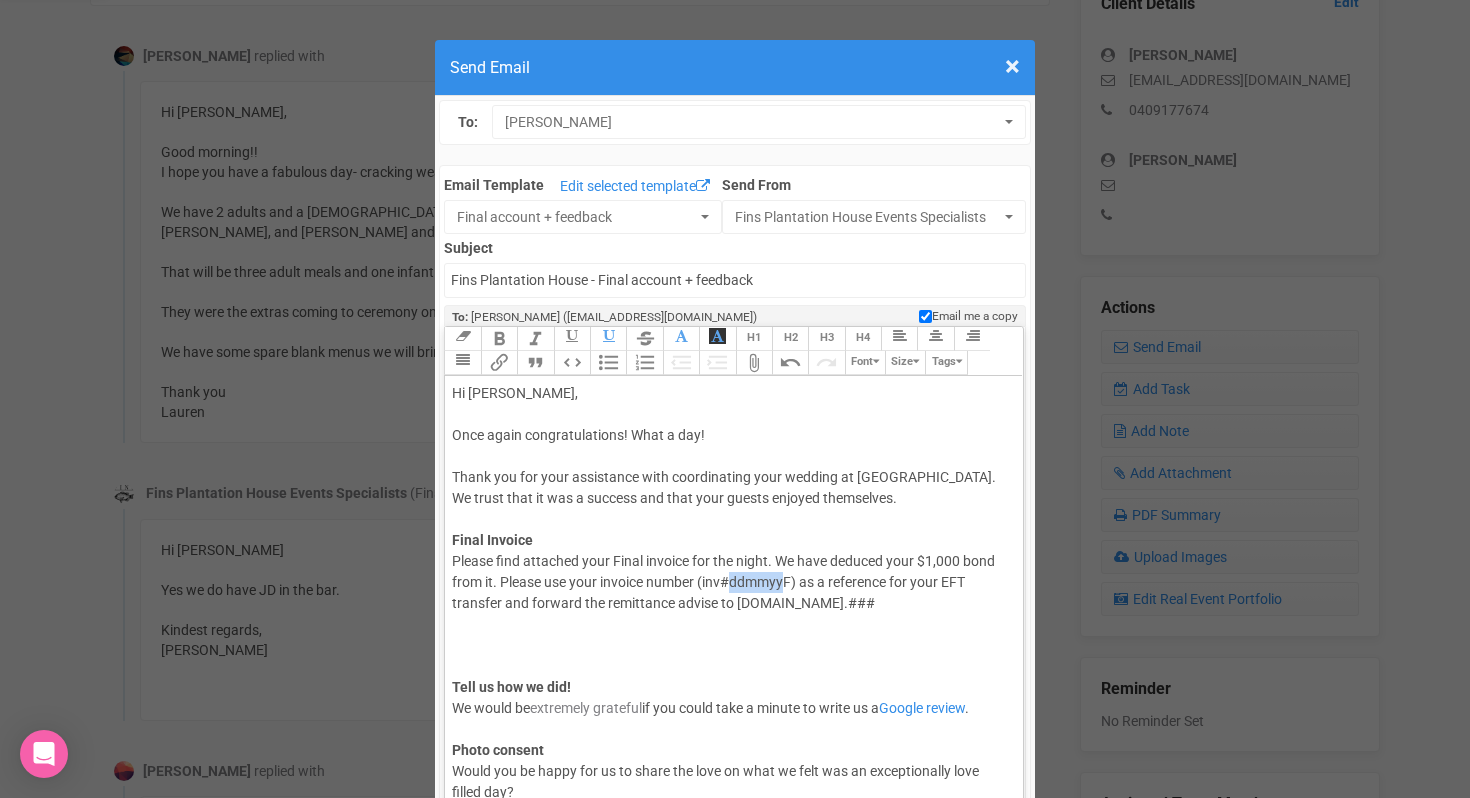 drag, startPoint x: 735, startPoint y: 585, endPoint x: 786, endPoint y: 583, distance: 51.0392 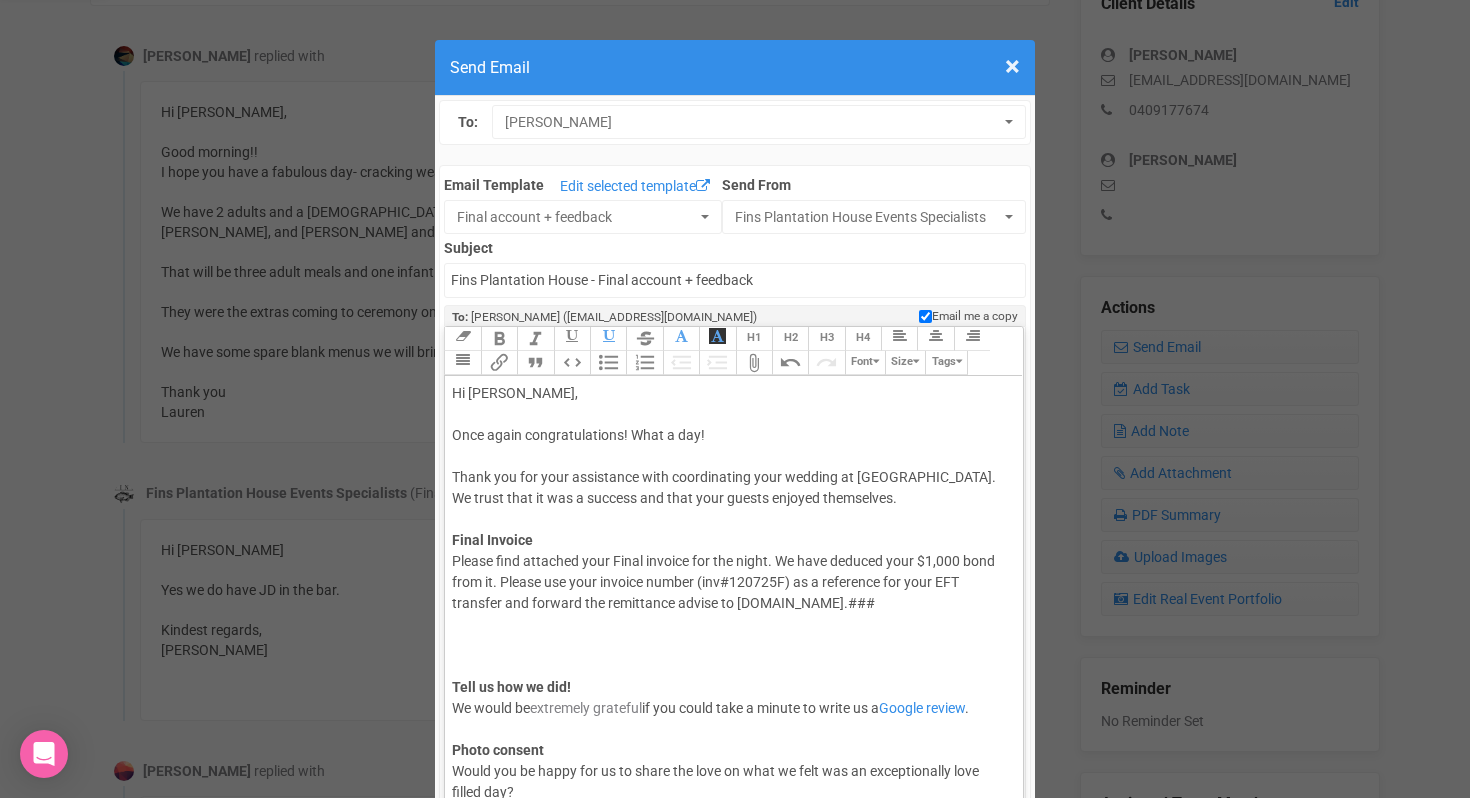 click on "Please find attached your Final invoice for the night. We have deduced your $1,000 bond from it. Please use your invoice number (inv#120725F) as a reference for your EFT transfer and forward the remittance advise to eventsAfins.com.au.### Tell us how we did!  We would be  extremely grateful  if you could take a minute to write us a  Google review .   Photo consent Would you be happy for us to share the love on what we felt was an exceptionally love filled day?  If so, please click on the below link to fill in the Photo consent form." 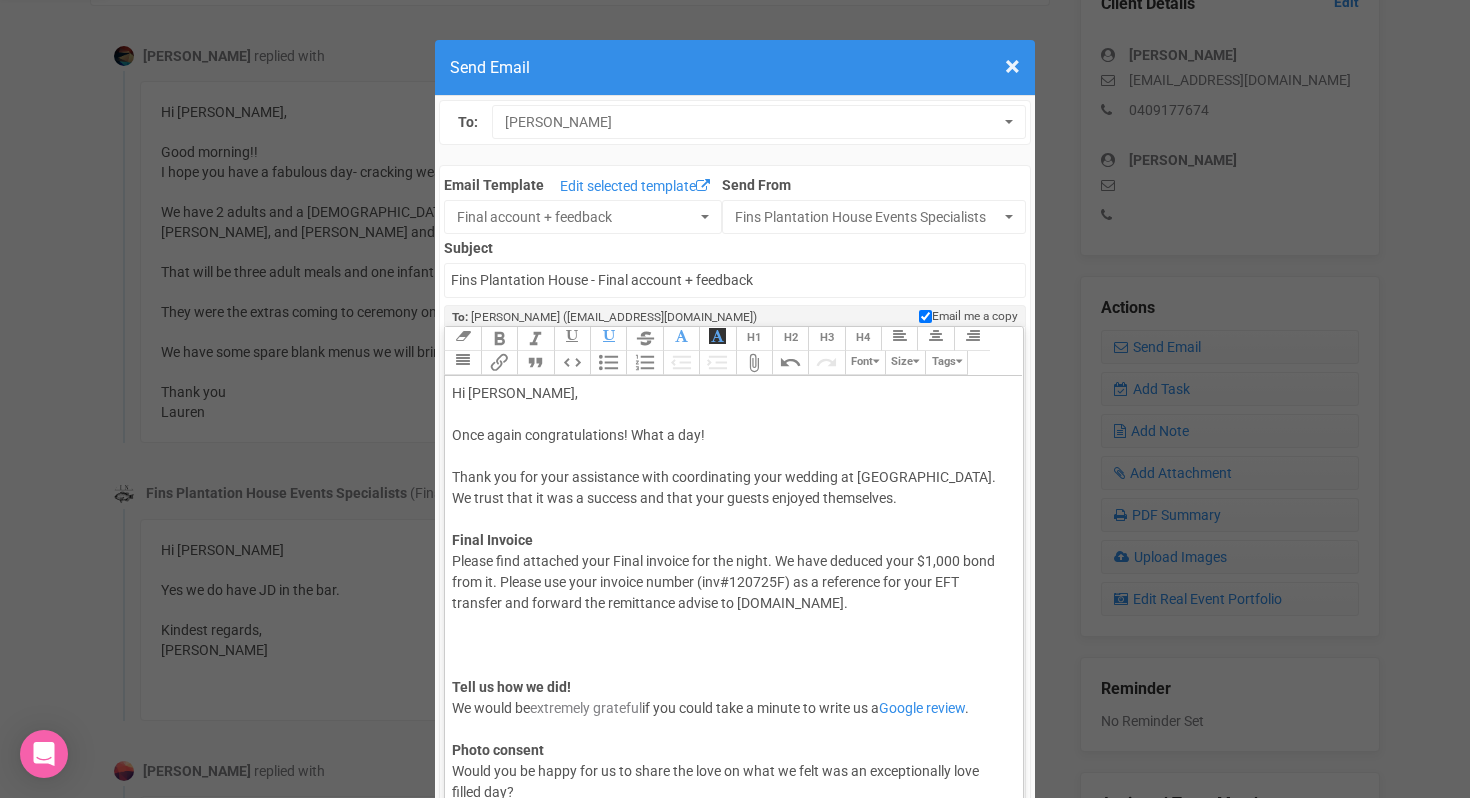 click on "Please find attached your Final invoice for the night. We have deduced your $1,000 bond from it. Please use your invoice number (inv#120725F) as a reference for your EFT transfer and forward the remittance advise to eventsAfins.com.au. Tell us how we did!  We would be  extremely grateful  if you could take a minute to write us a  Google review .   Photo consent Would you be happy for us to share the love on what we felt was an exceptionally love filled day?  If so, please click on the below link to fill in the Photo consent form." 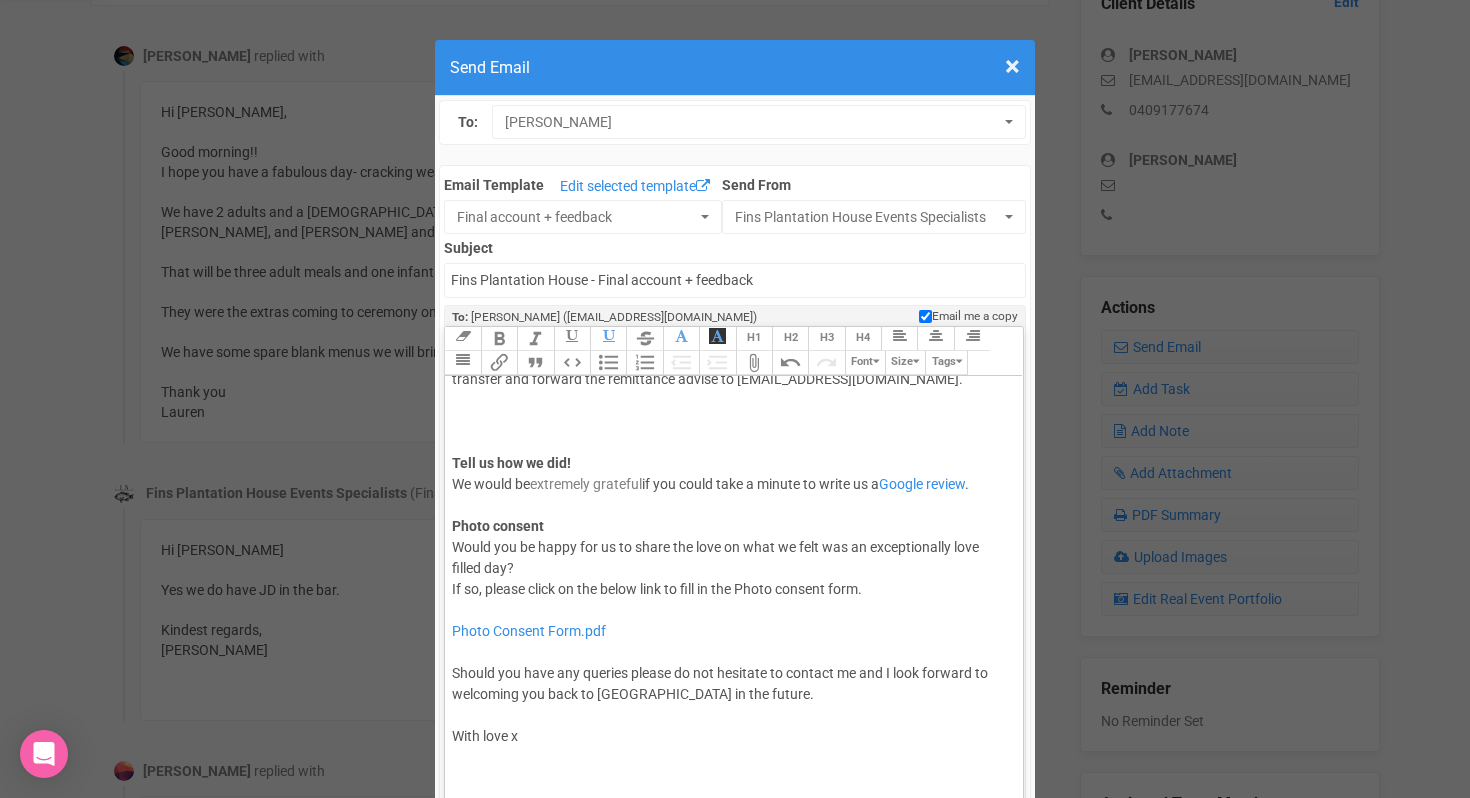 scroll, scrollTop: 228, scrollLeft: 0, axis: vertical 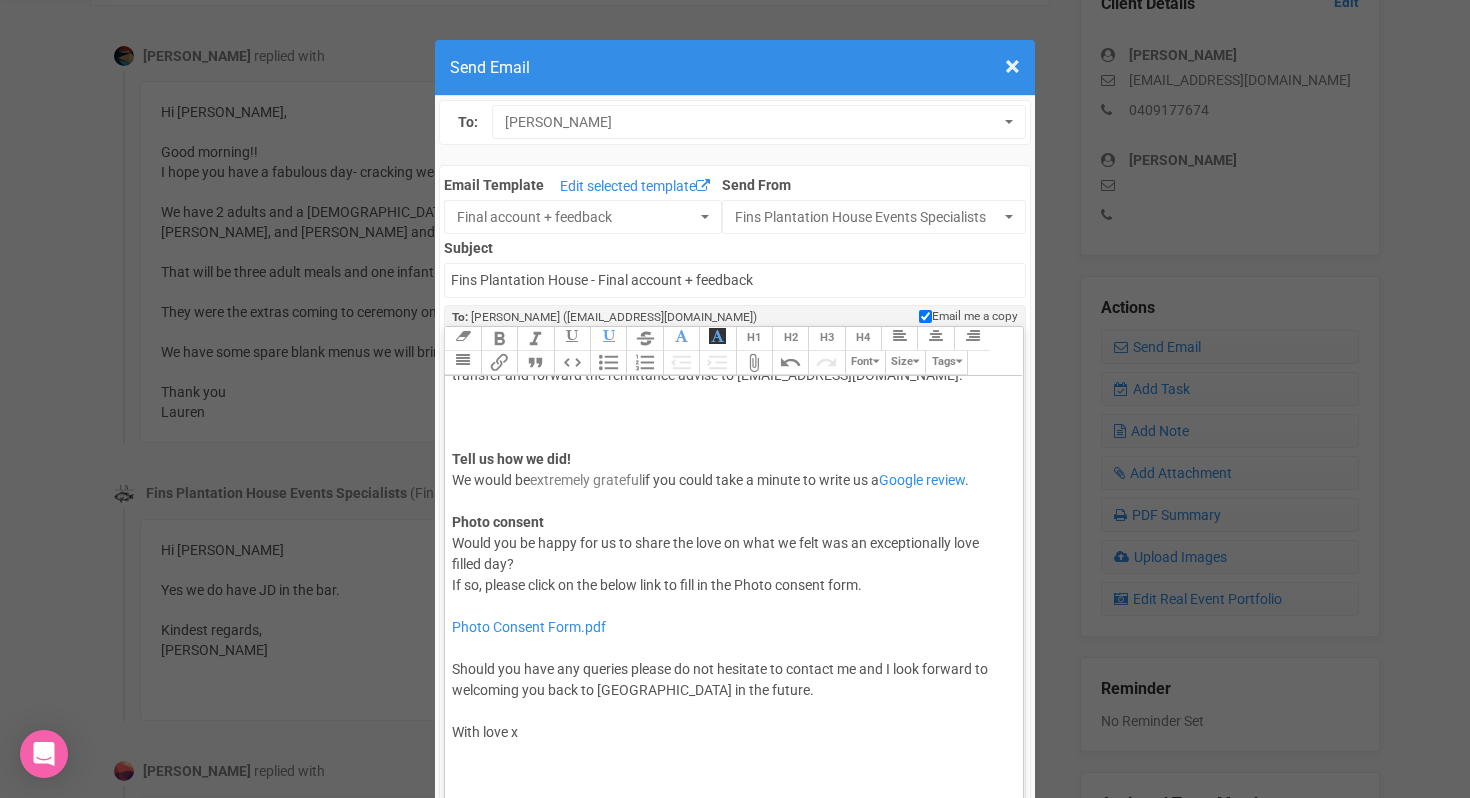 click on "Photo Consent Form.pdf Should you have any queries please do not hesitate to contact me and I look forward to welcoming you back to Fins Plantation House in the future.  With love x" 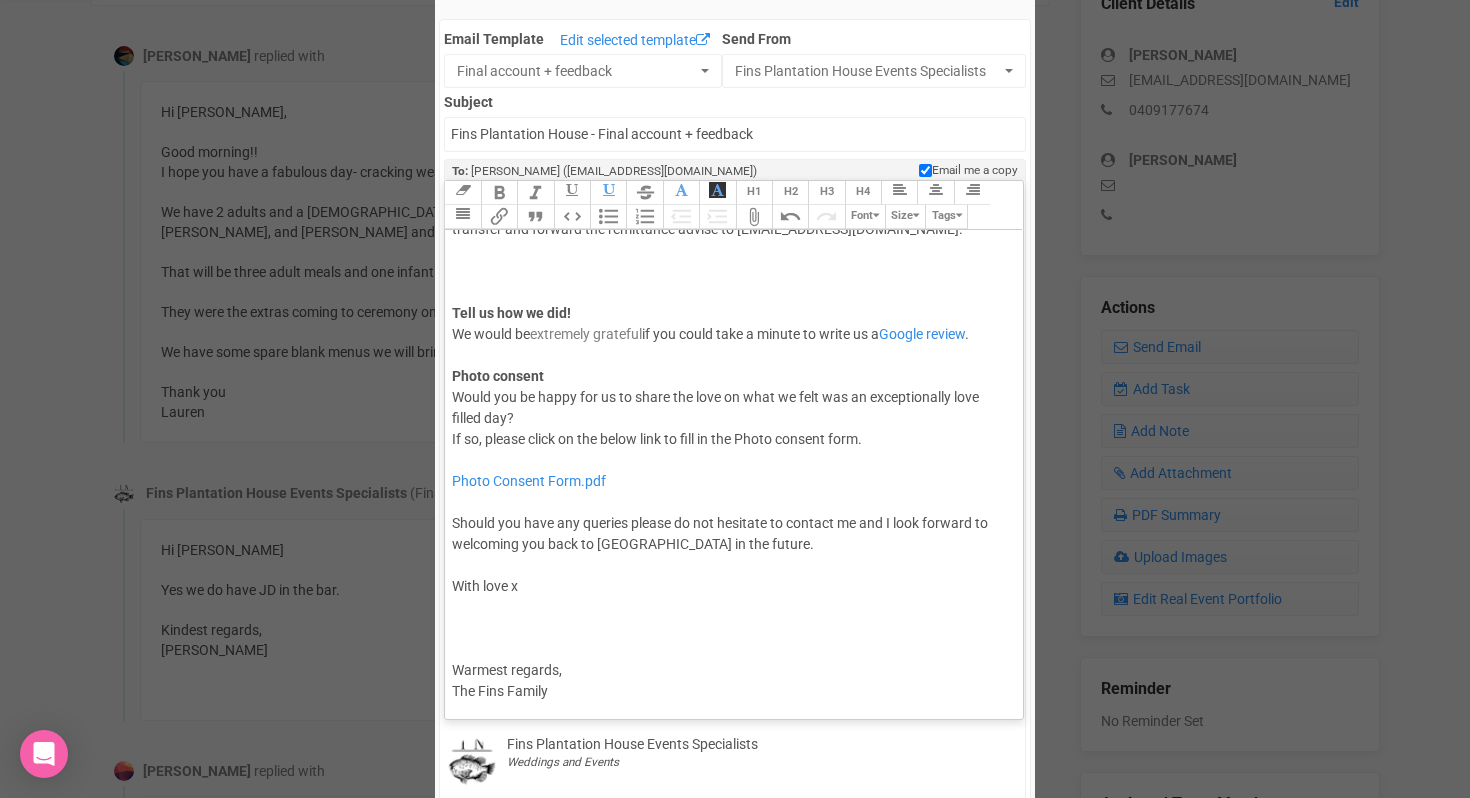 scroll, scrollTop: 183, scrollLeft: 0, axis: vertical 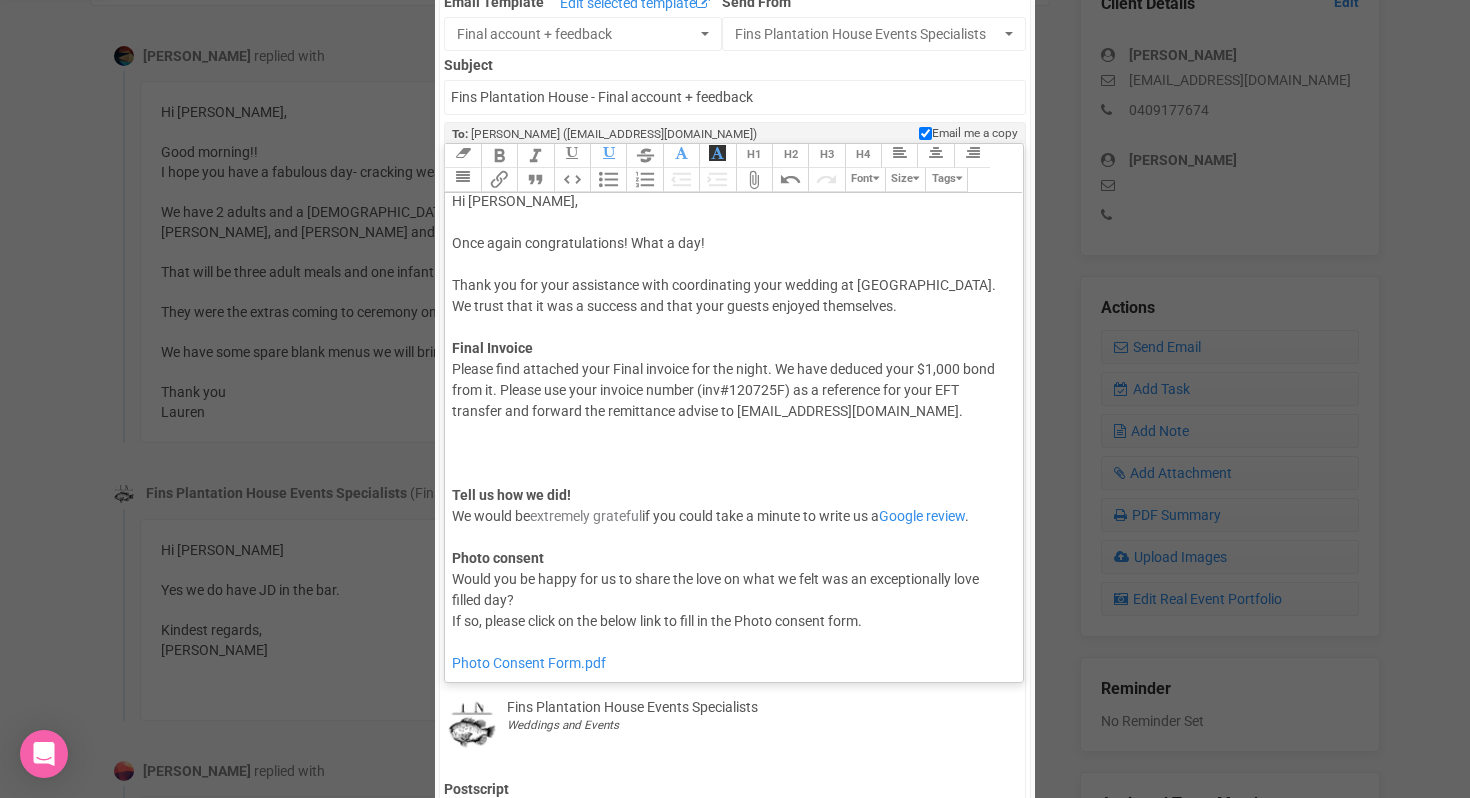 click on "Please find attached your Final invoice for the night. We have deduced your $1,000 bond from it. Please use your invoice number (inv#120725F) as a reference for your EFT transfer and forward the remittance advise to events@fins.com.au. Tell us how we did!  We would be  extremely grateful  if you could take a minute to write us a  Google review .   Photo consent Would you be happy for us to share the love on what we felt was an exceptionally love filled day?  If so, please click on the below link to fill in the Photo consent form." 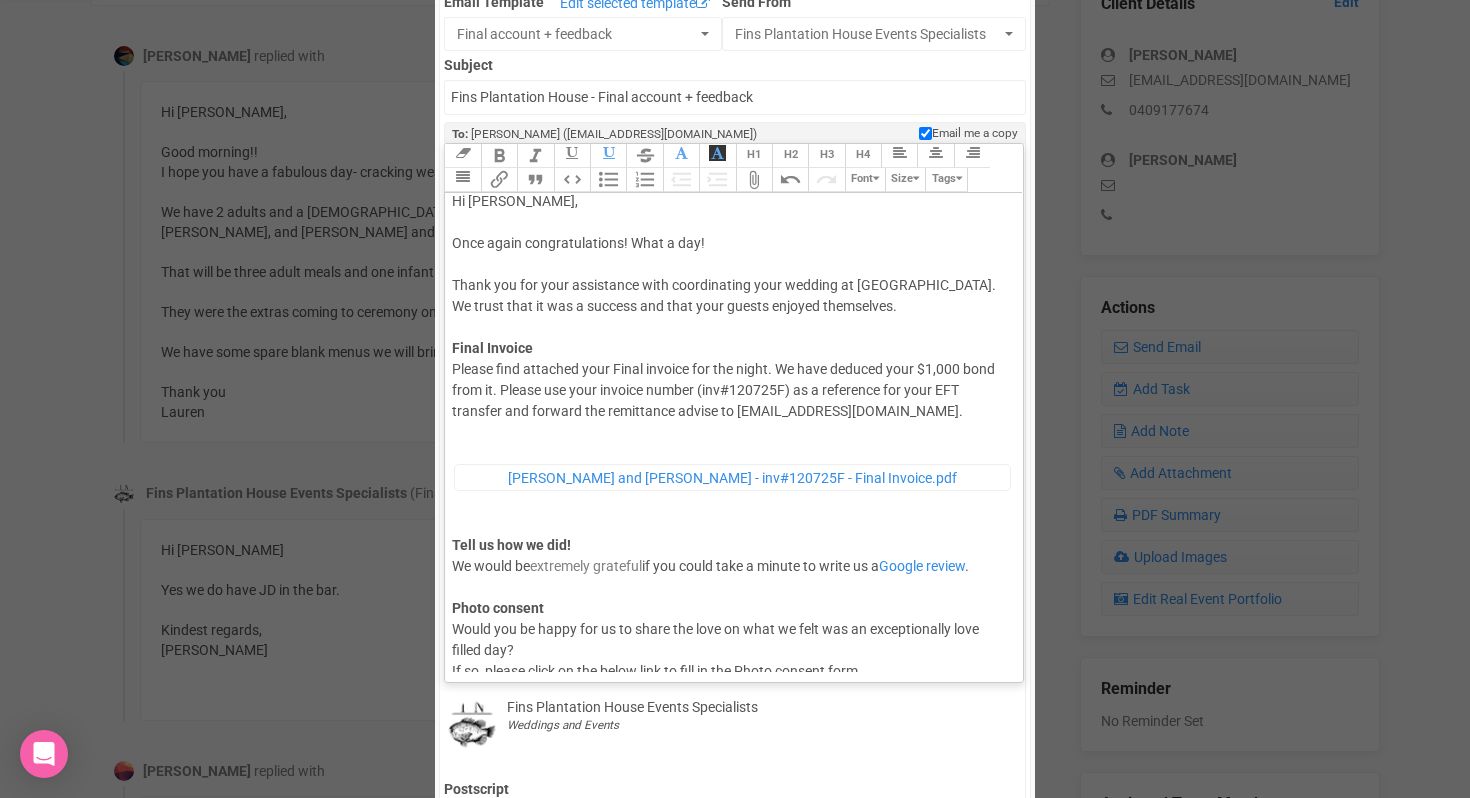 click on "Please find attached your Final invoice for the night. We have deduced your $1,000 bond from it. Please use your invoice number (inv#120725F) as a reference for your EFT transfer and forward the remittance advise to events@fins.com.au. ﻿ Lauren and Dan - inv#120725F - Final Invoice.pdf ﻿ Tell us how we did!  We would be  extremely grateful  if you could take a minute to write us a  Google review .   Photo consent Would you be happy for us to share the love on what we felt was an exceptionally love filled day?  If so, please click on the below link to fill in the Photo consent form." 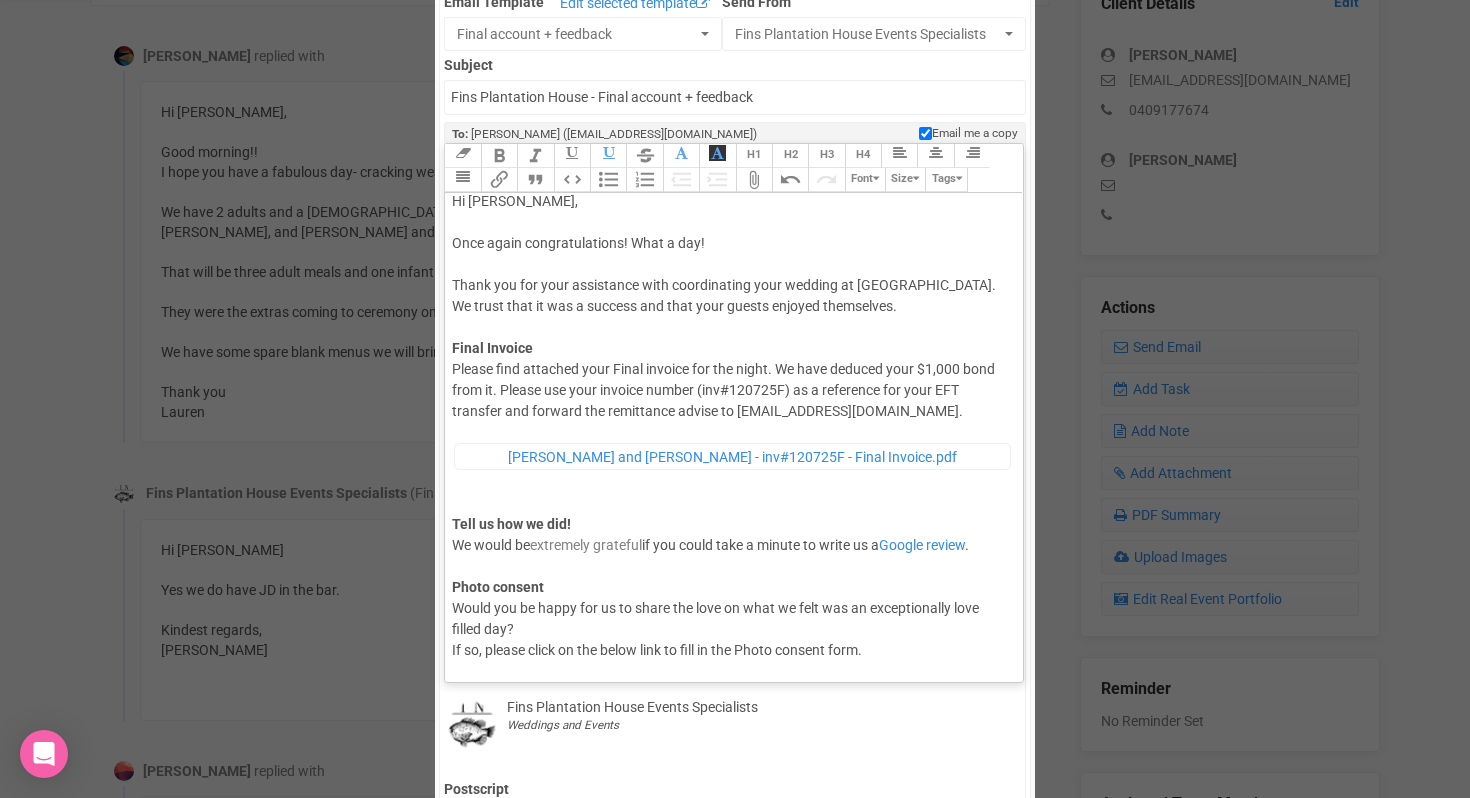 click on "Hi Lauren Walter, Once again congratulations! What a day! Thank you for your assistance with coordinating your wedding at Fins Plantation House. We trust that it was a success and that your guests enjoyed themselves.  Final Invoice Please find attached your Final invoice for the night. We have deduced your $1,000 bond from it. Please use your invoice number (inv#120725F) as a reference for your EFT transfer and forward the remittance advise to events@fins.com.au. ﻿ Lauren and Dan - inv#120725F - Final Invoice.pdf ﻿ Tell us how we did!  We would be  extremely grateful  if you could take a minute to write us a  Google review .   Photo consent Would you be happy for us to share the love on what we felt was an exceptionally love filled day?  If so, please click on the below link to fill in the Photo consent form.  Photo Consent Form.pdf Should you have any queries please do not hesitate to contact me and I look forward to welcoming you back to Fins Plantation House in the future.  With love x" 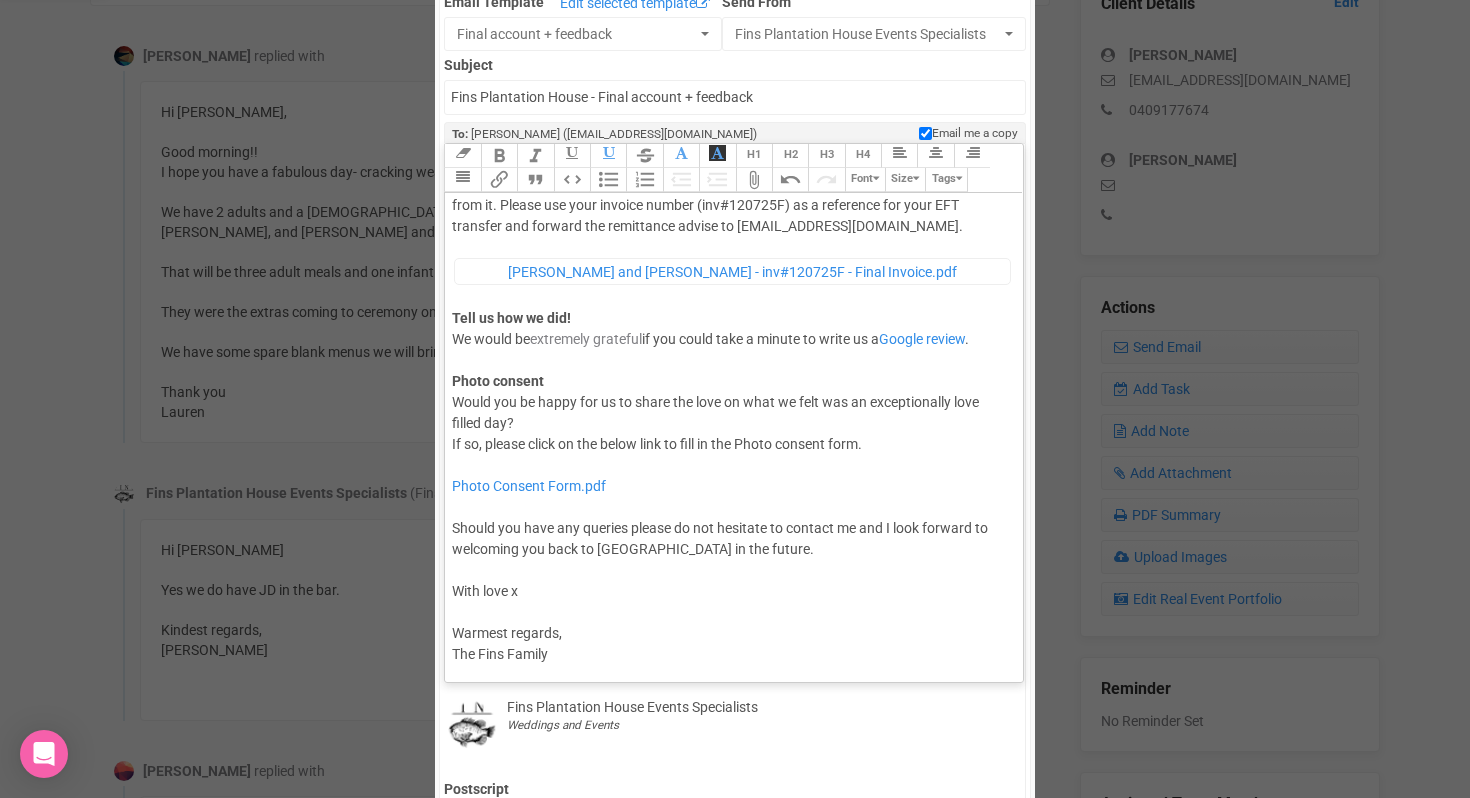 scroll, scrollTop: 0, scrollLeft: 0, axis: both 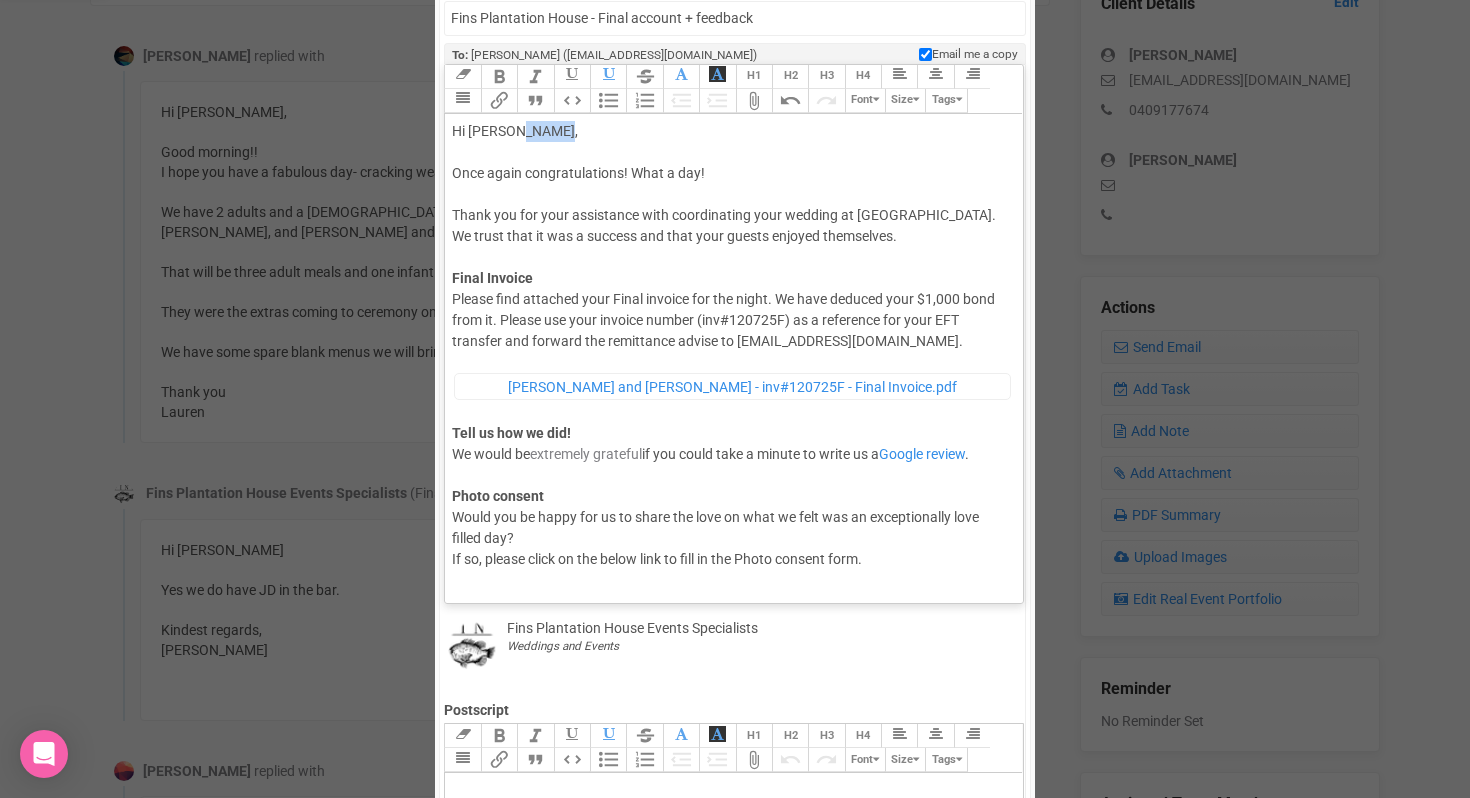 drag, startPoint x: 514, startPoint y: 130, endPoint x: 553, endPoint y: 130, distance: 39 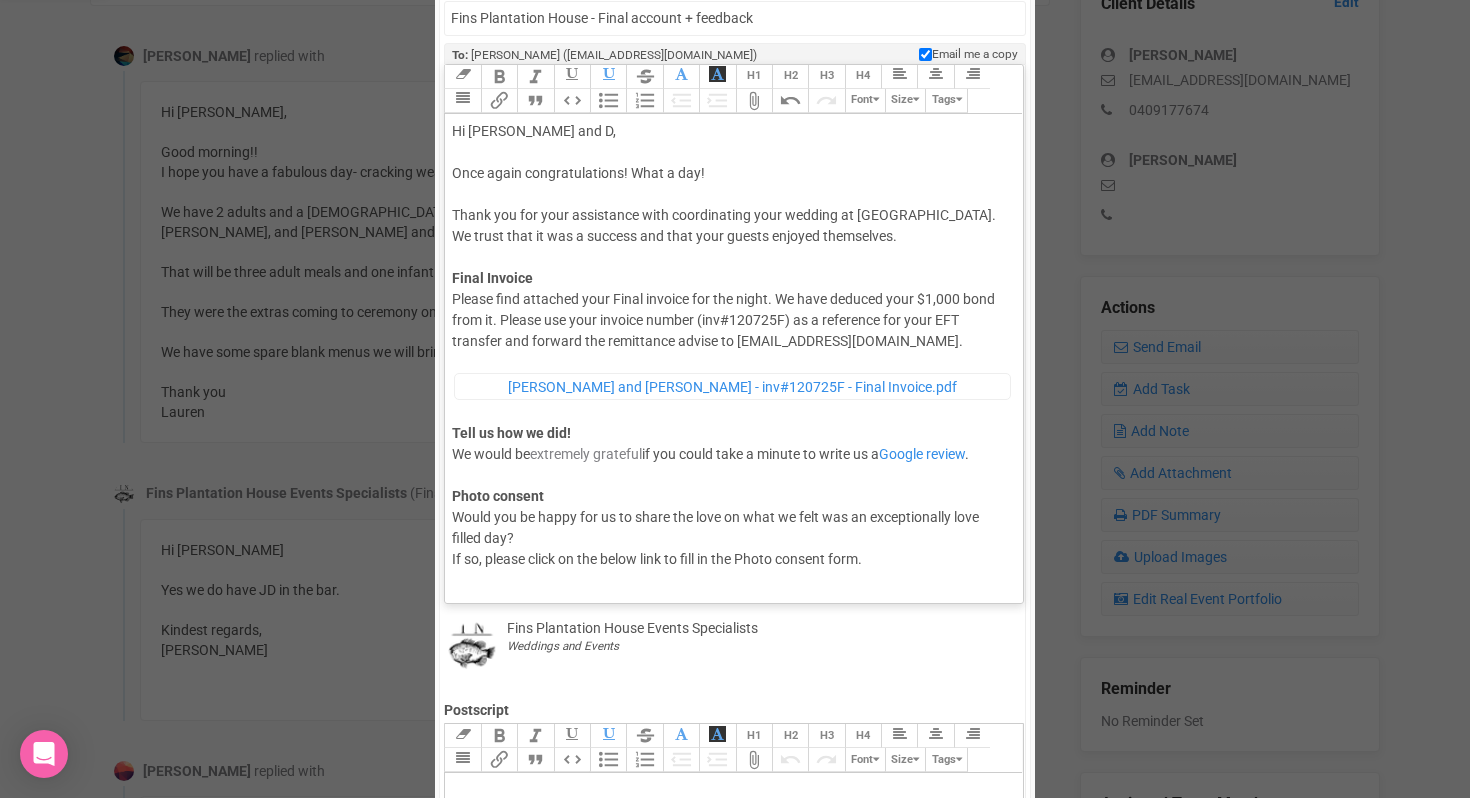 type on "<div>Hi Lauren and Dan,<br><br>Once again congratulations! What a day!<br><br>Thank you for your assistance with coordinating your wedding at Fins Plantation House. We trust that it was a success and that your guests enjoyed themselves. <br><br><strong>Final Invoice</strong></div><div>Please find attached your Final invoice for the night. We have deduced your $1,000 bond from it. Please use your invoice number (inv#120725F) as a reference for your EFT transfer and forward the remittance advise to events@fins.com.au.<br><figure data-trix-attachment="{&quot;contentType&quot;:&quot;application/pdf&quot;,&quot;filename&quot;:&quot;Lauren and Dan - inv#120725F - Final Invoice.pdf&quot;,&quot;filesize&quot;:&quot;&quot;,&quot;href&quot;:&quot;&quot;,&quot;url&quot;:&quot;https://s3-ap-southeast-2.amazonaws.com/production.enquire.io/production/email_attachments/attachments/000/033/705/original/lauren_and_dan_-_inv_120725f_-_final_invoice.pdf?1752381236&quot;}" data-trix-content-type="application/pdf" class="attac..." 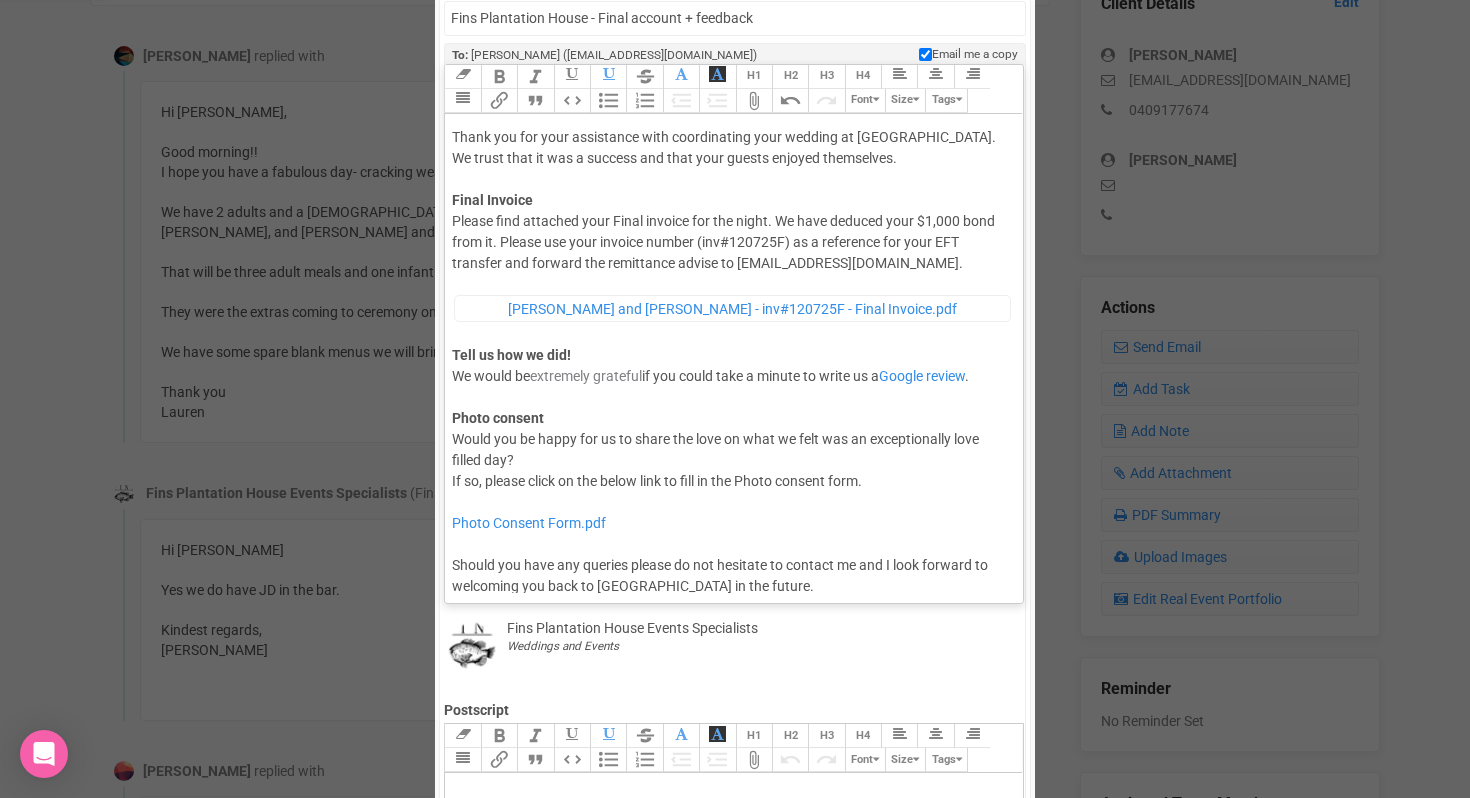 scroll, scrollTop: 194, scrollLeft: 0, axis: vertical 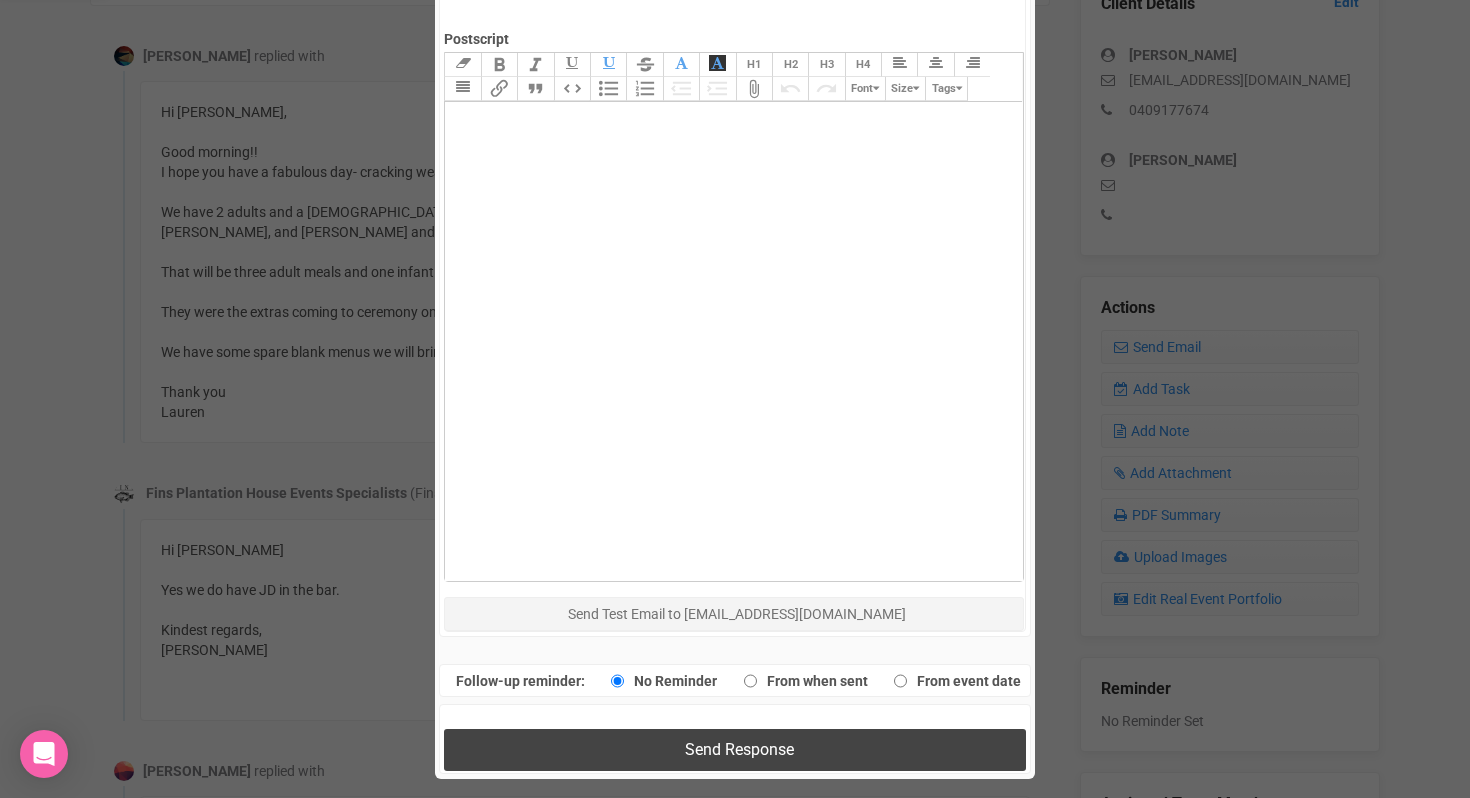 click on "Send Response" at bounding box center (734, 749) 